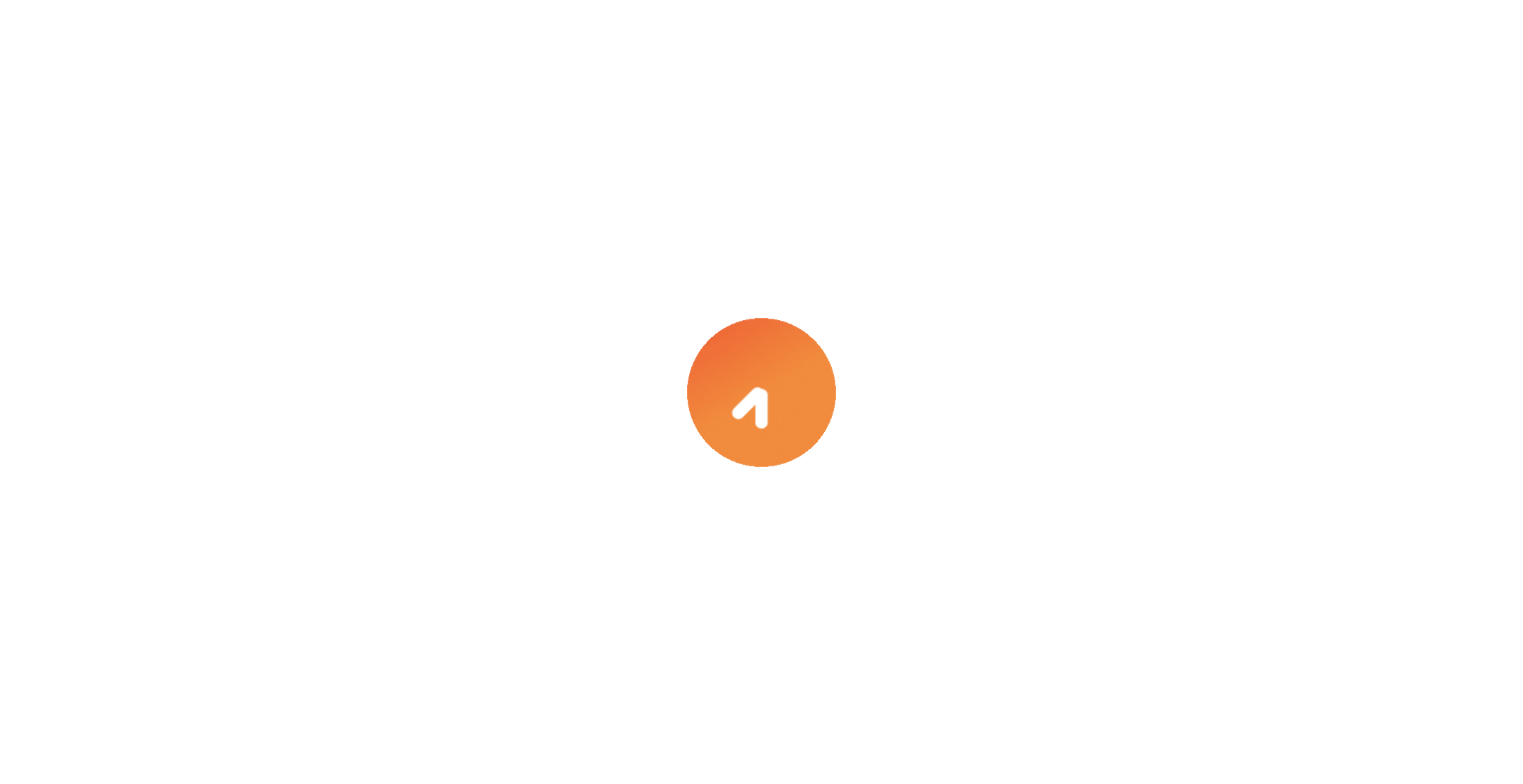 scroll, scrollTop: 0, scrollLeft: 0, axis: both 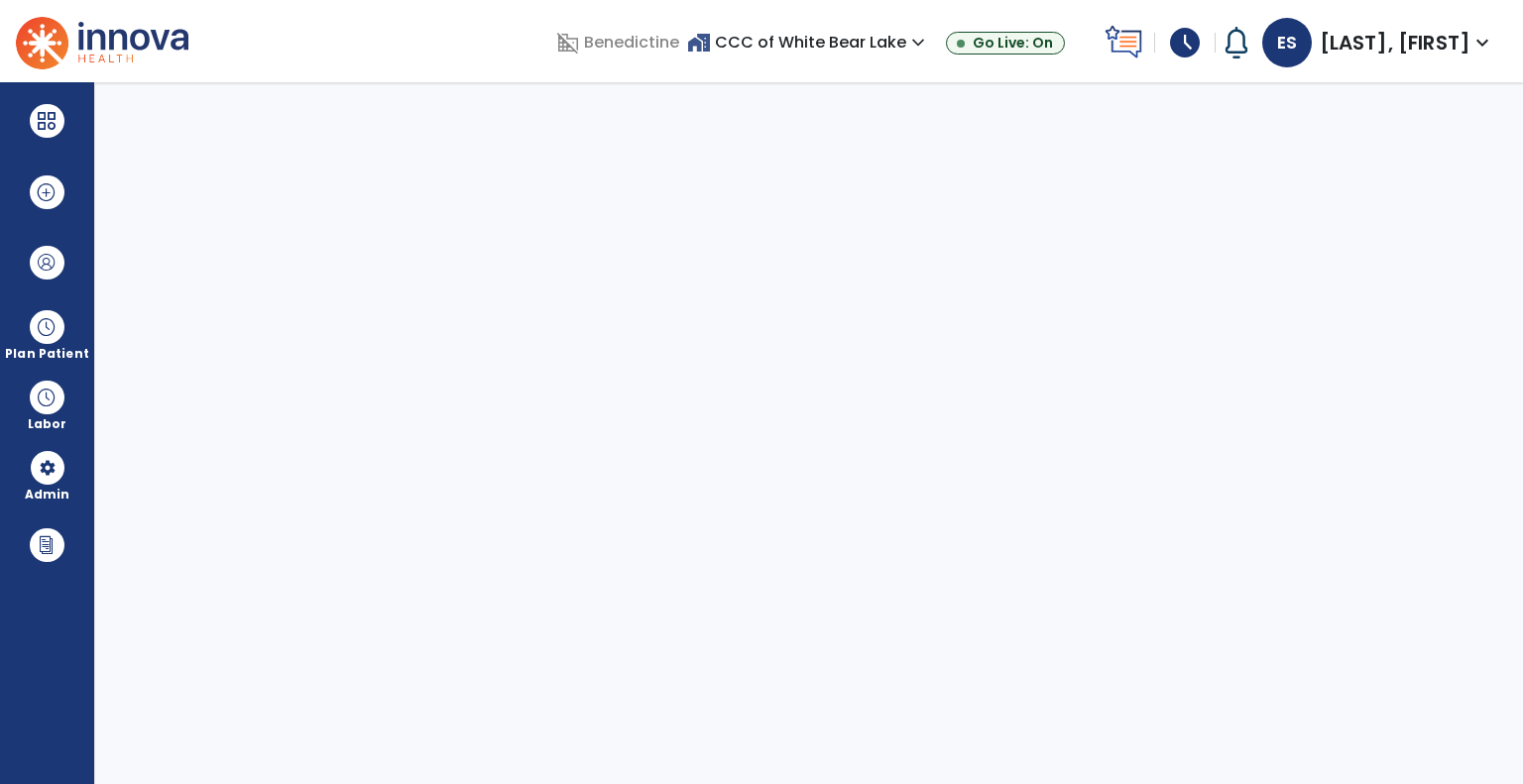 select on "***" 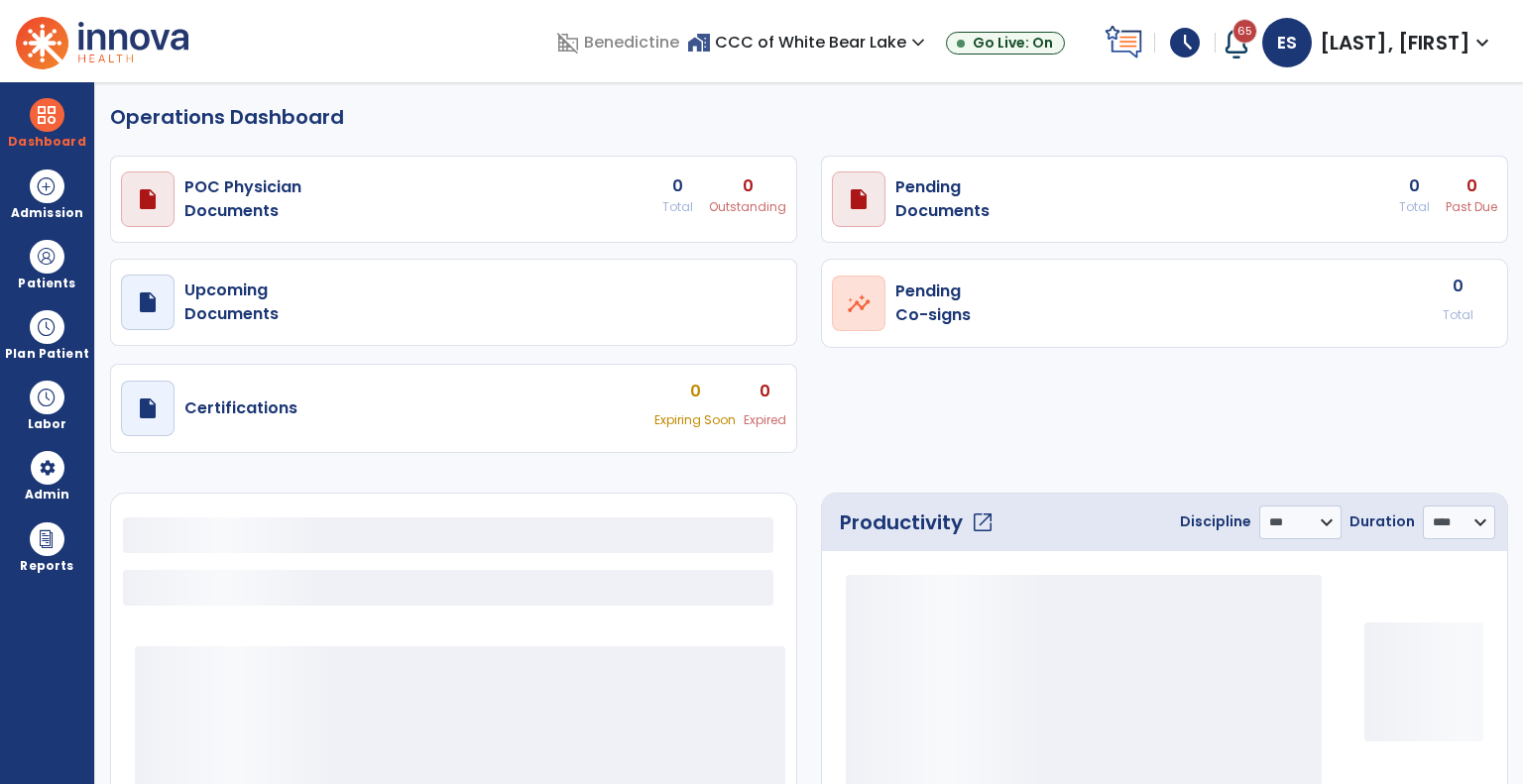 select on "***" 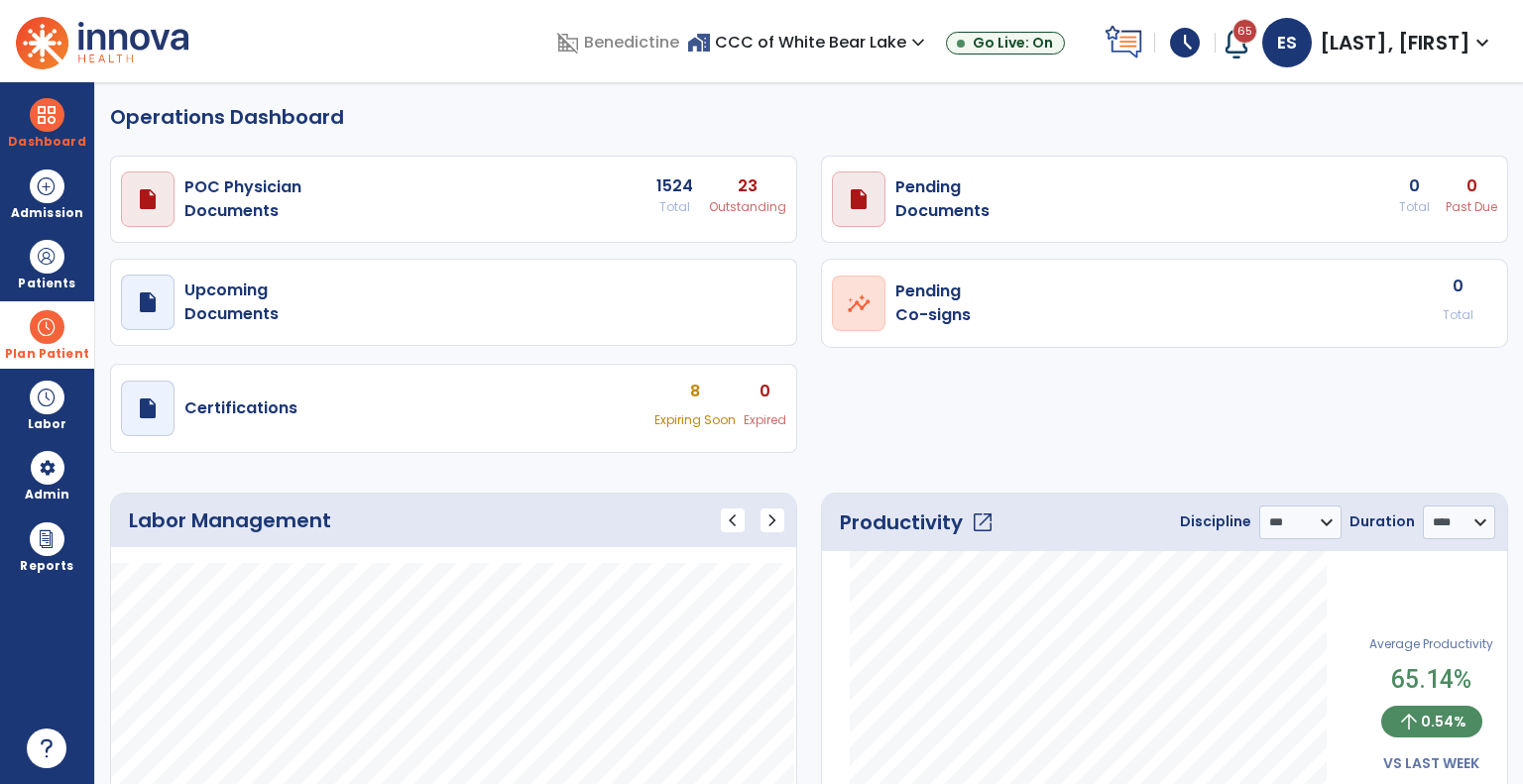 click on "Plan Patient" at bounding box center (47, 283) 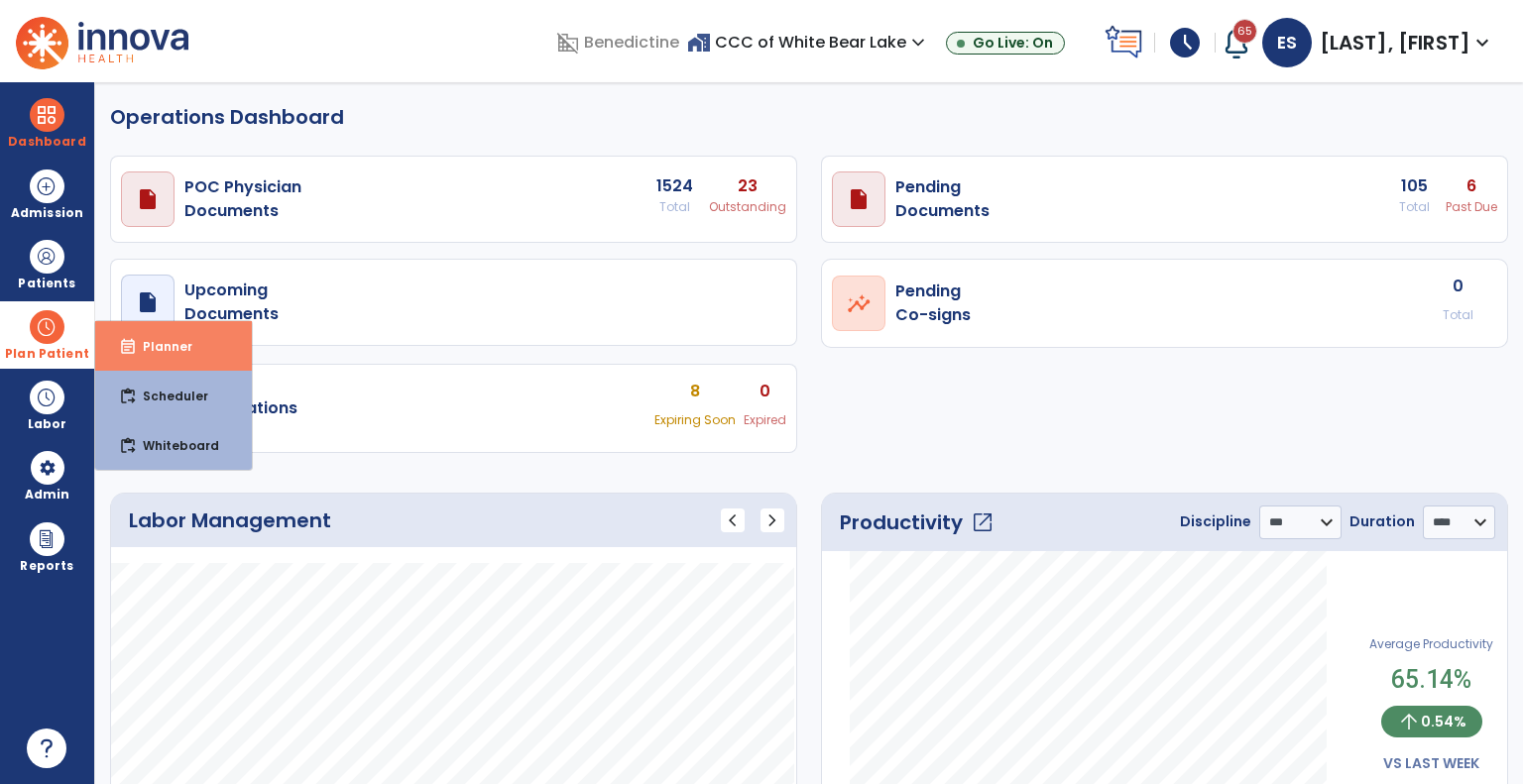click on "Planner" at bounding box center (160, 346) 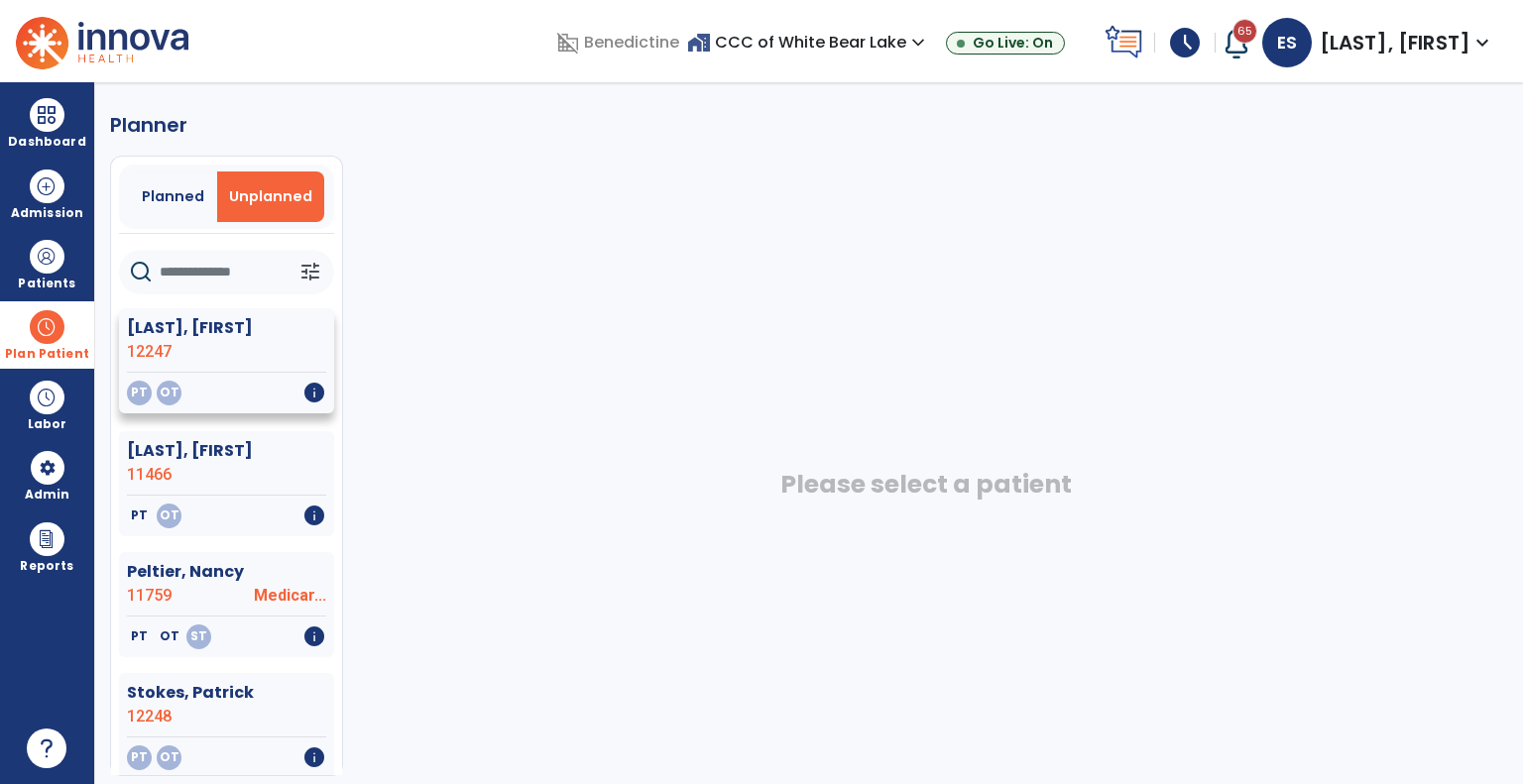 click on "12247" 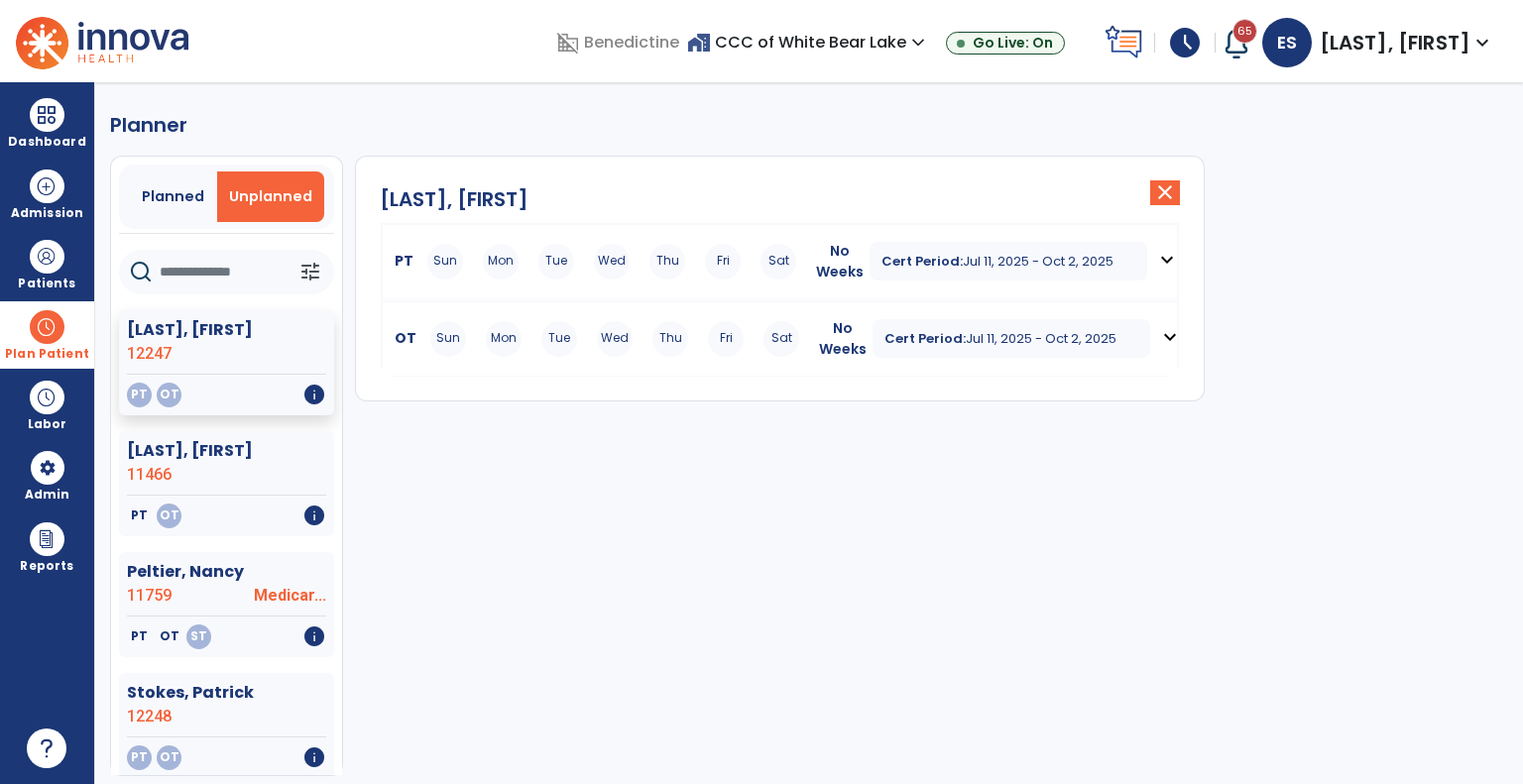 click on "expand_more" at bounding box center [1167, 260] 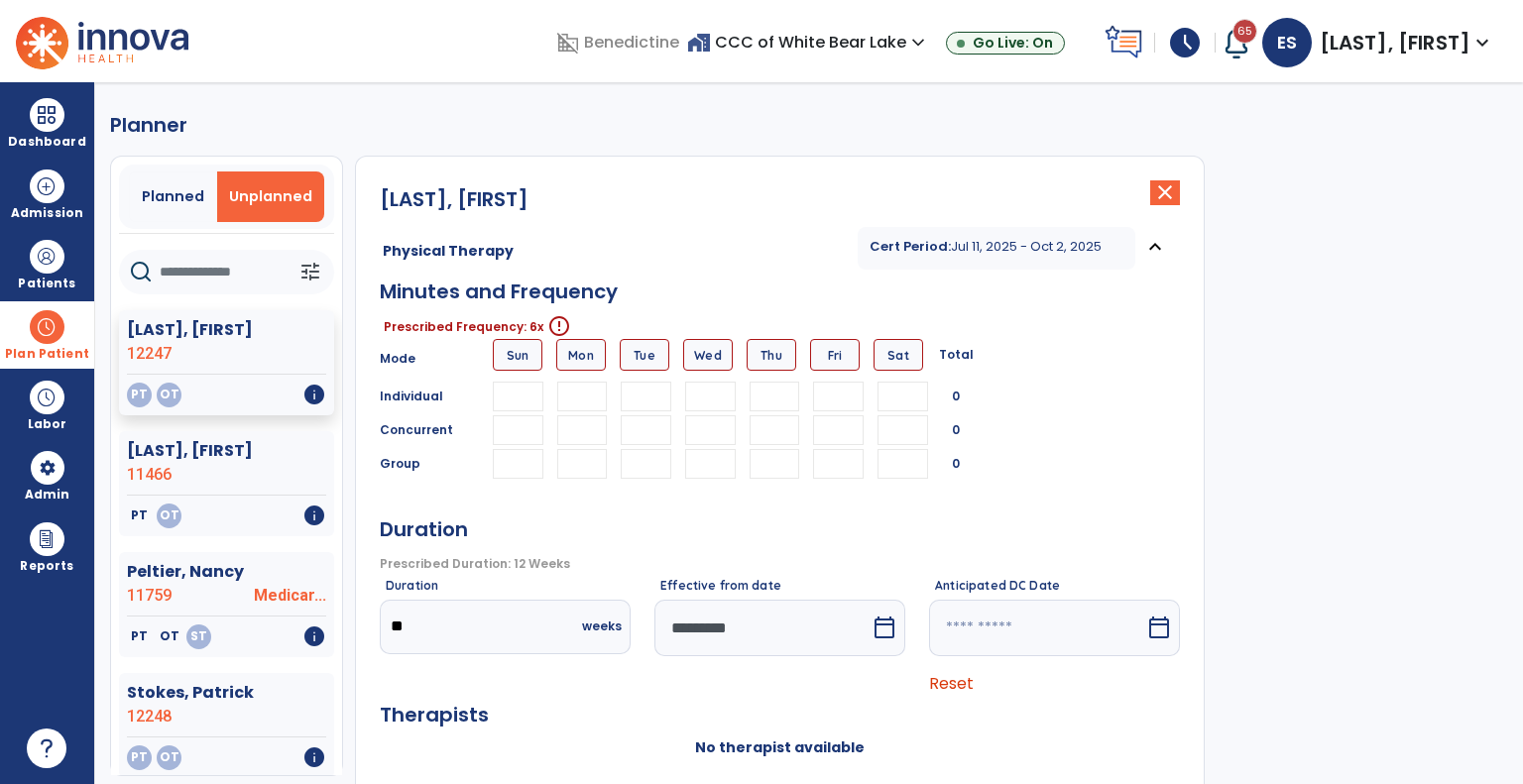 click at bounding box center (582, 396) 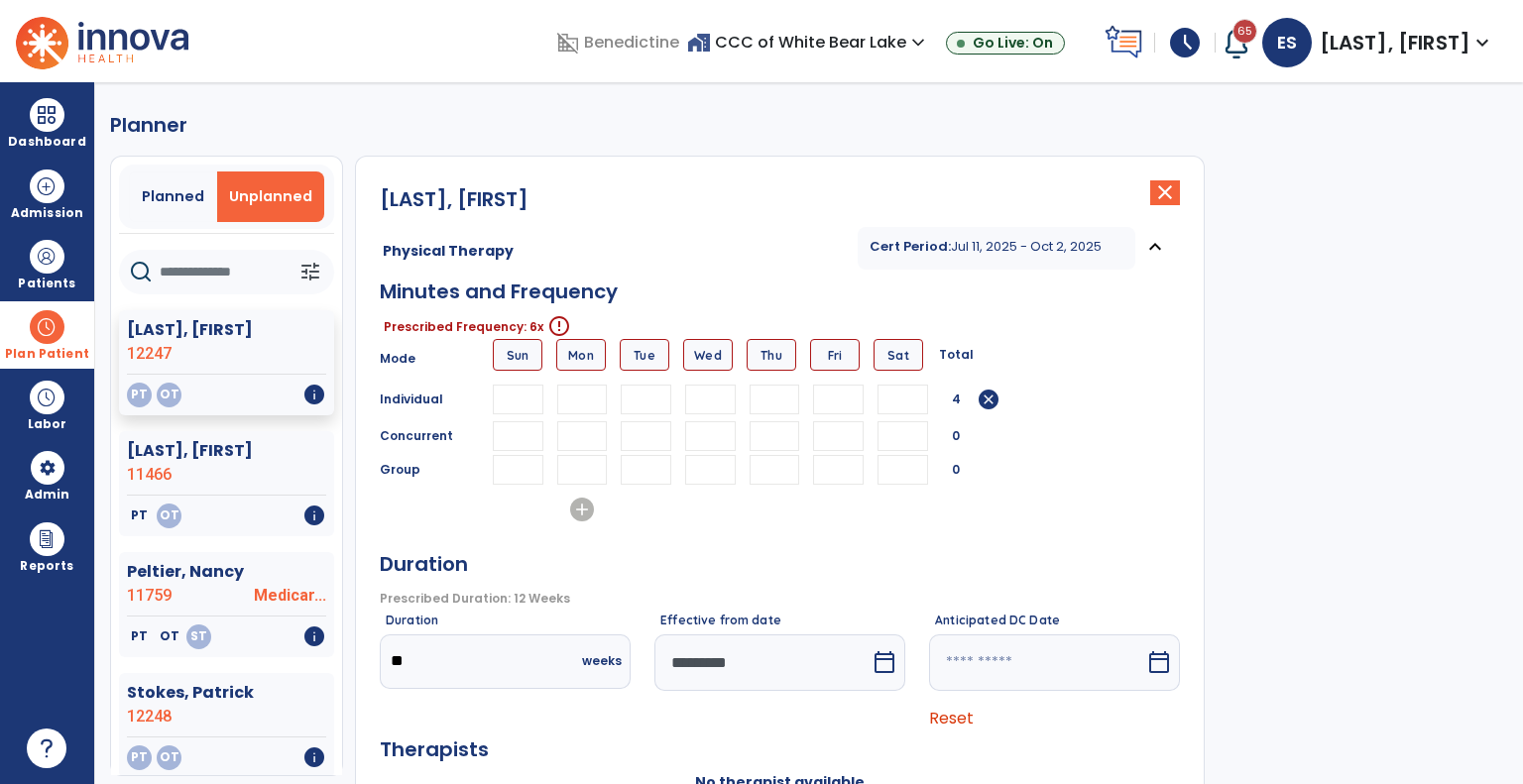 type on "**" 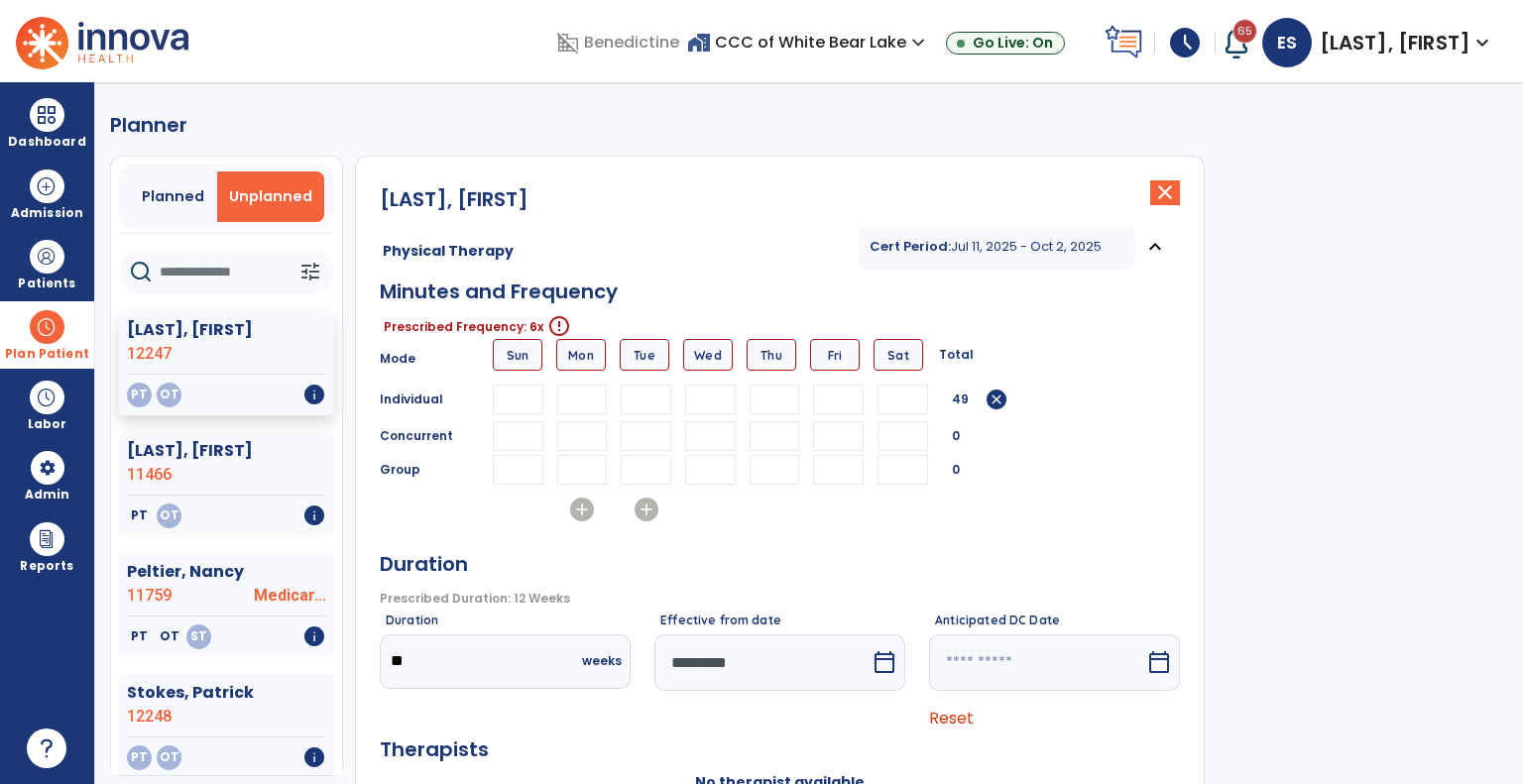 type on "**" 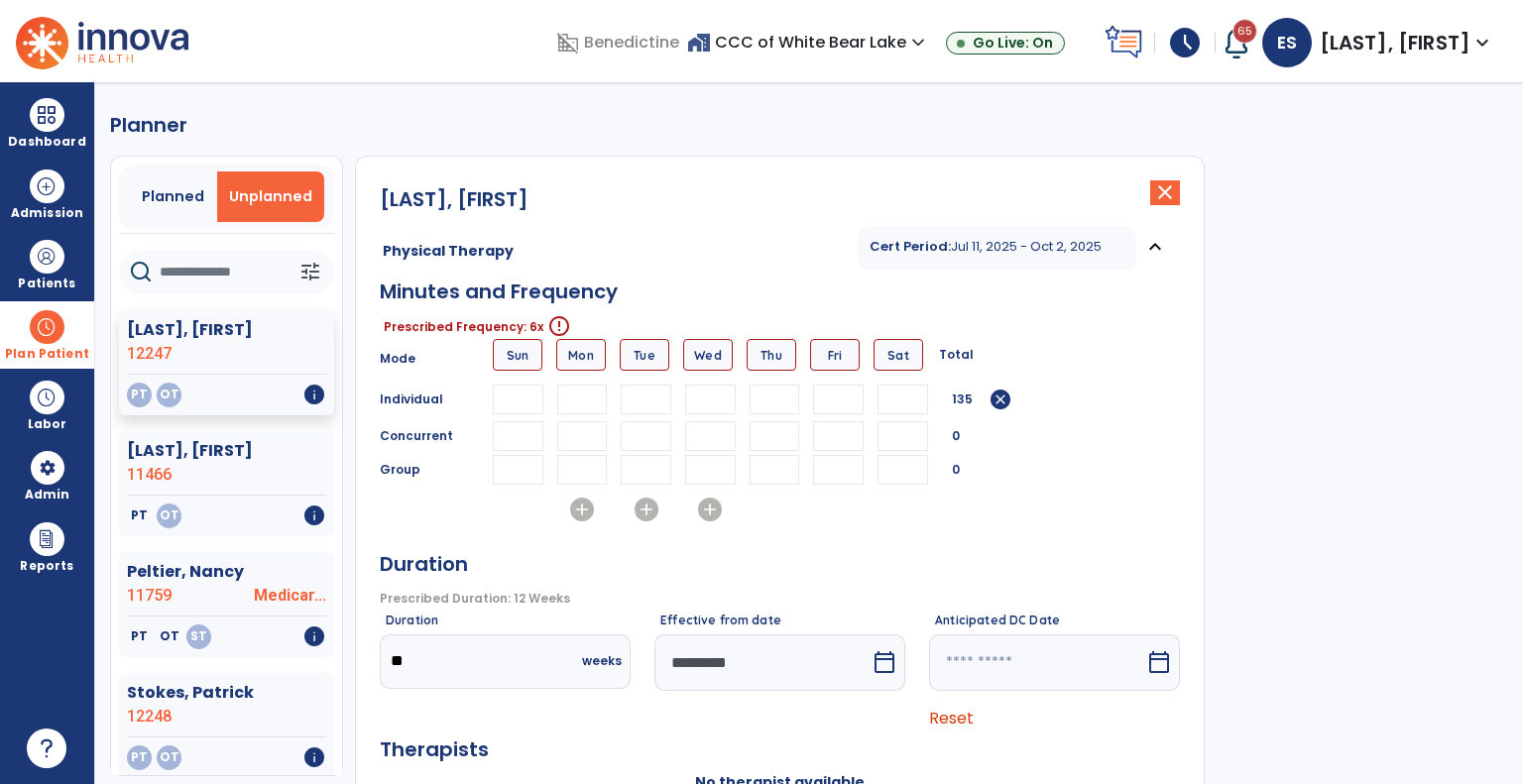 type on "**" 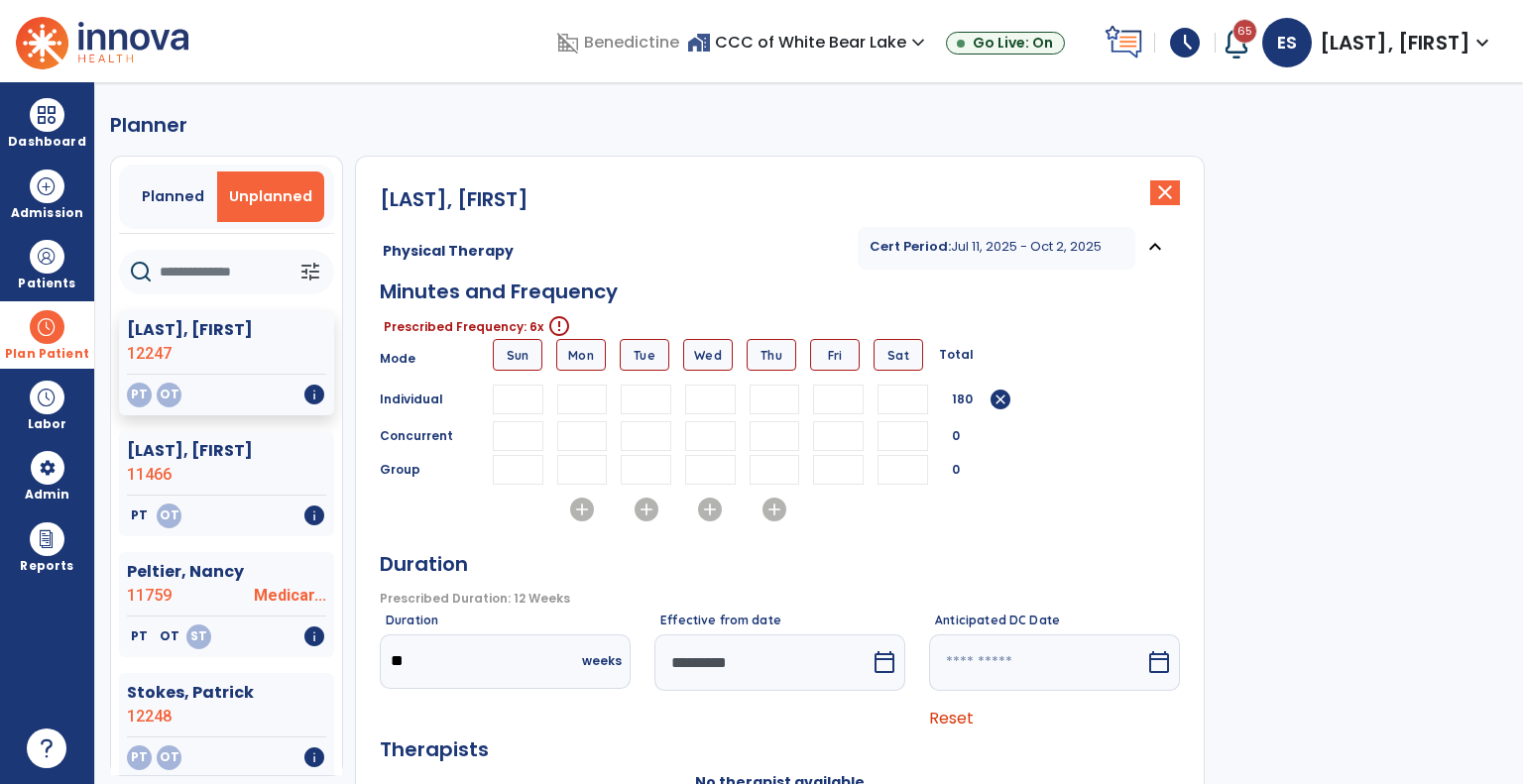 type on "**" 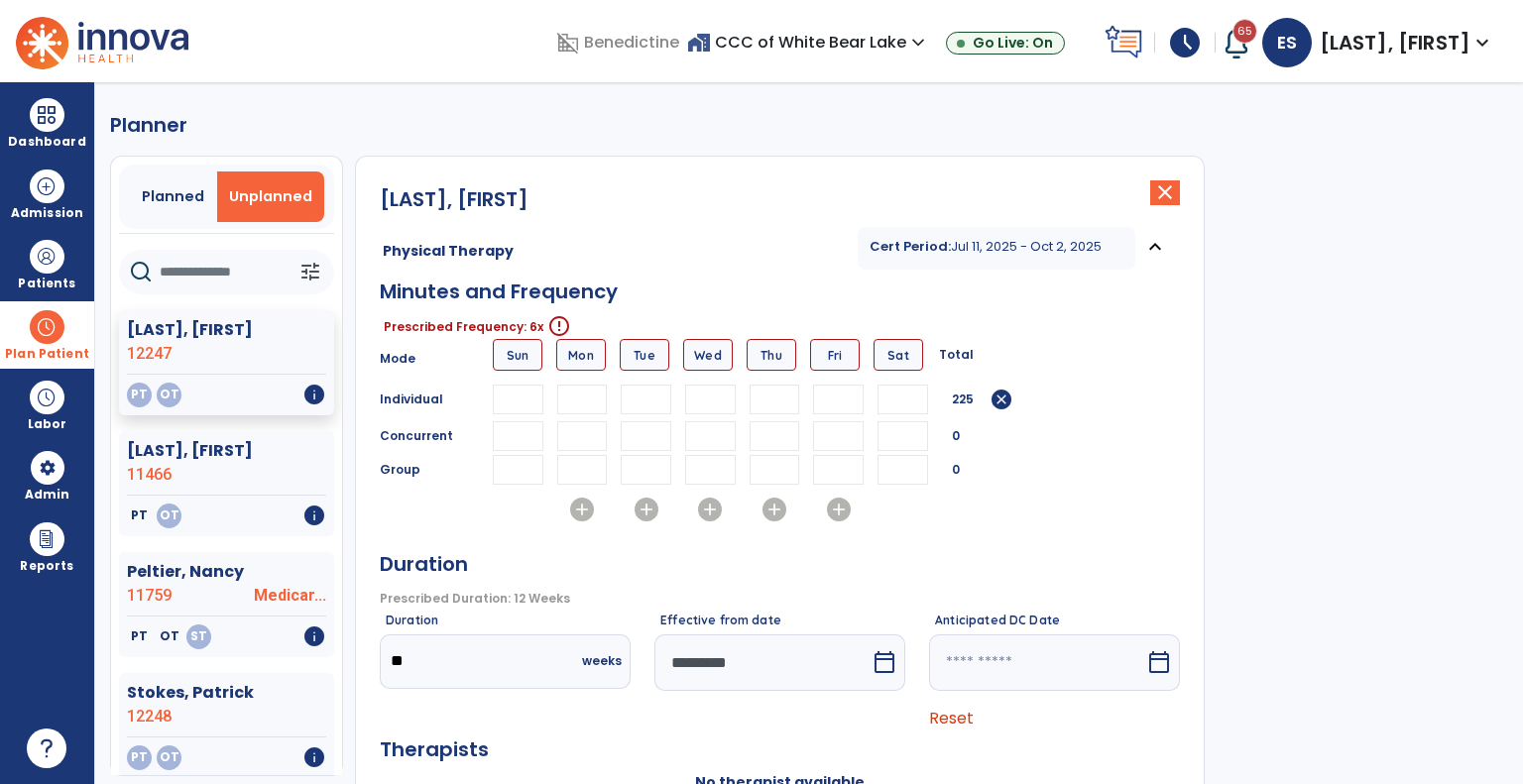 type on "**" 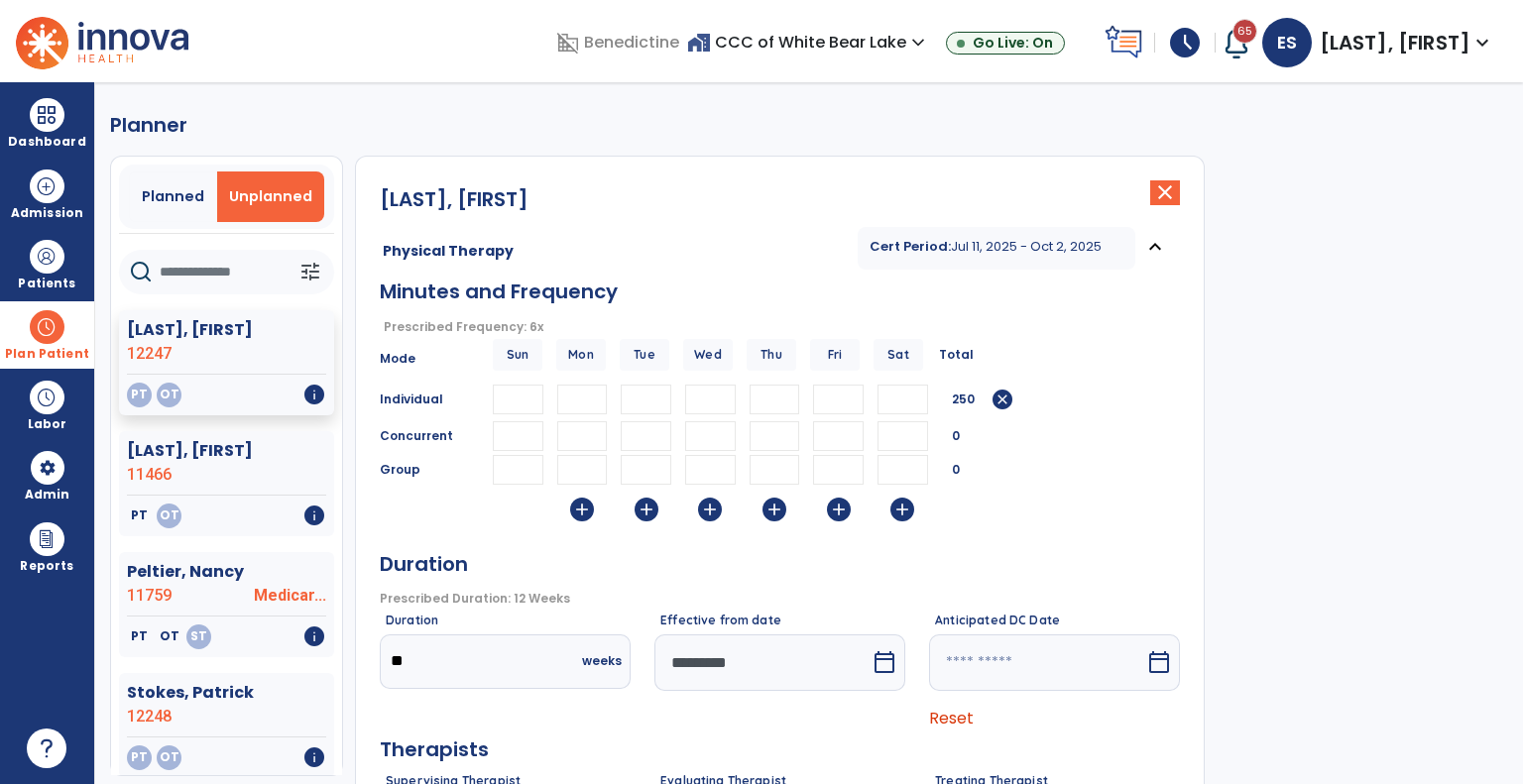 type on "**" 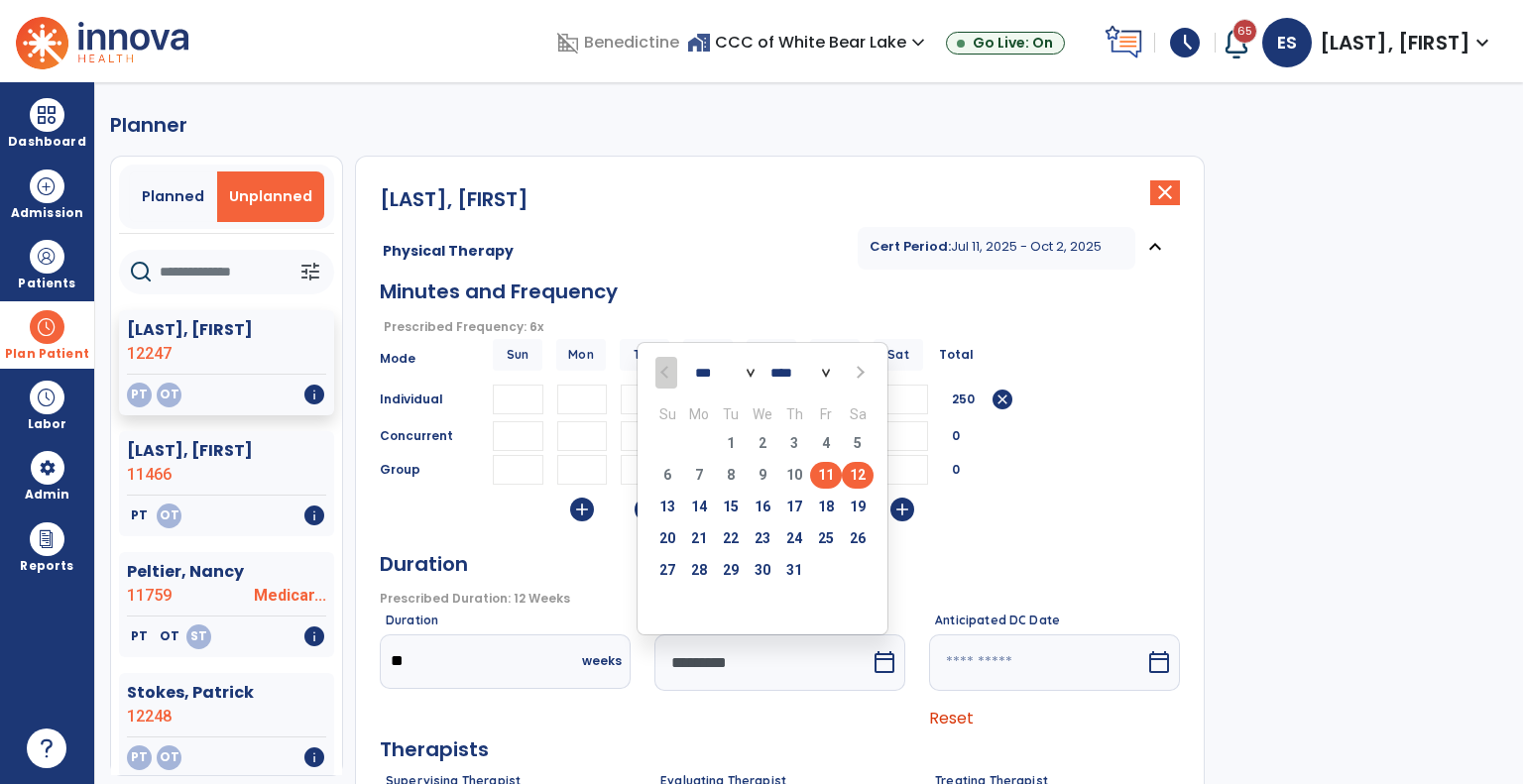 click on "12" at bounding box center [858, 475] 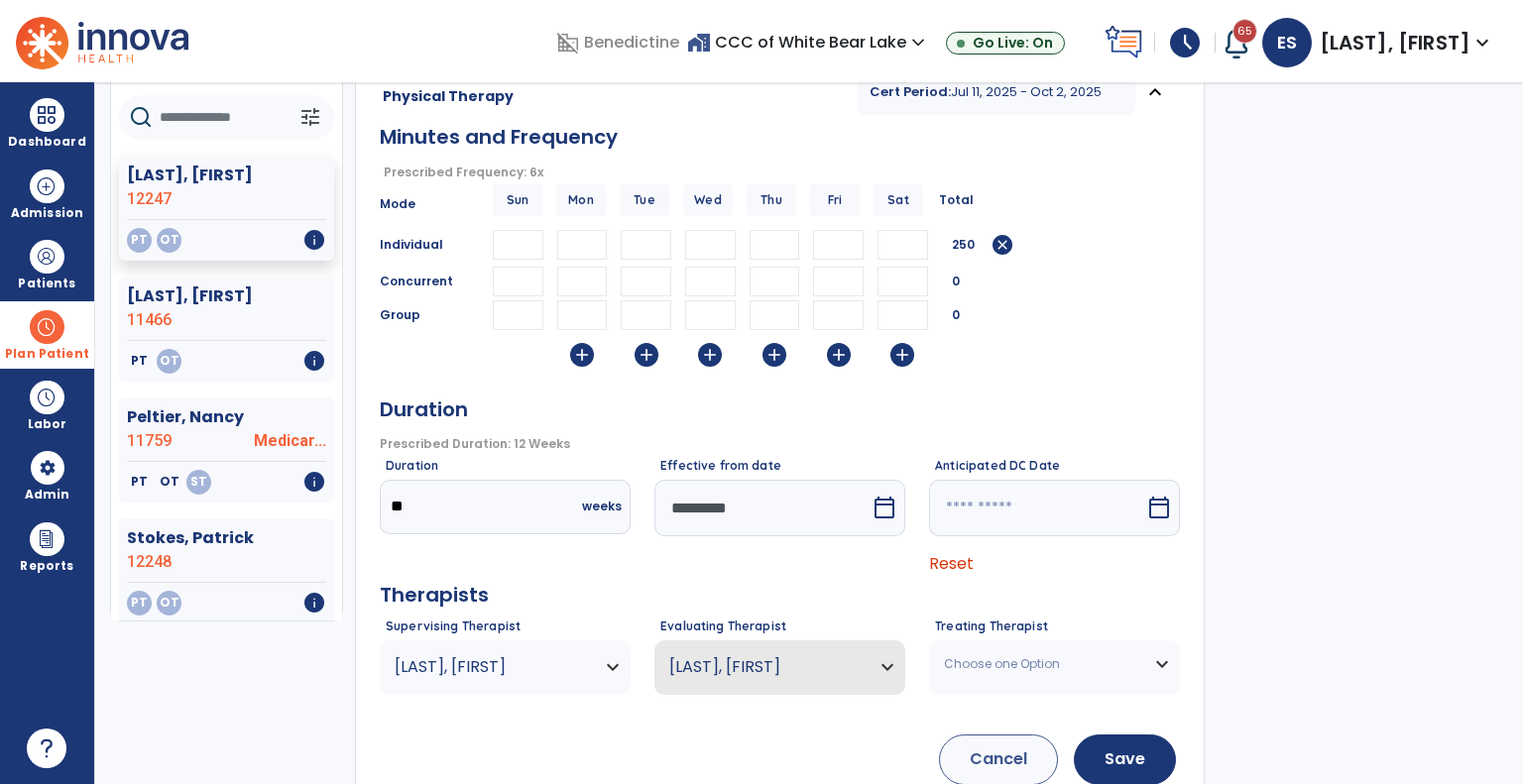 scroll, scrollTop: 278, scrollLeft: 0, axis: vertical 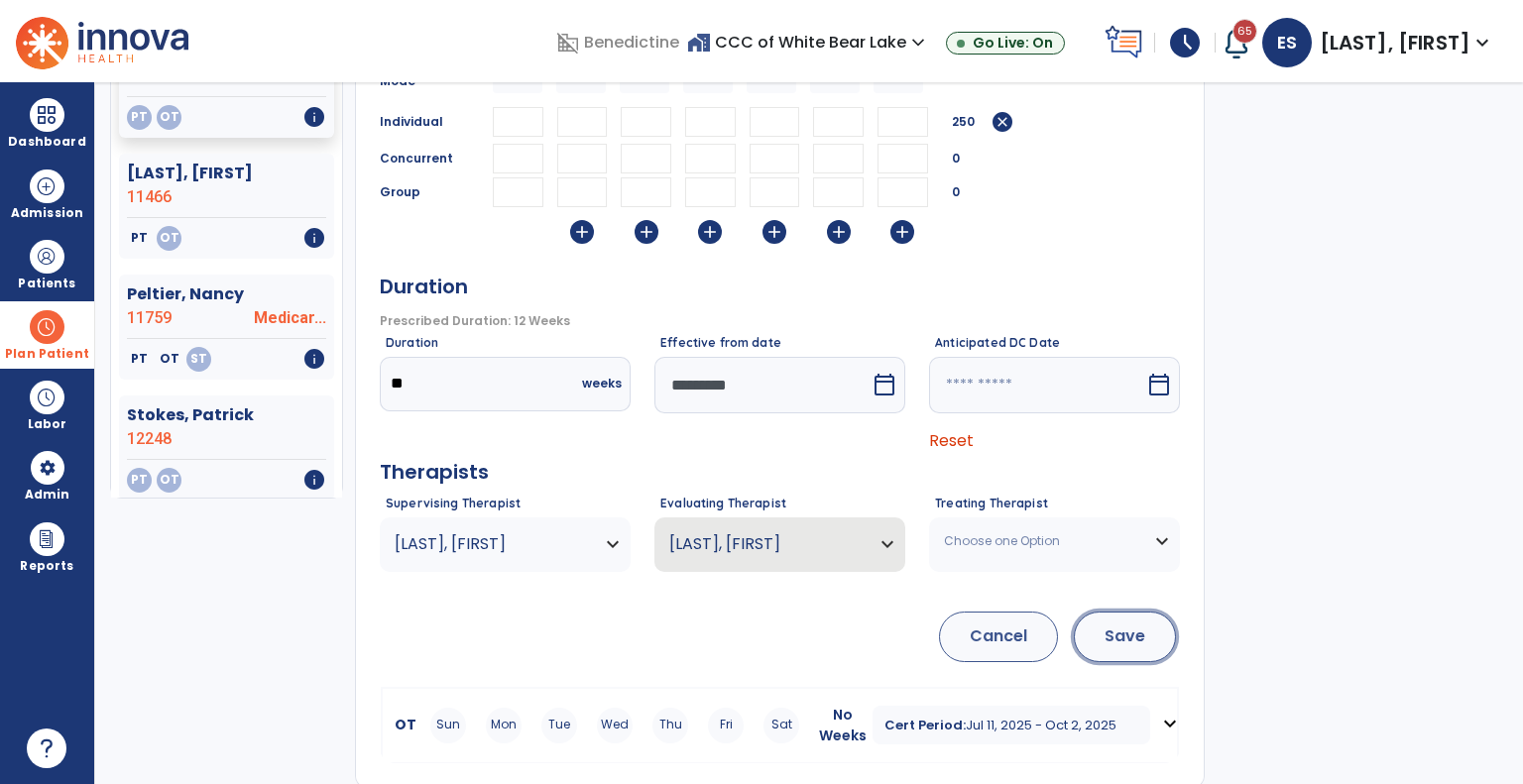 click on "Save" at bounding box center (1124, 636) 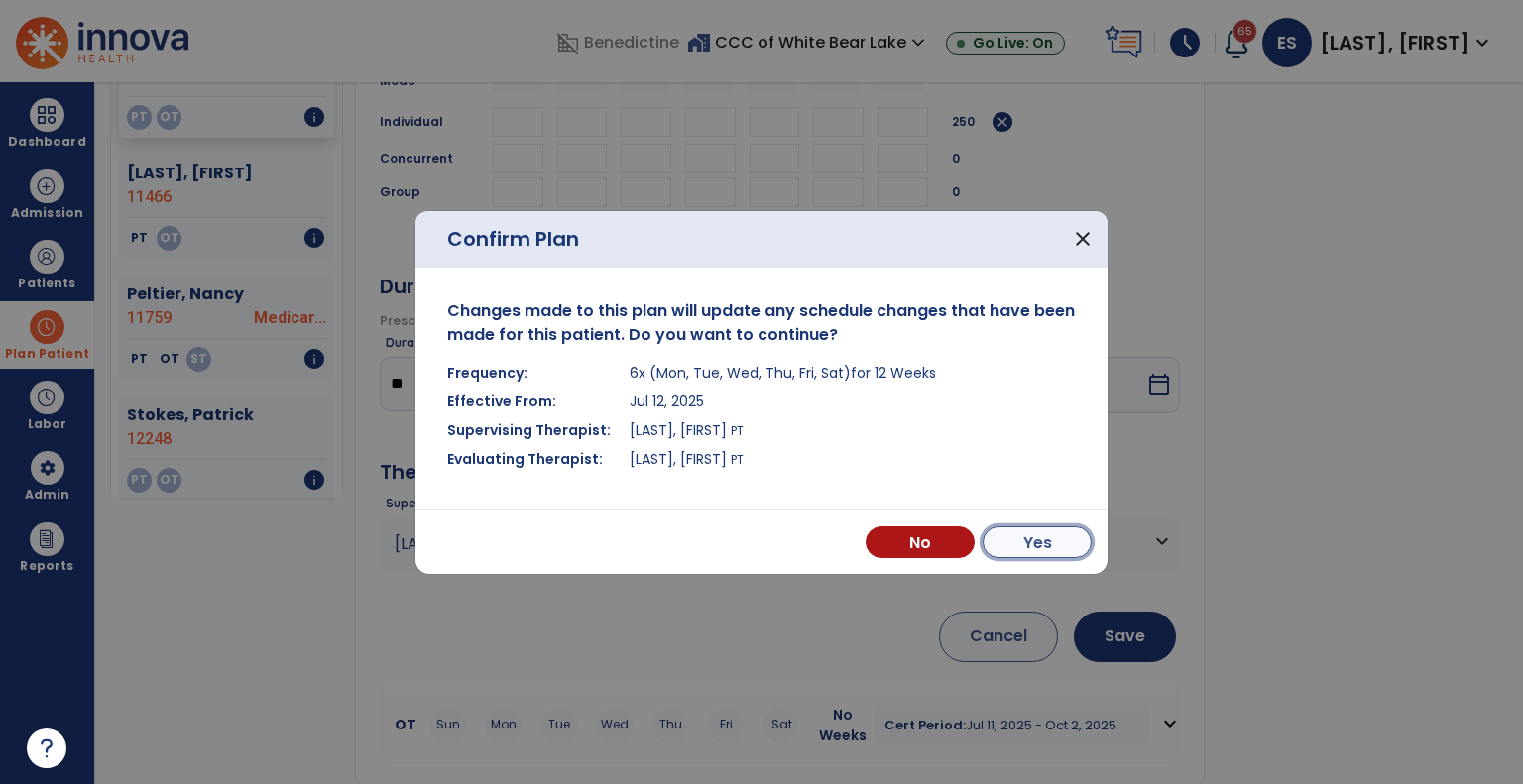 click on "Yes" at bounding box center [1037, 542] 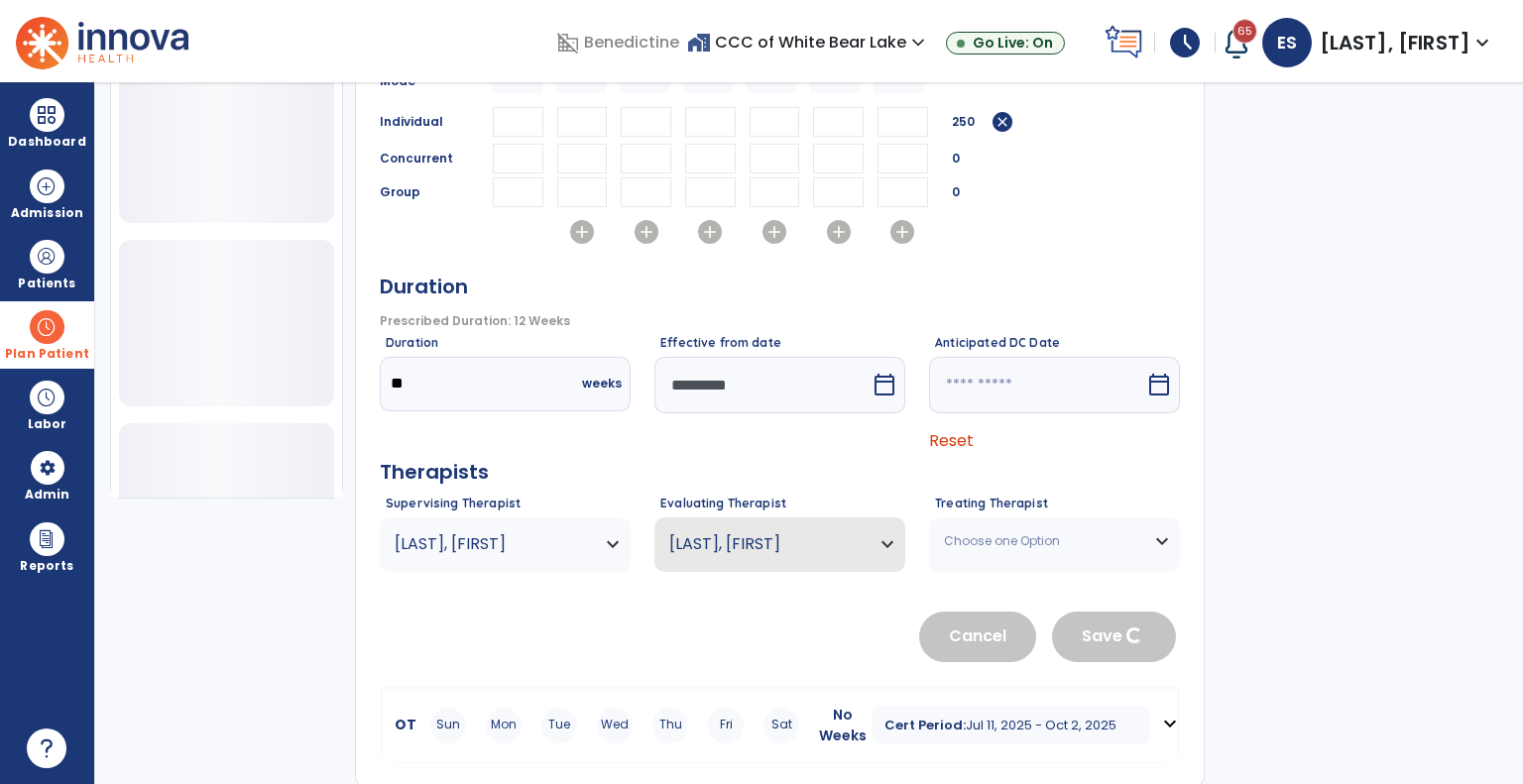 type 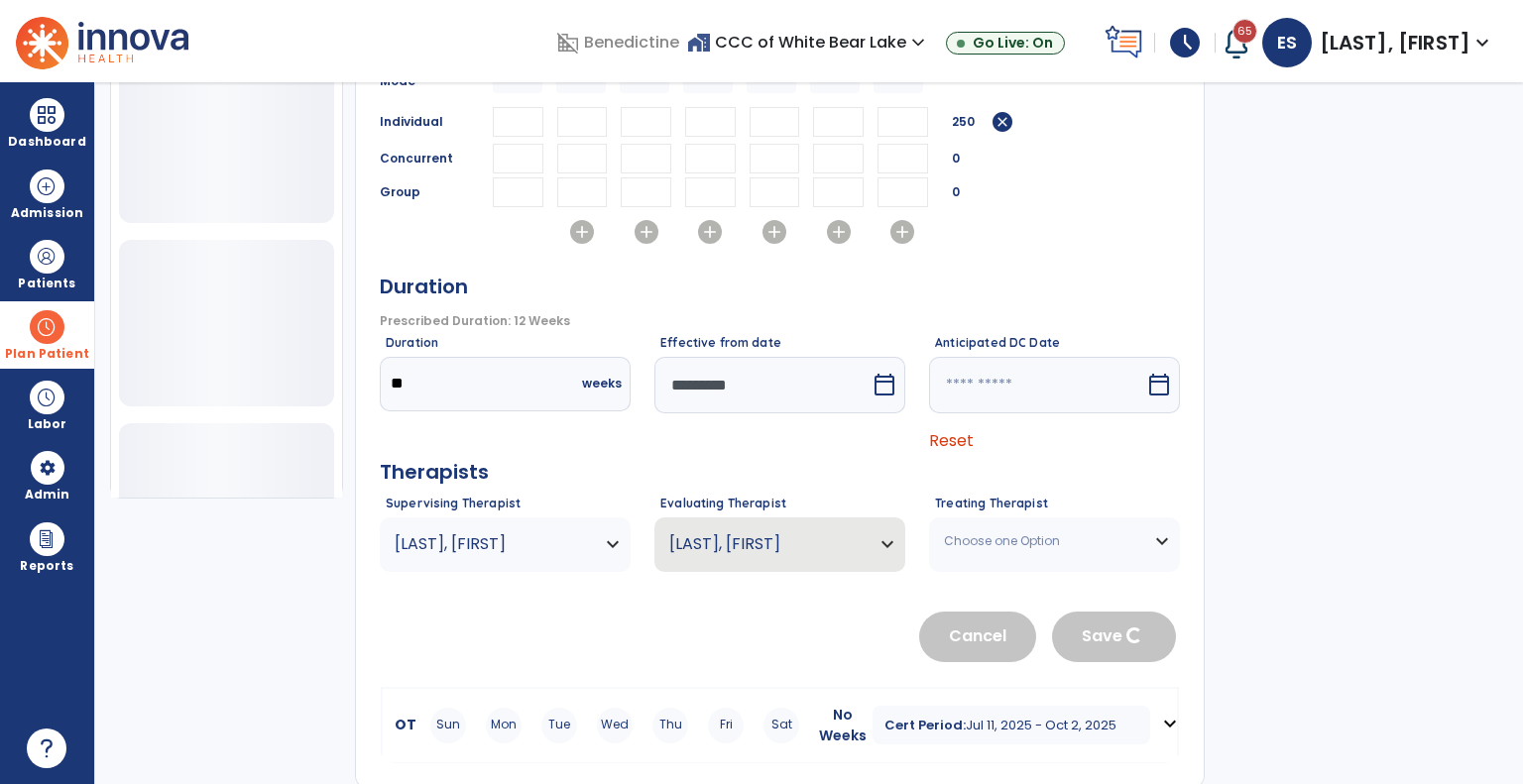 type 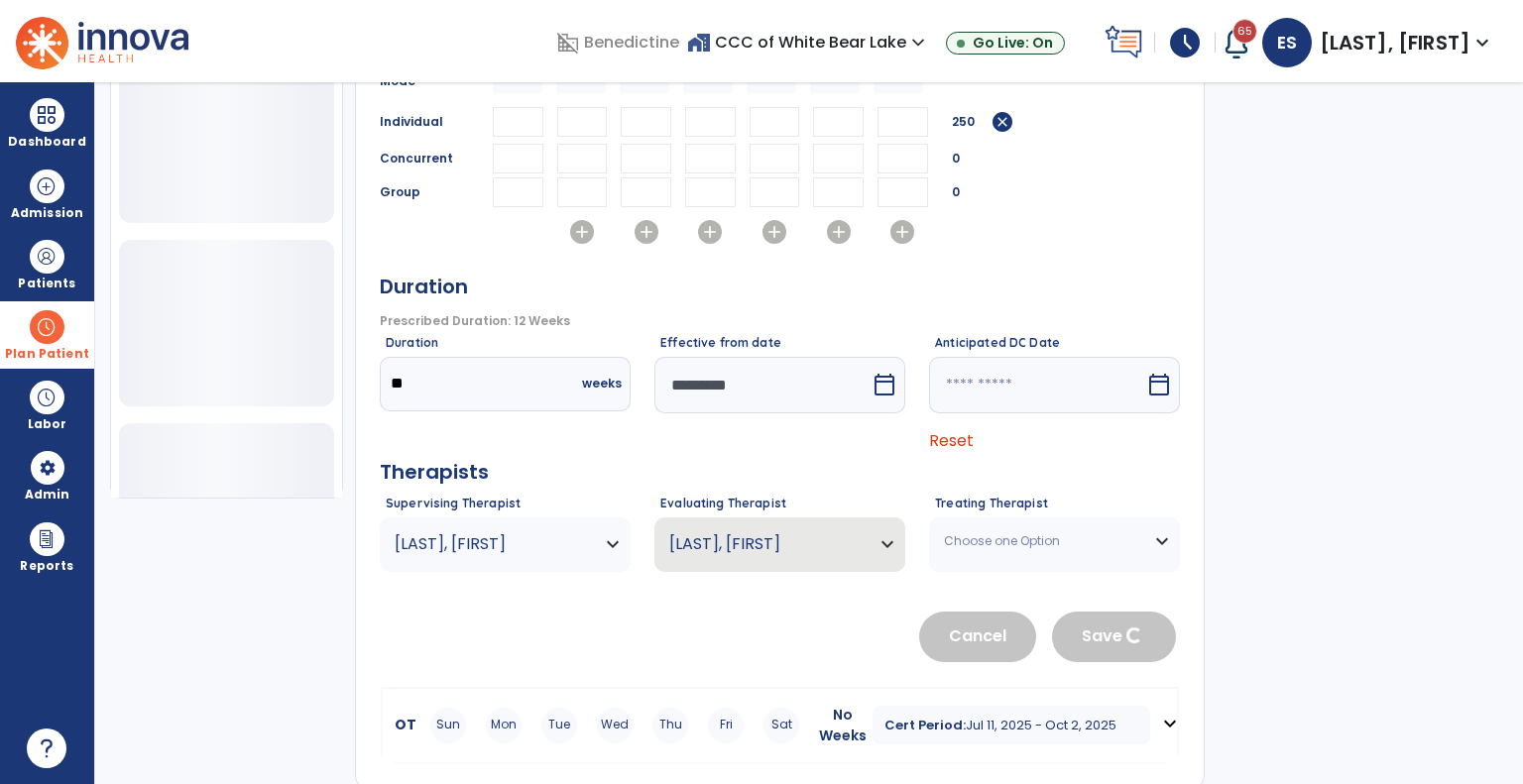 type 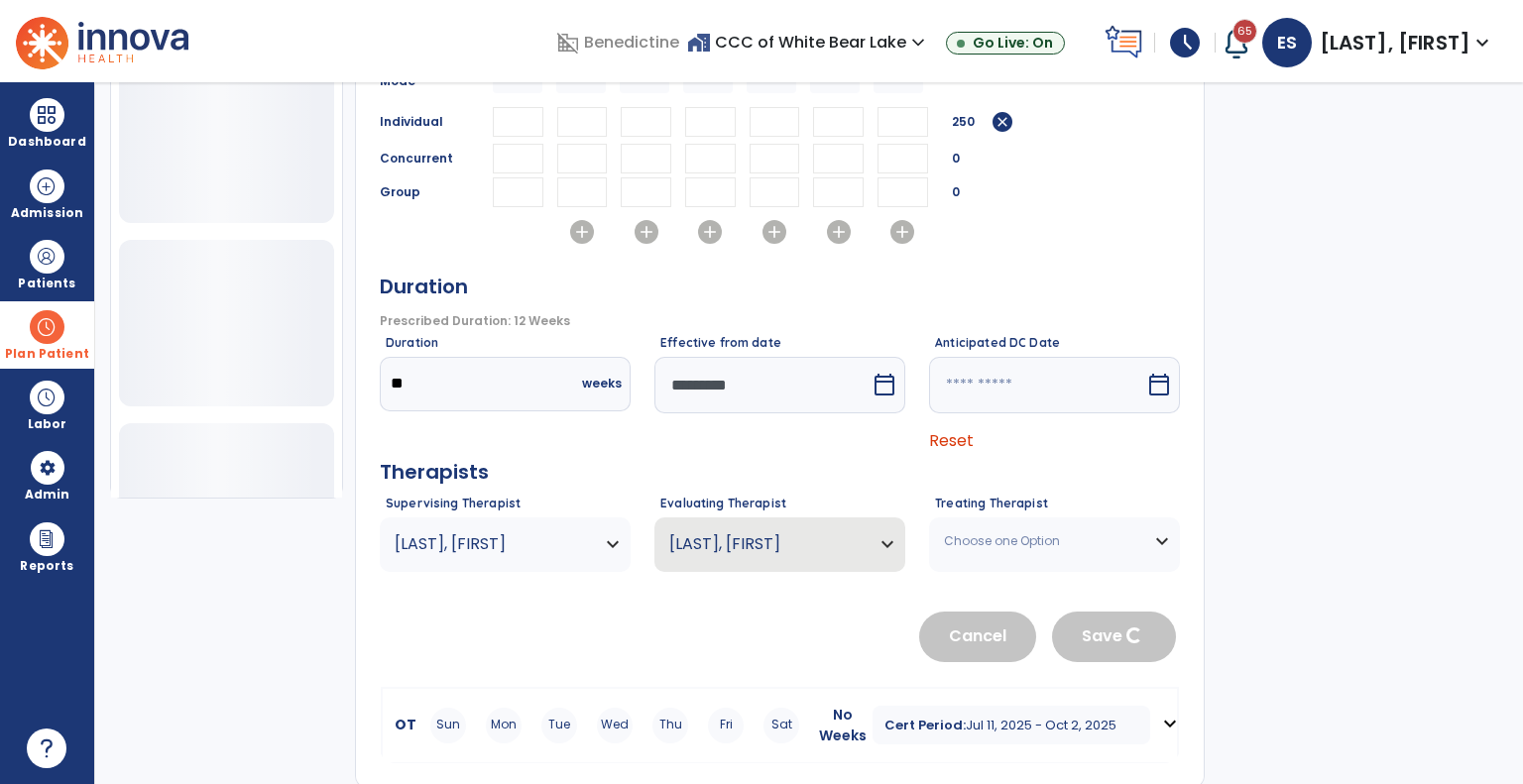 type 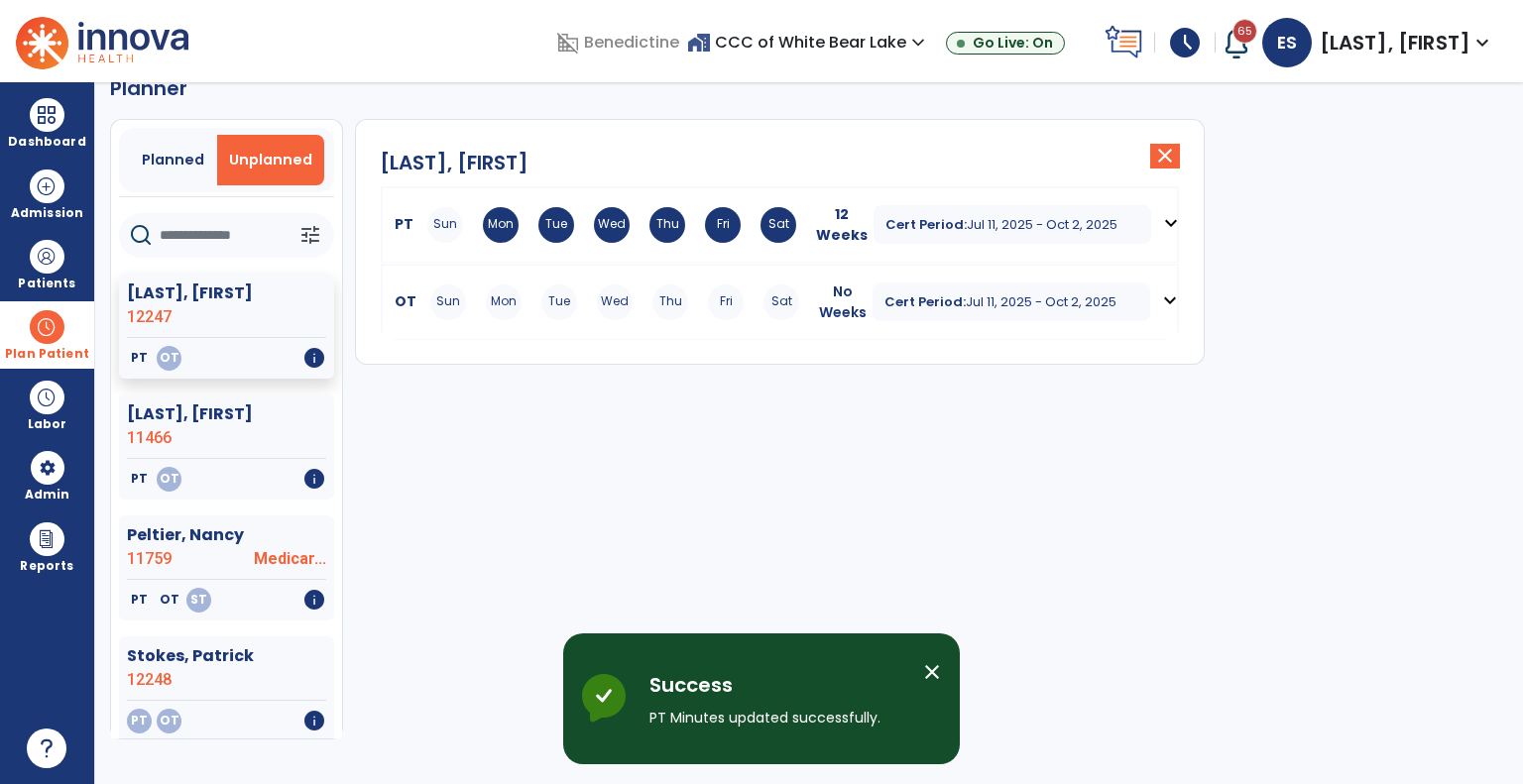 scroll, scrollTop: 36, scrollLeft: 0, axis: vertical 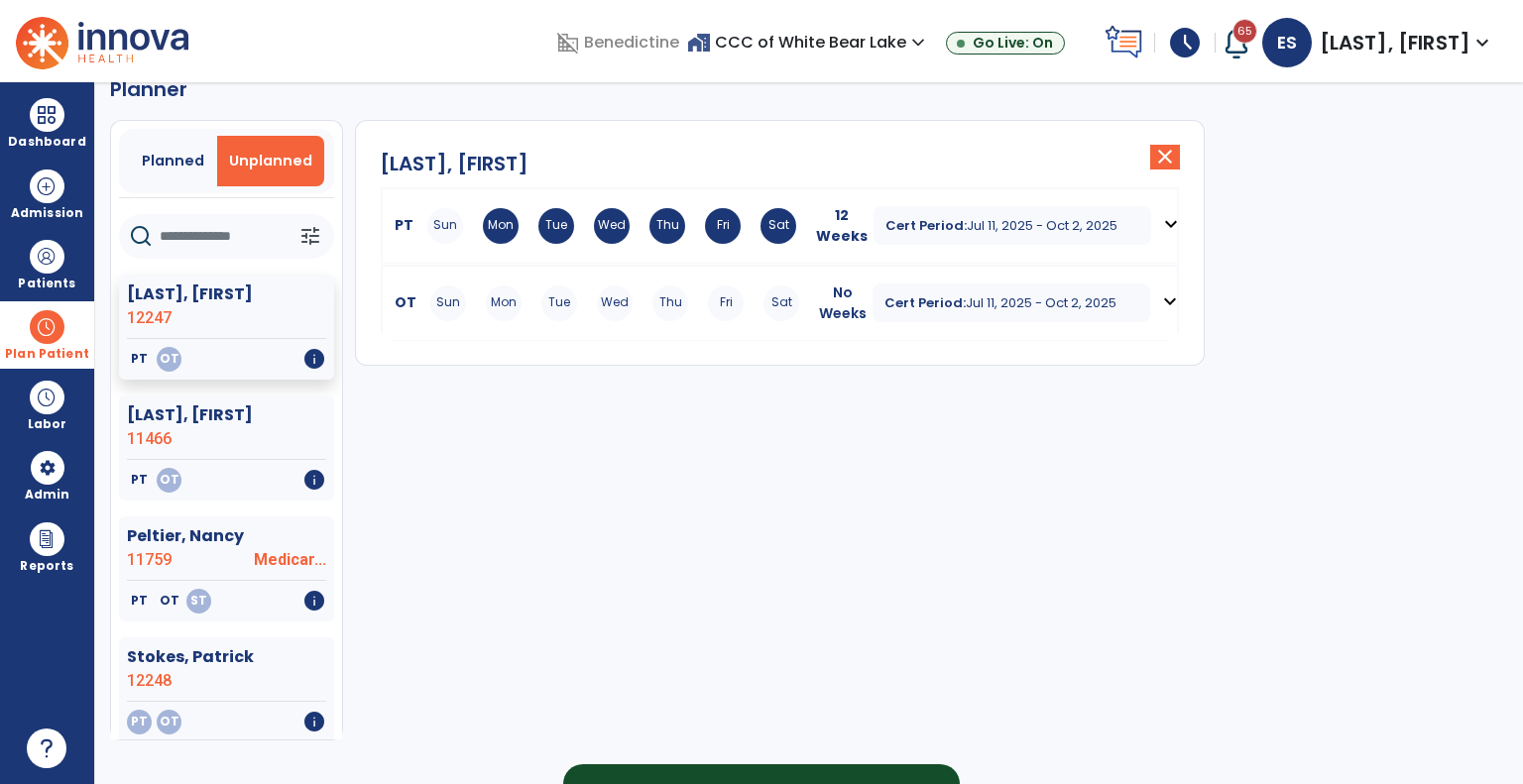 click on "expand_more" at bounding box center (1170, 301) 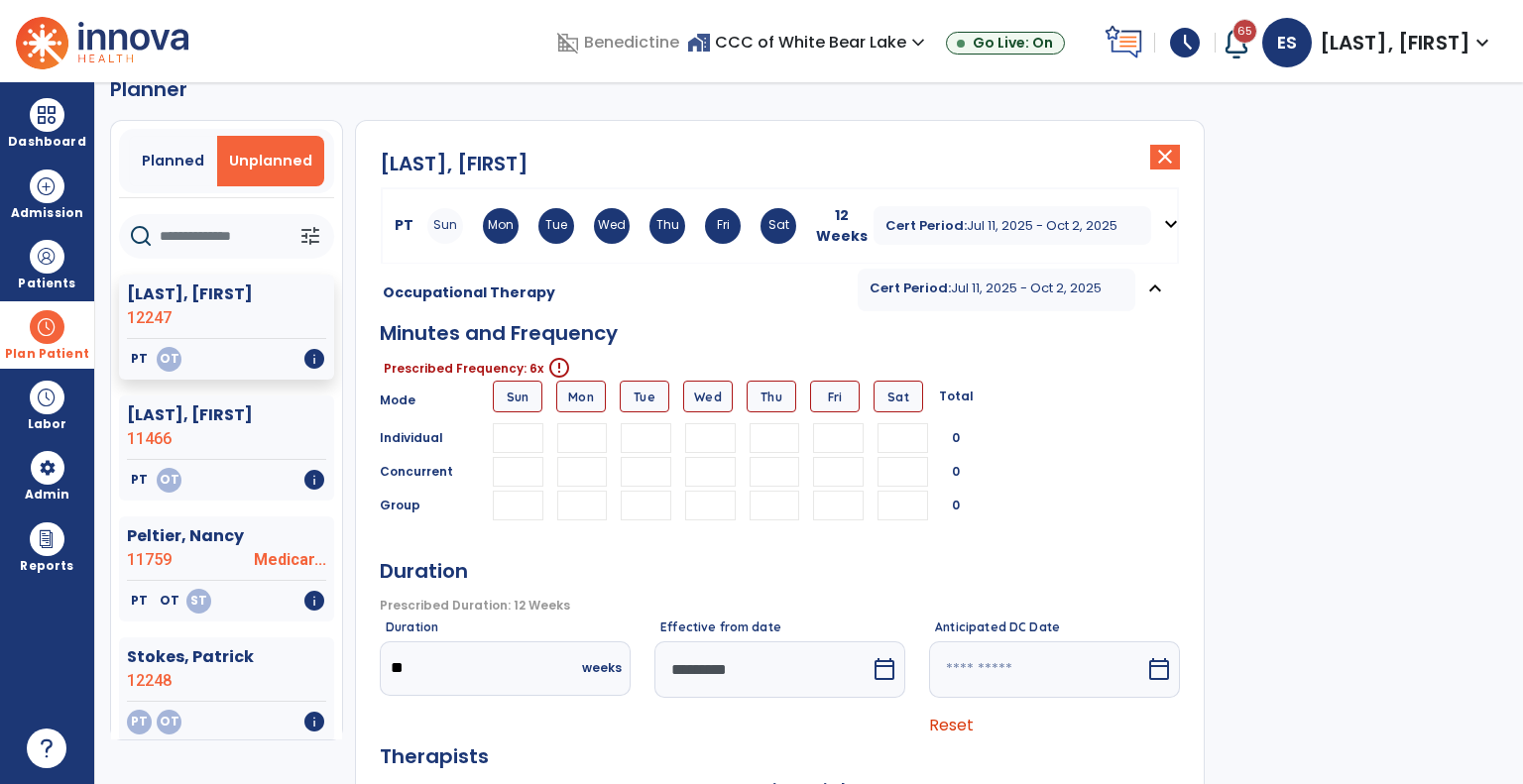 click at bounding box center [582, 438] 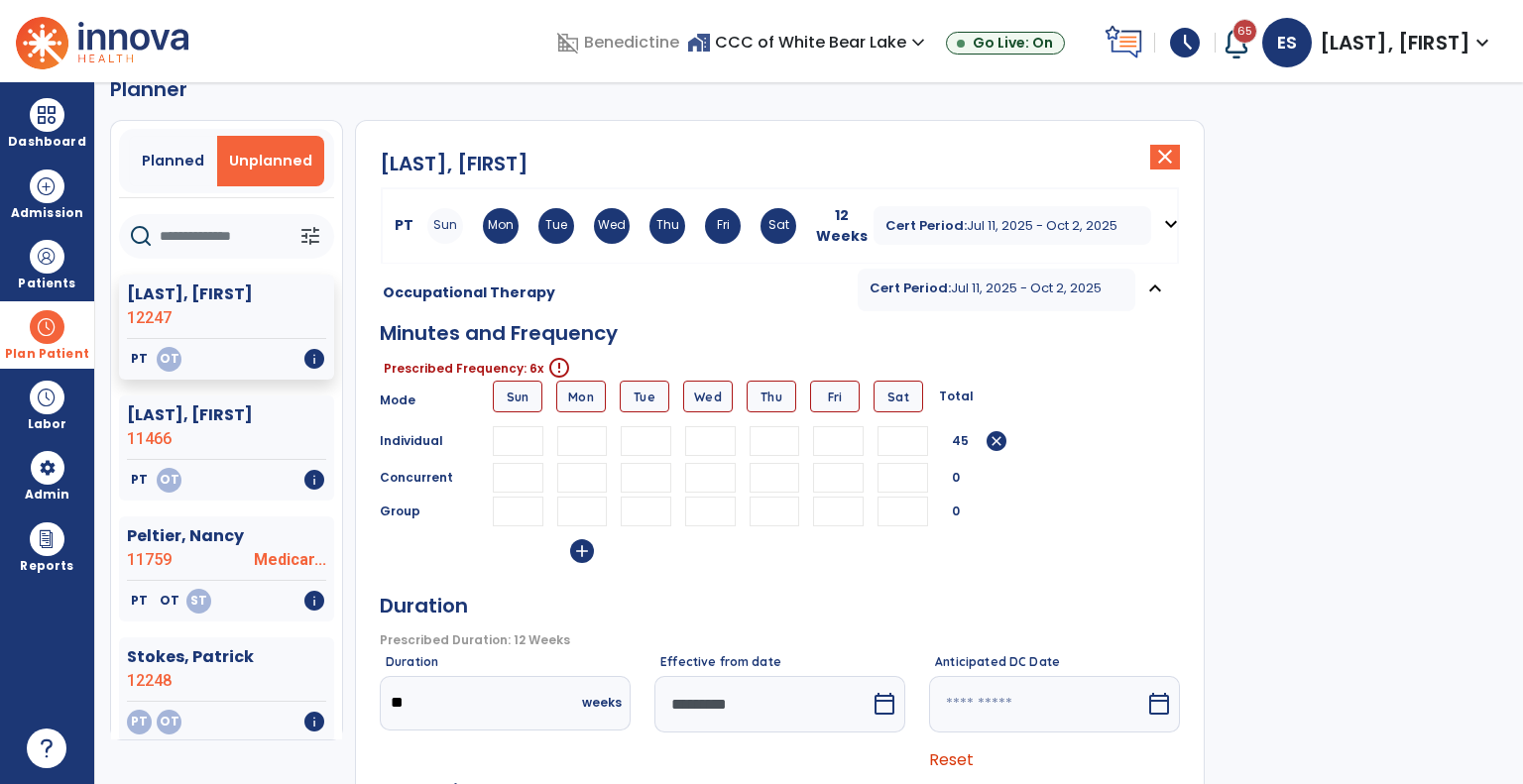 type on "**" 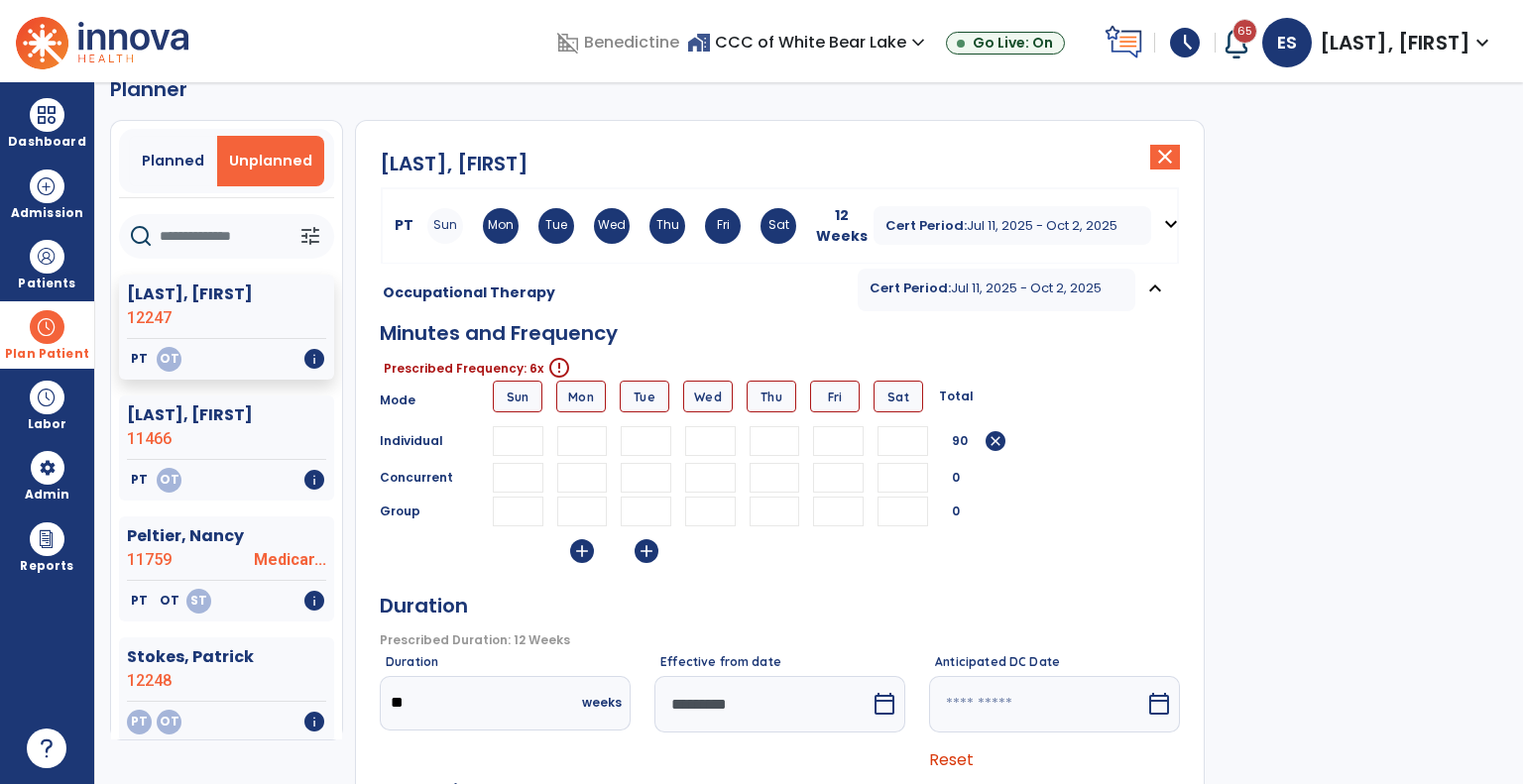 type on "**" 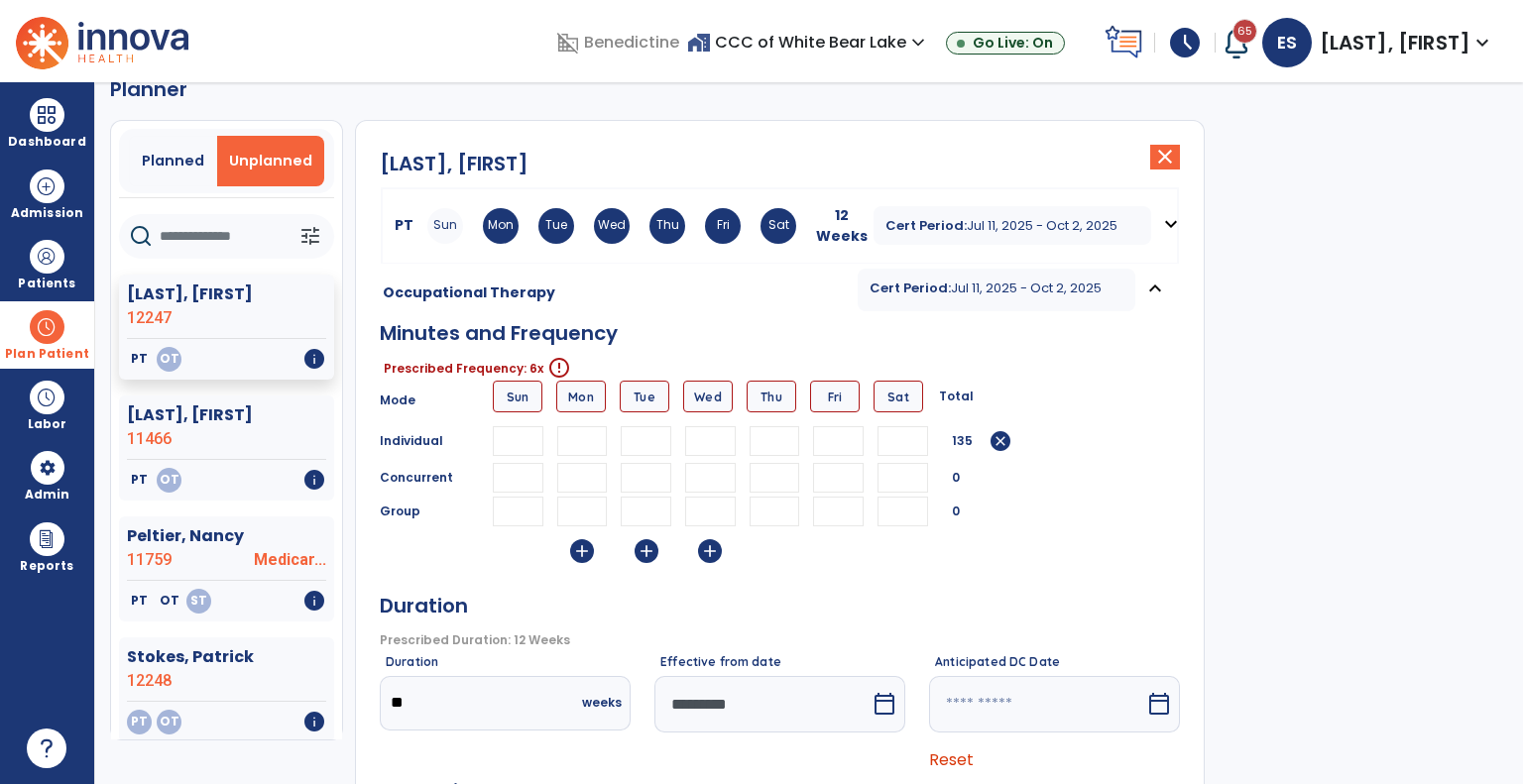 type on "**" 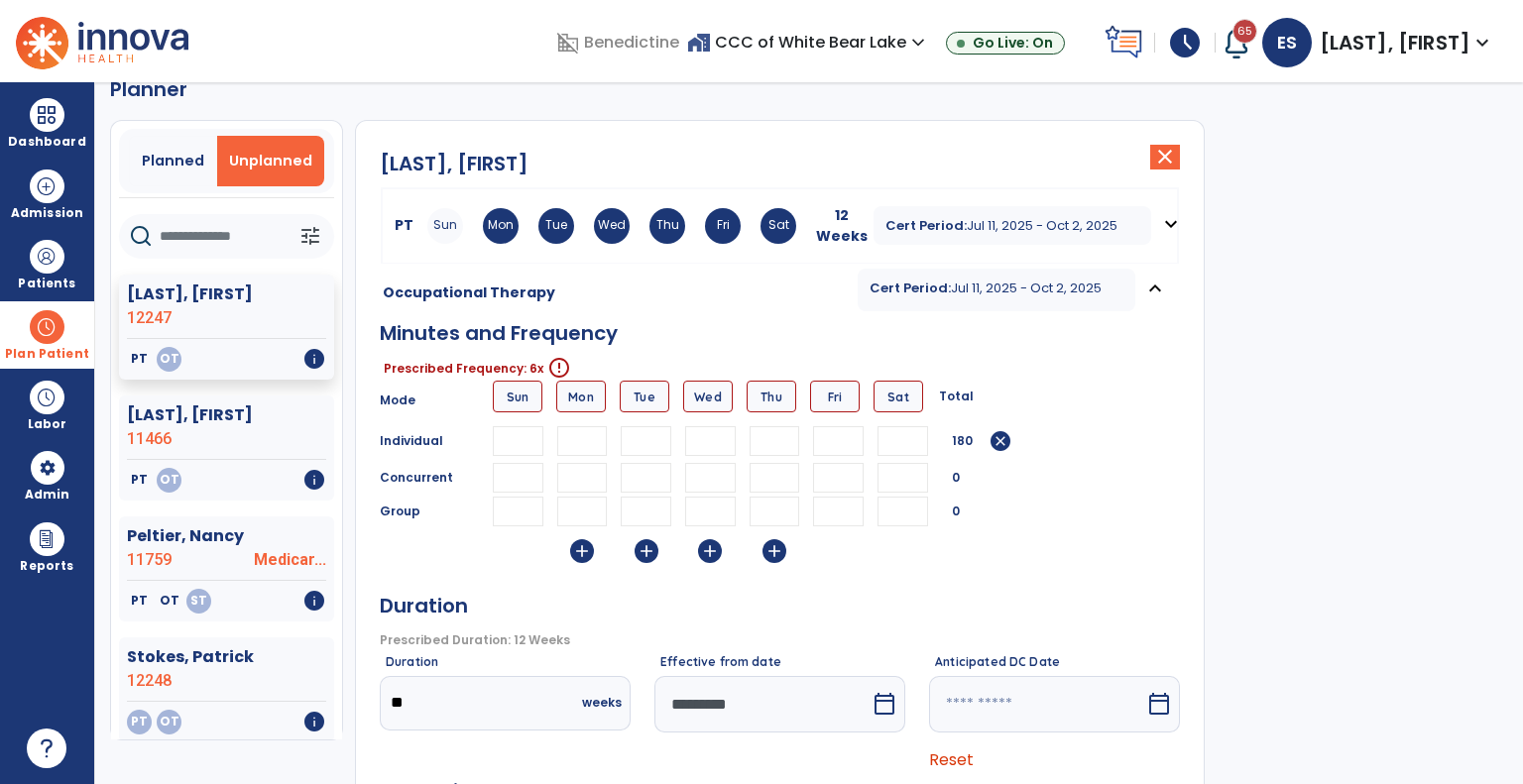 type on "**" 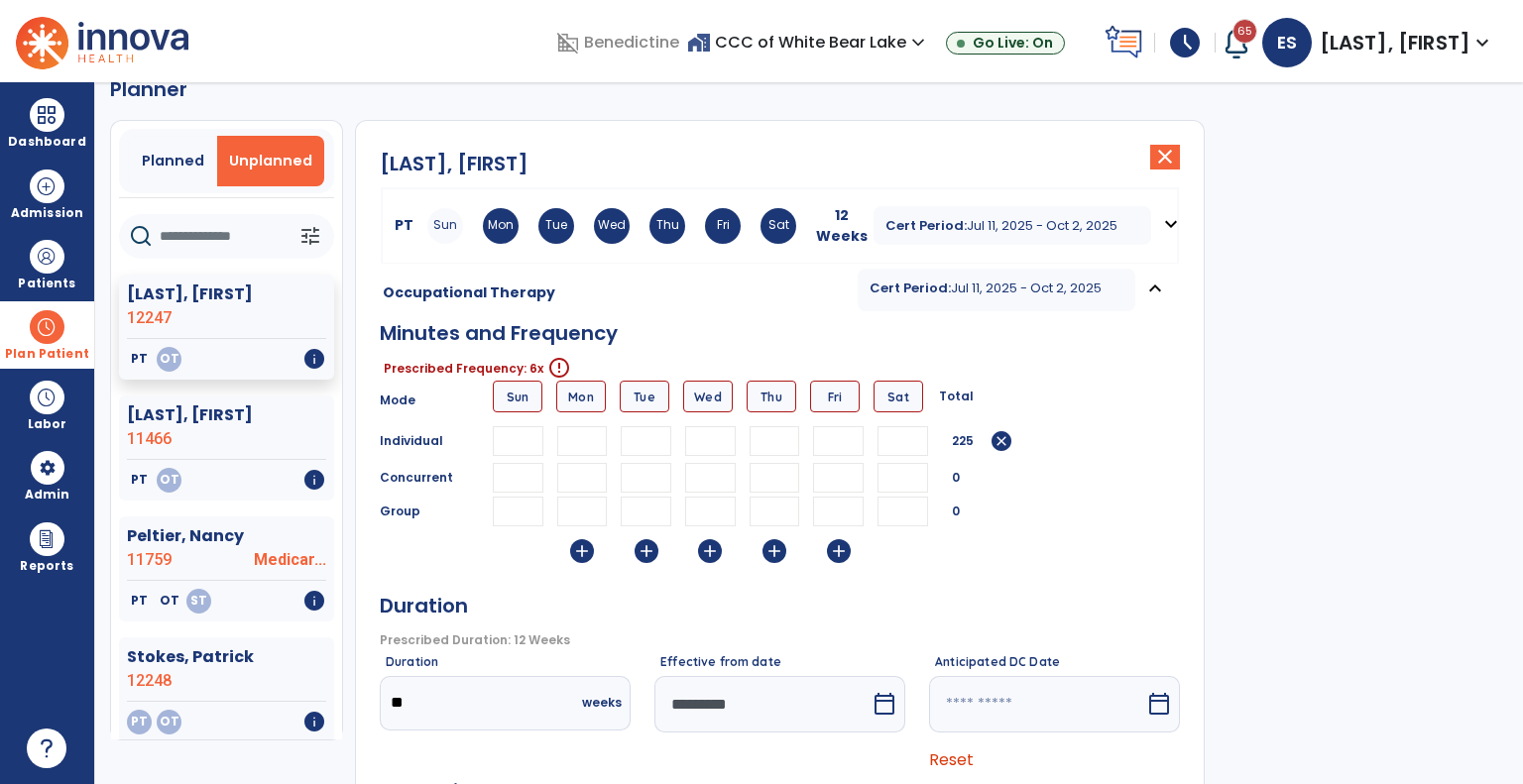 type on "**" 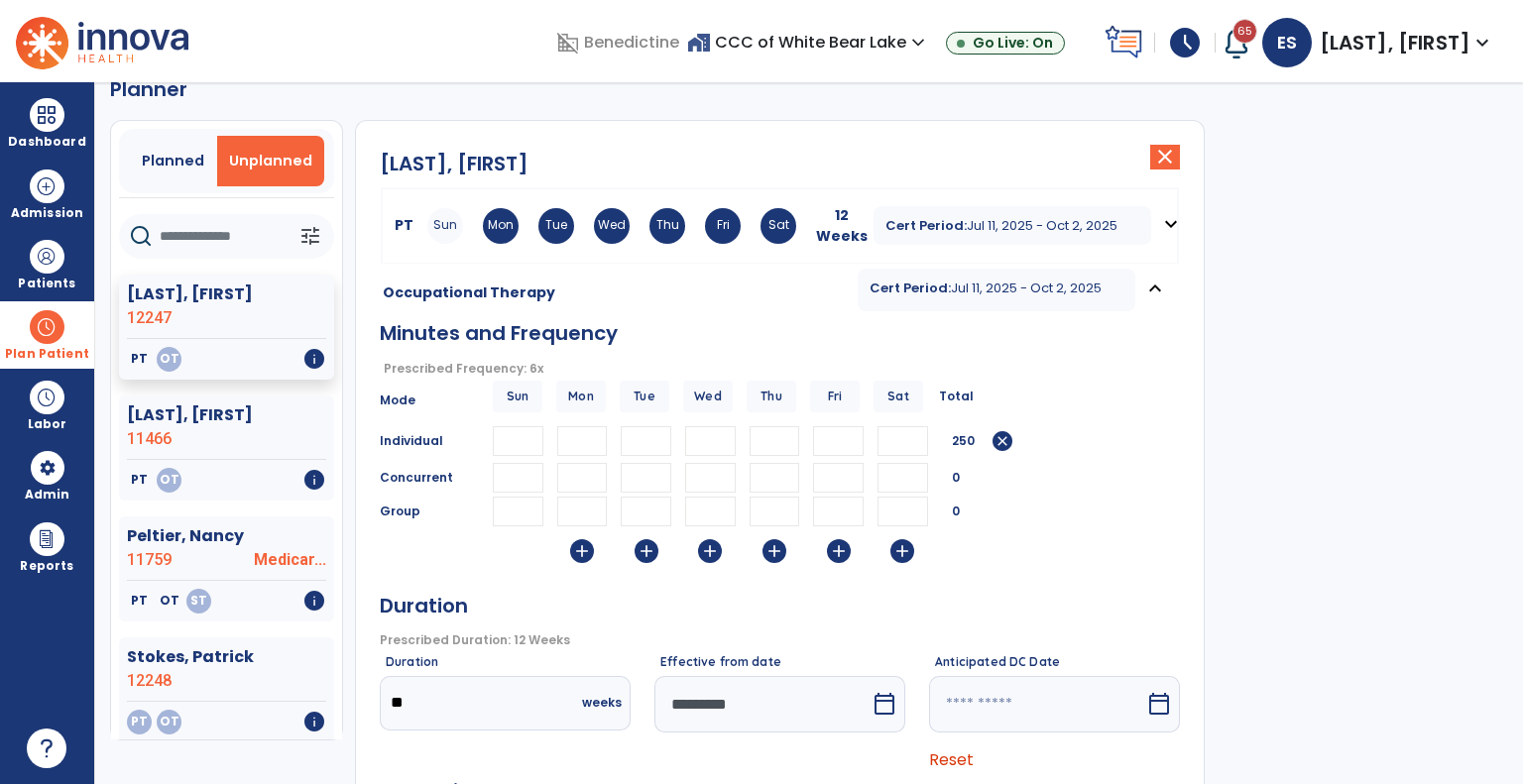 type on "**" 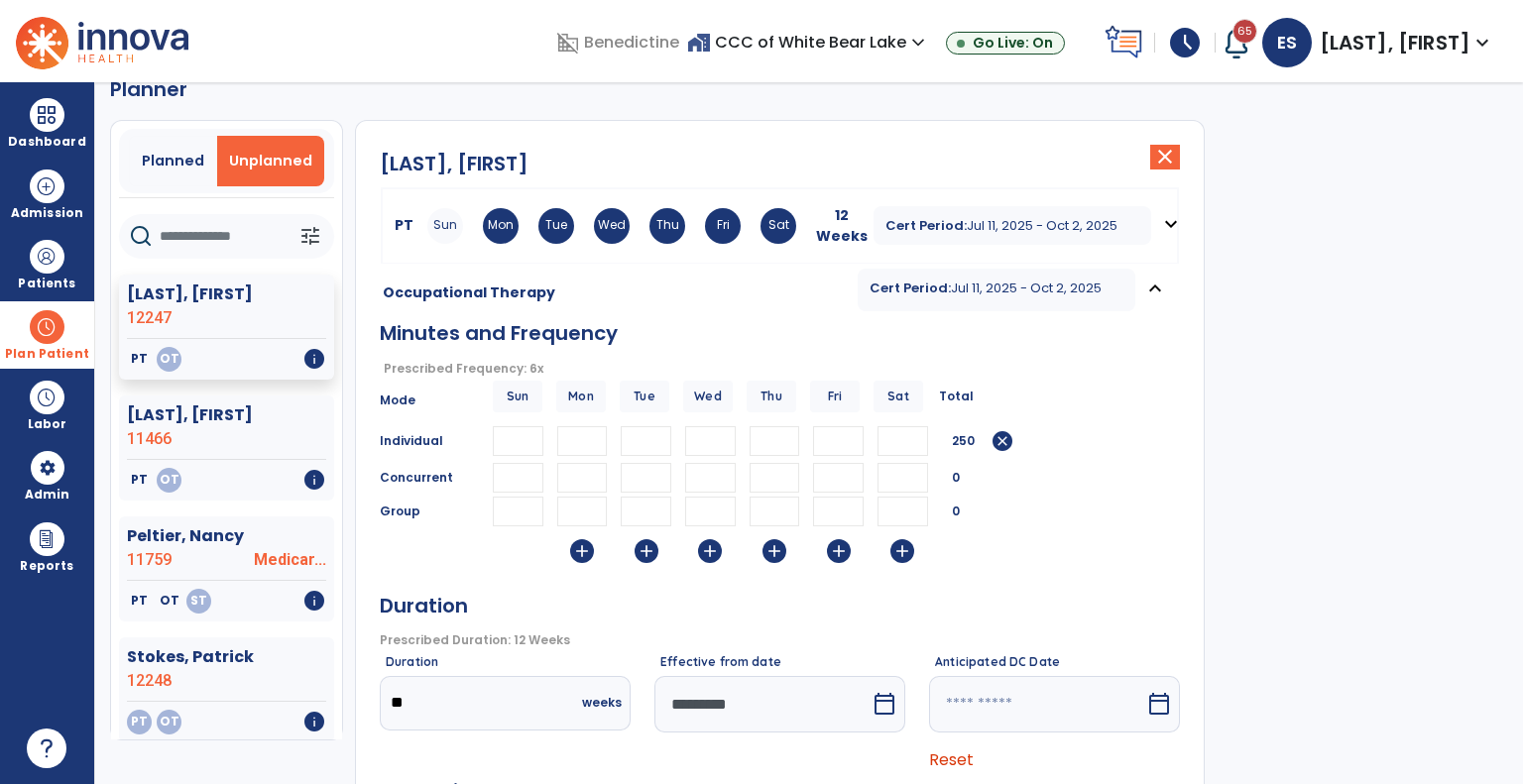 click on "*********" at bounding box center (762, 704) 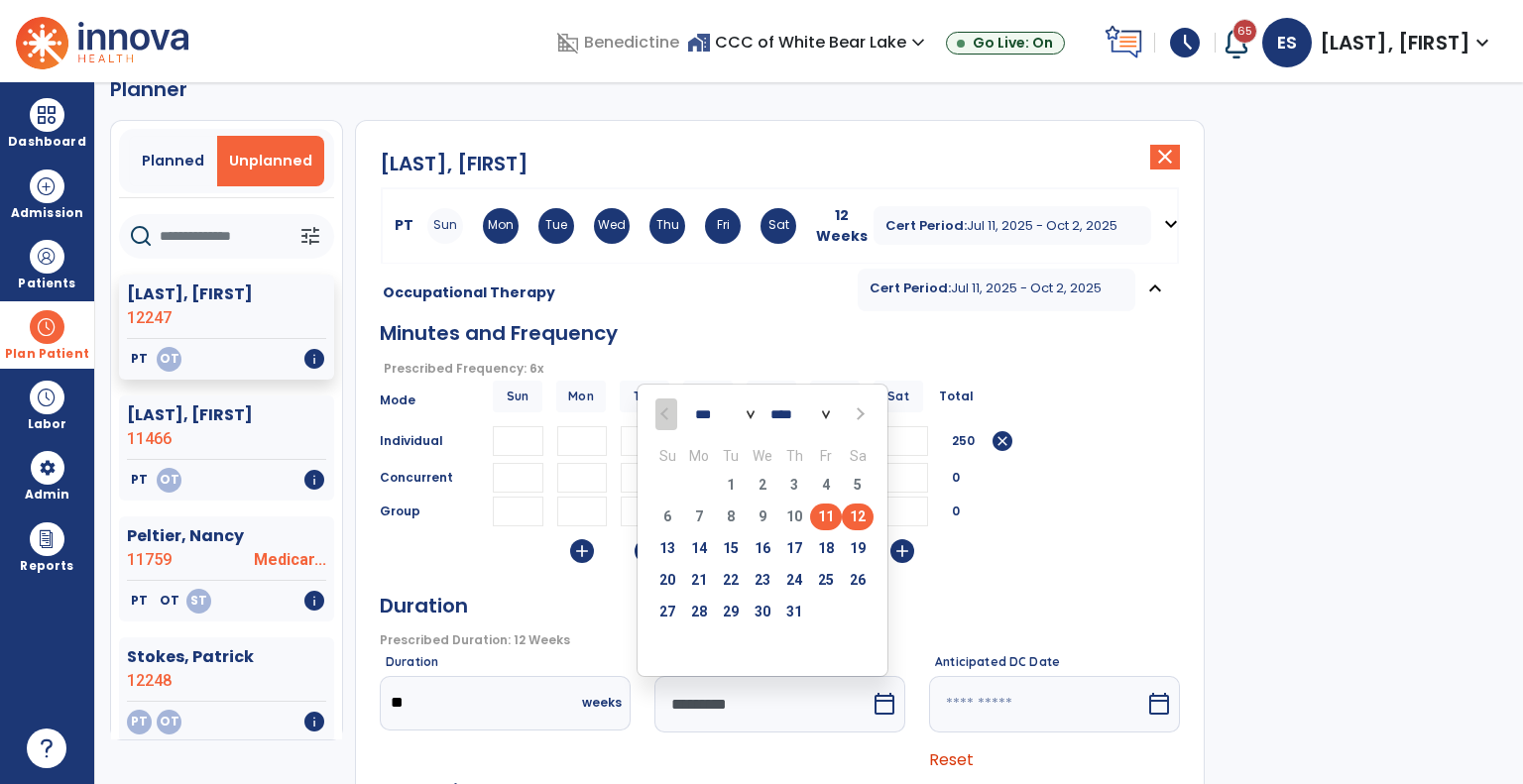 click on "12" at bounding box center (858, 516) 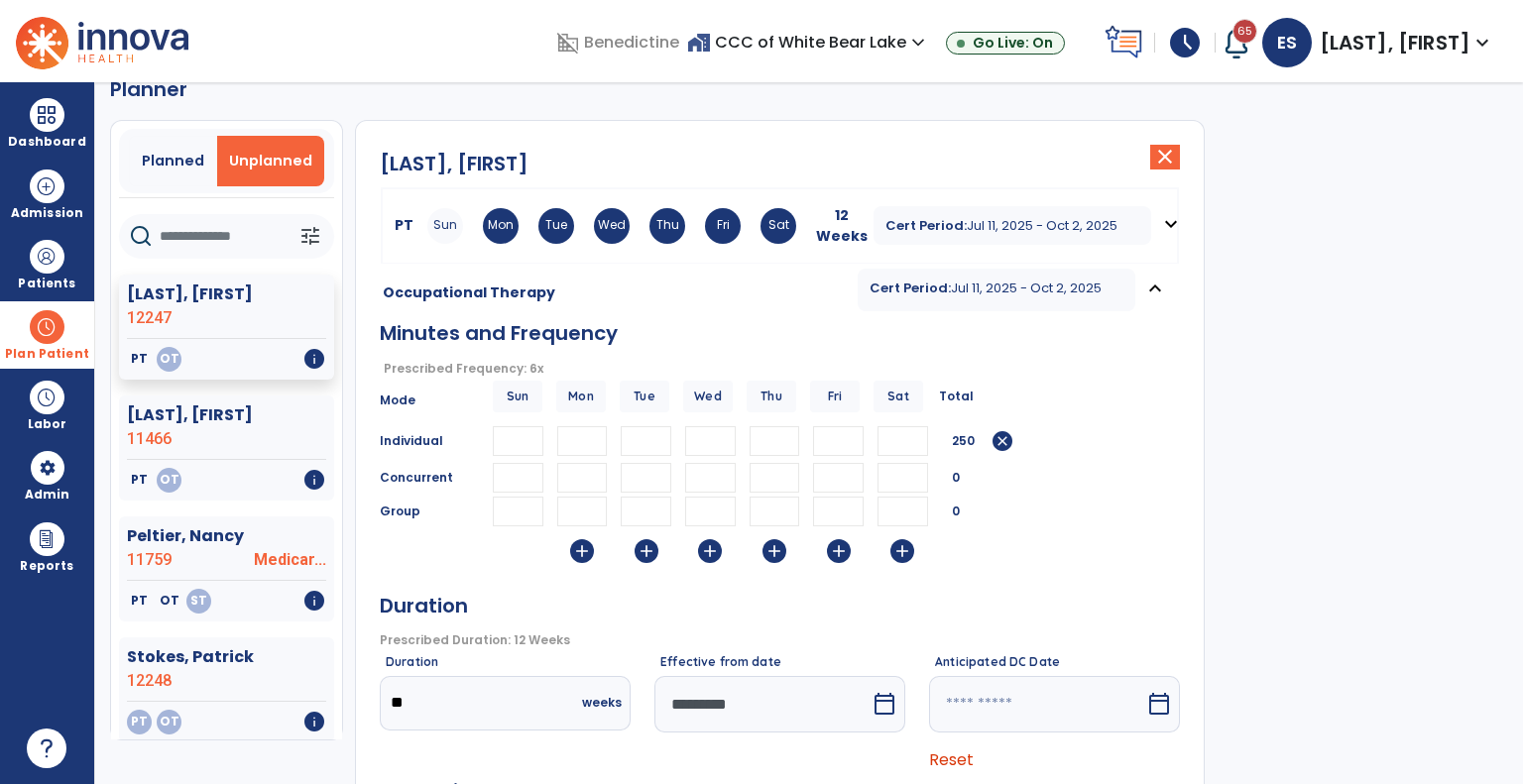scroll, scrollTop: 278, scrollLeft: 0, axis: vertical 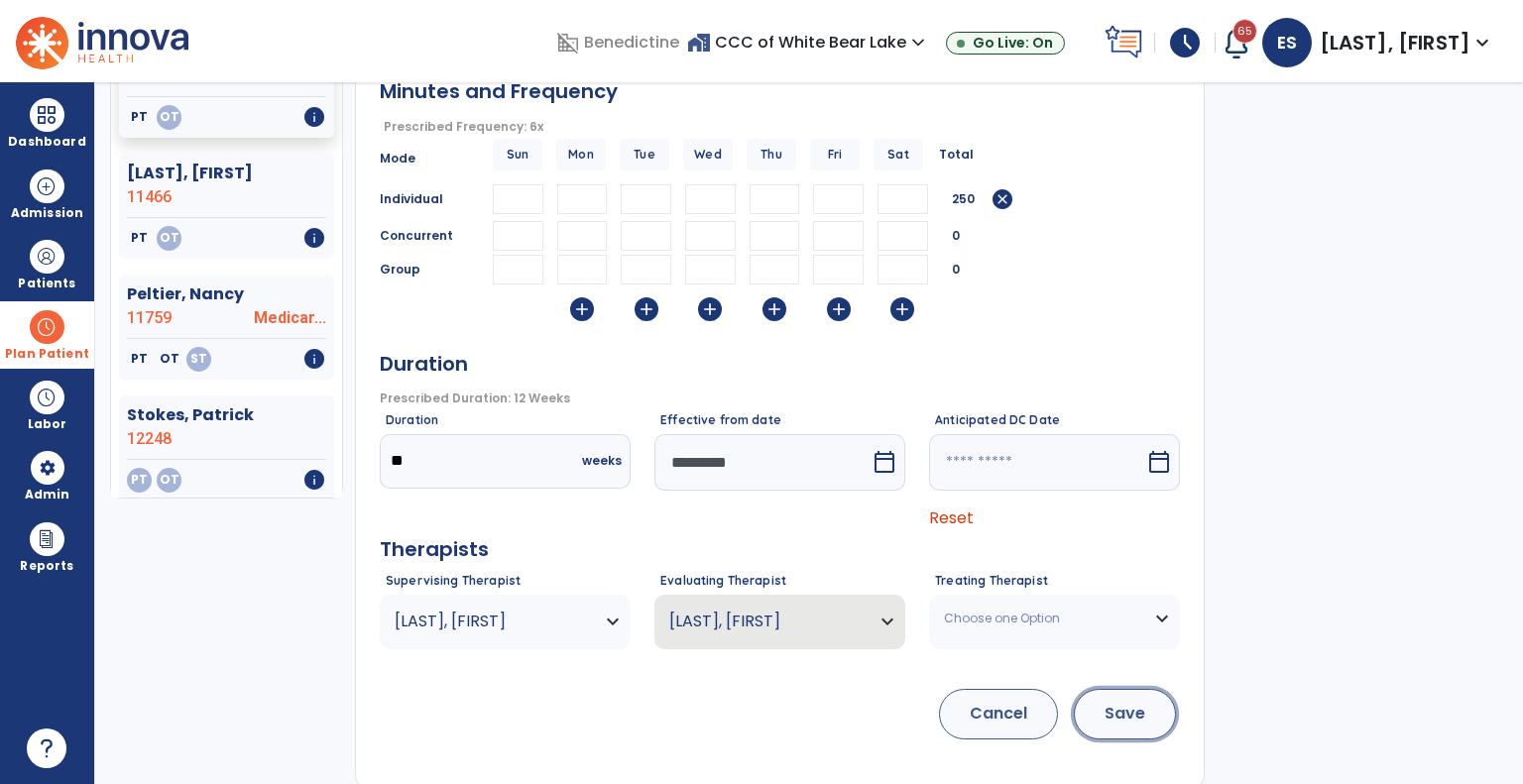 click on "Save" at bounding box center [1124, 714] 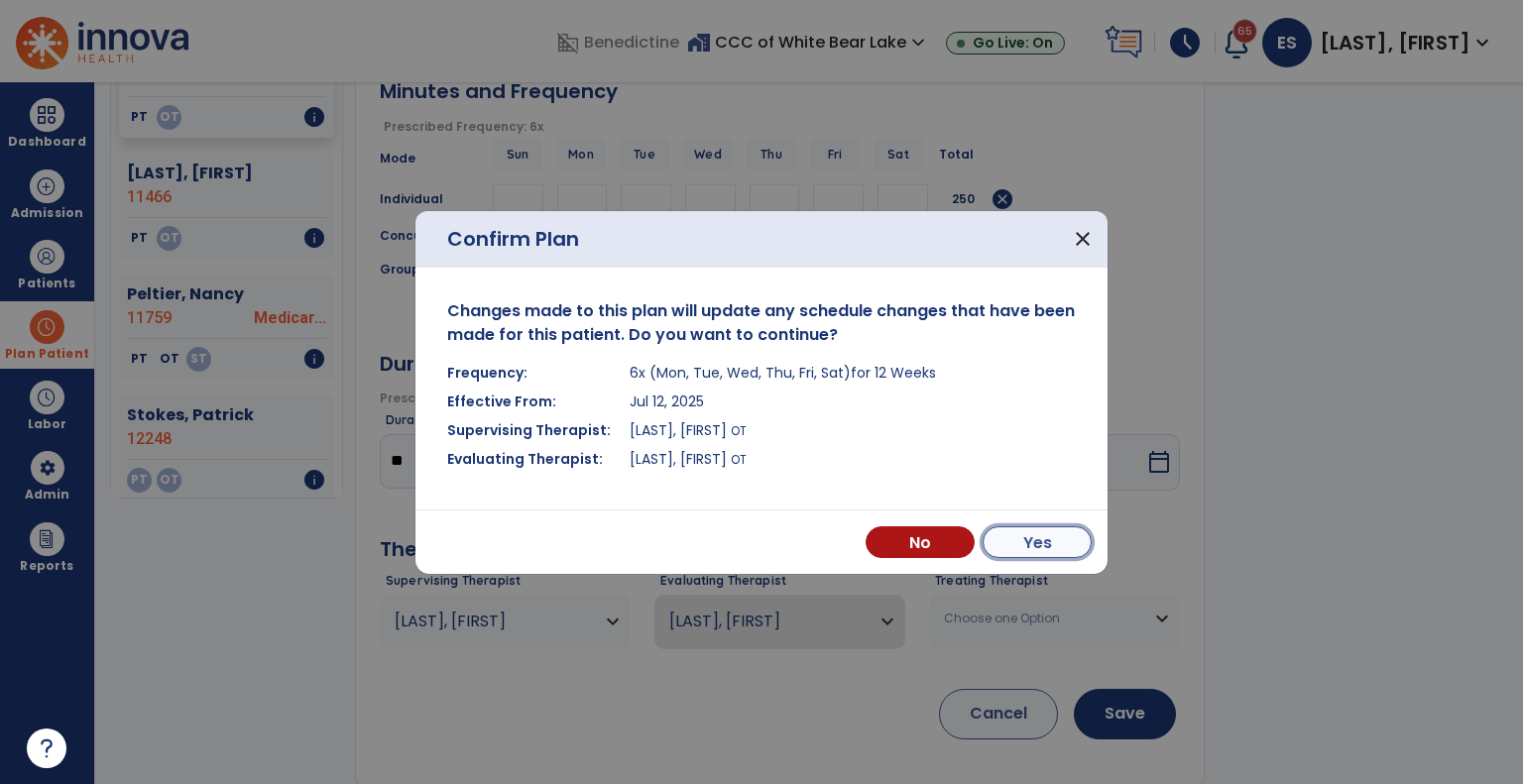click on "Yes" at bounding box center [1037, 542] 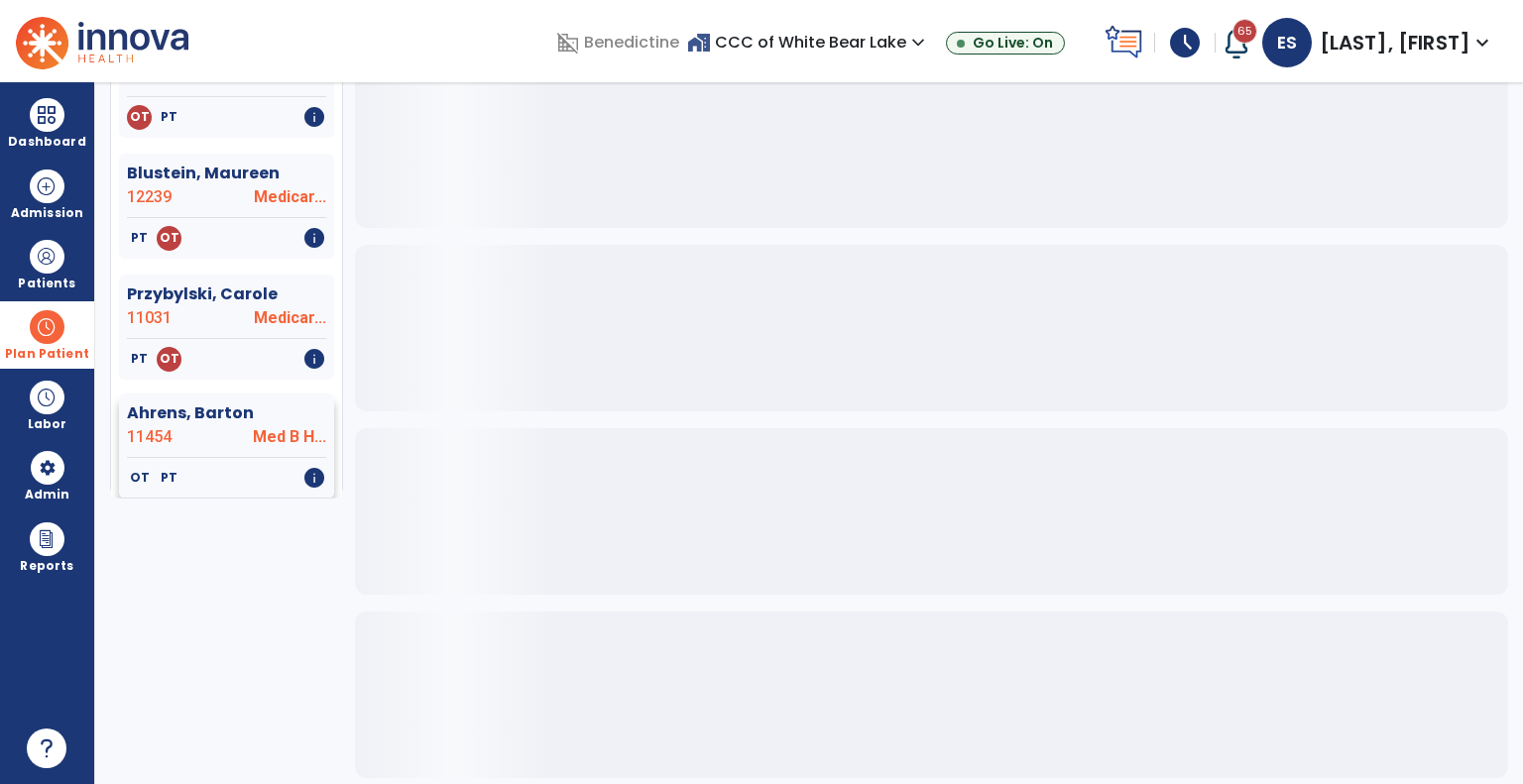 scroll, scrollTop: 0, scrollLeft: 0, axis: both 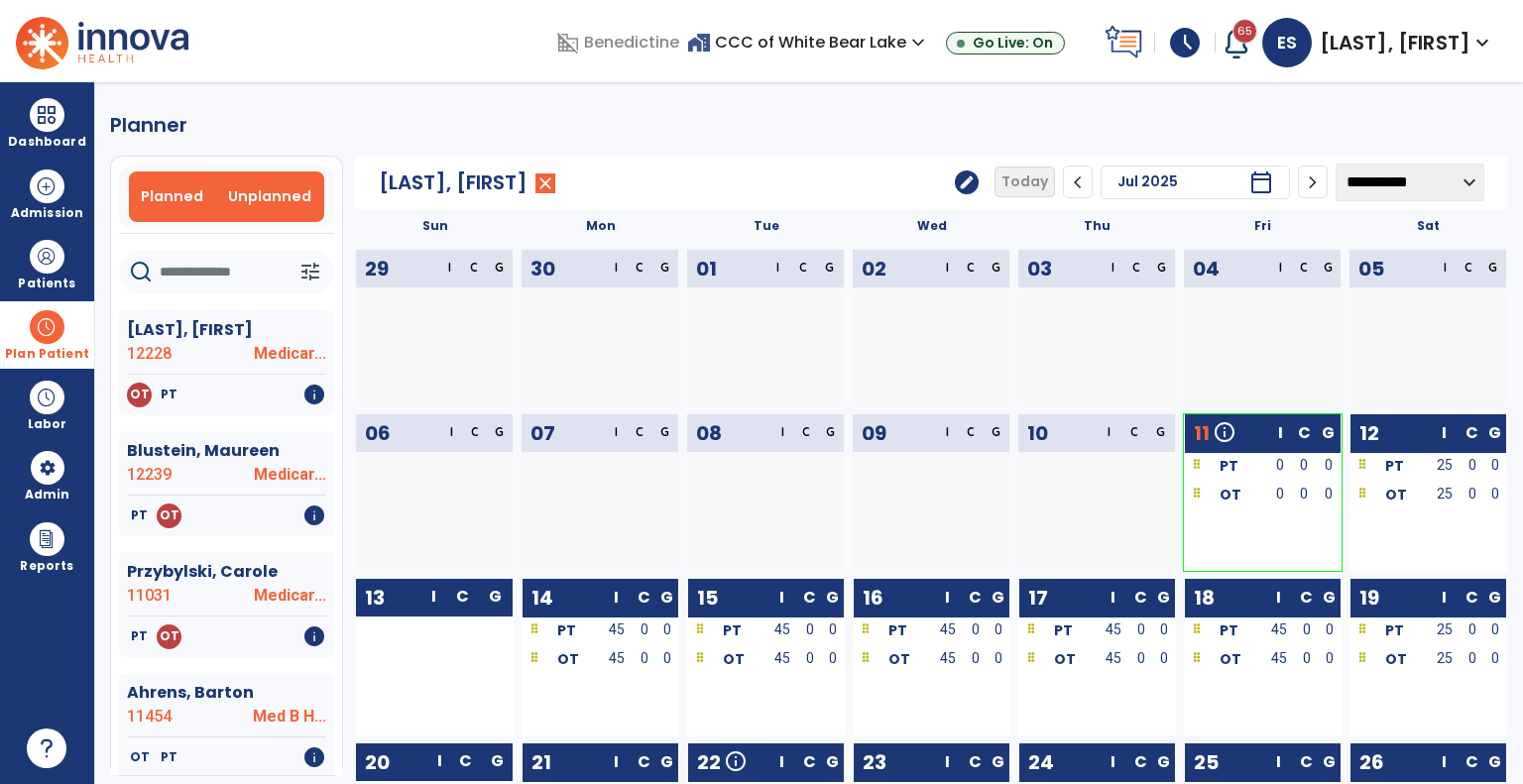 click on "Unplanned" at bounding box center (270, 196) 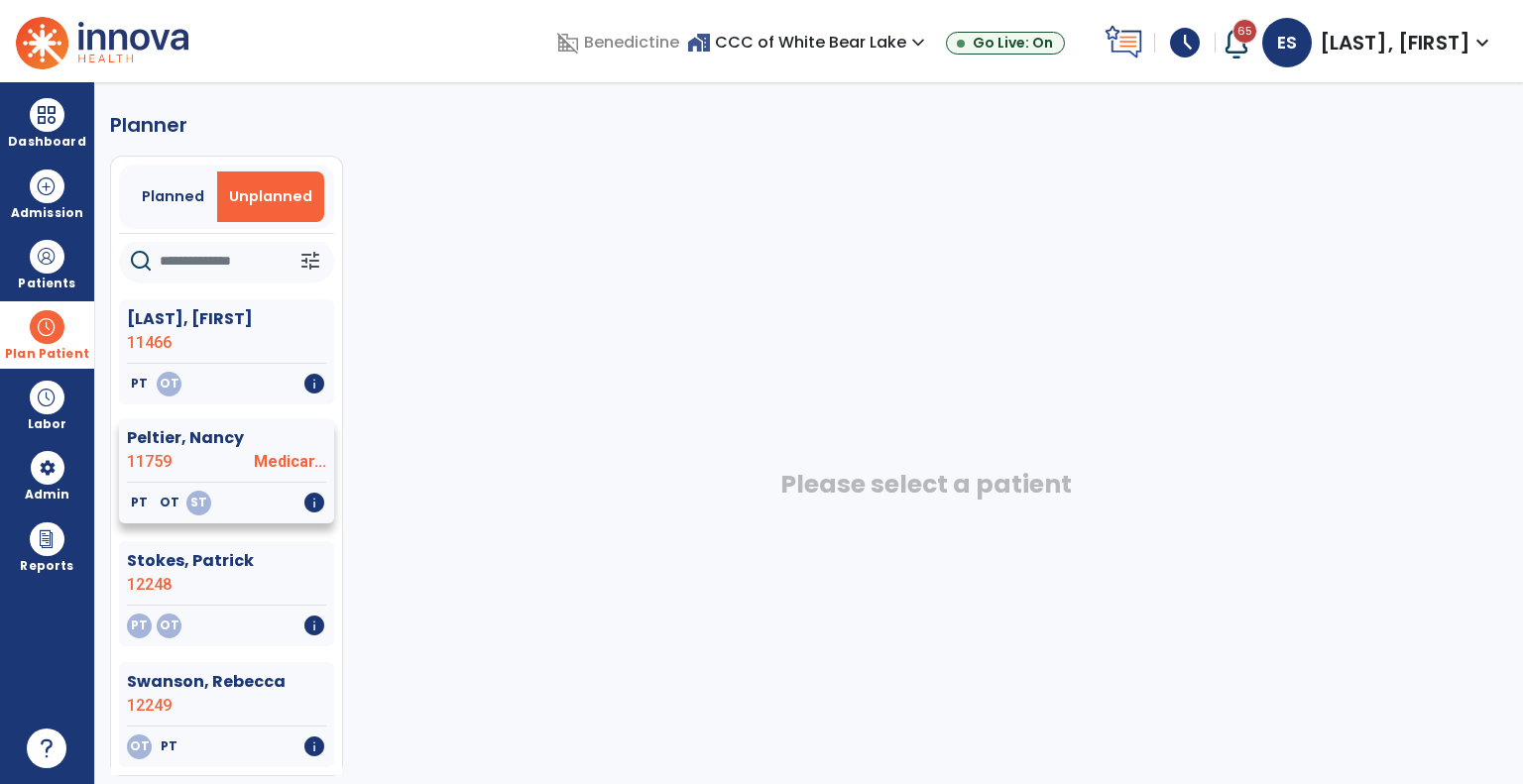 scroll, scrollTop: 13, scrollLeft: 0, axis: vertical 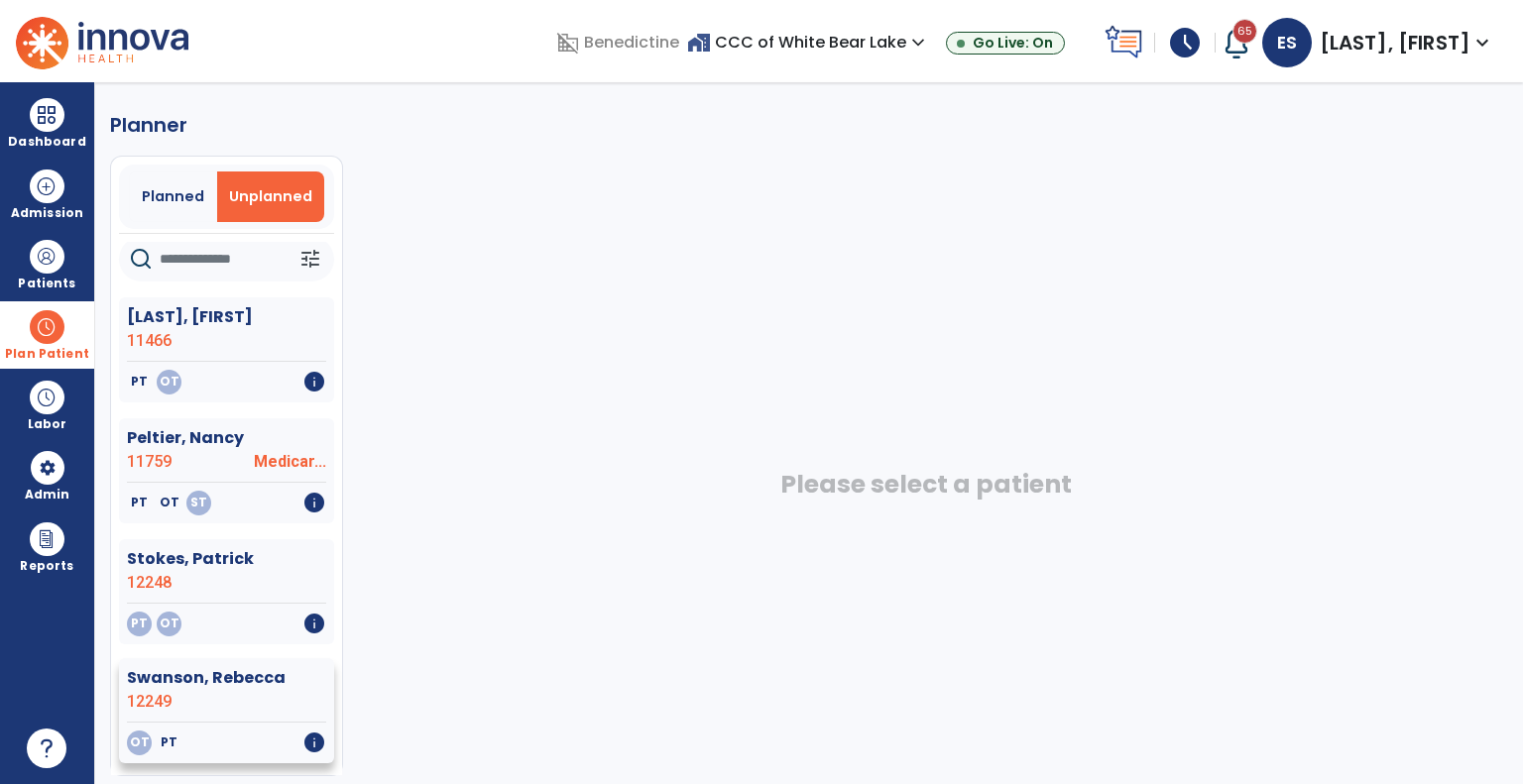 click on "Swanson, Rebecca" 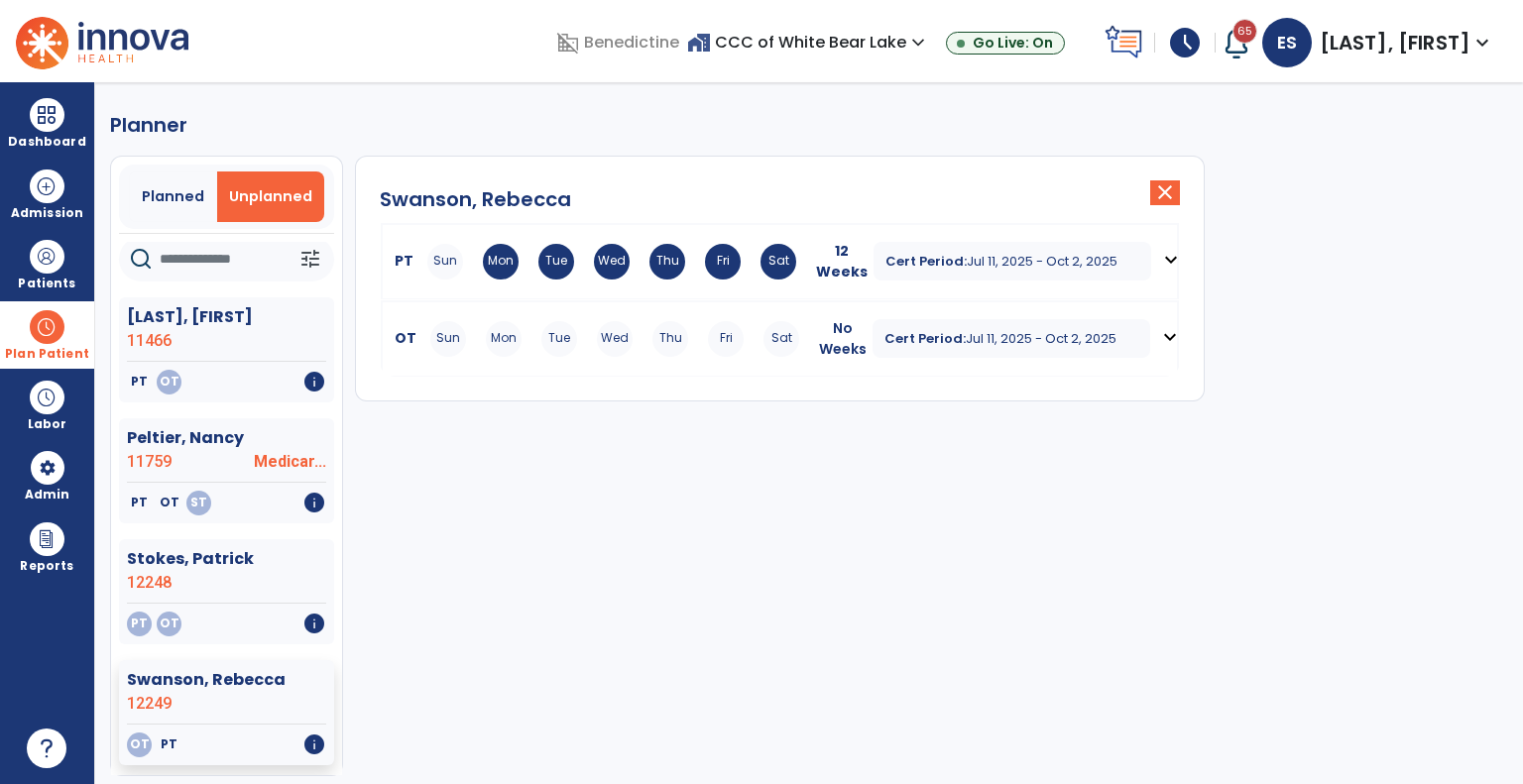 click on "expand_more" at bounding box center [1170, 337] 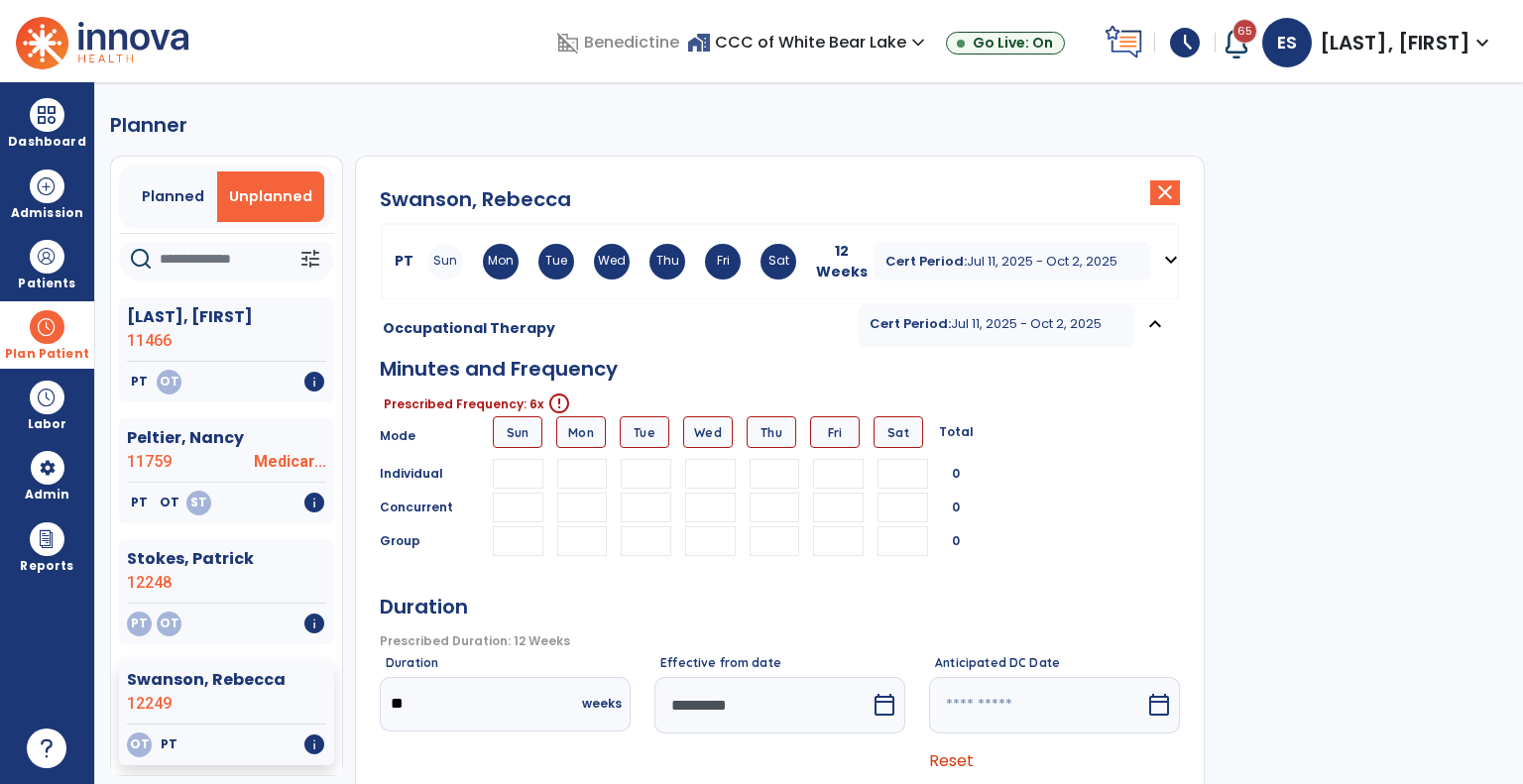 click at bounding box center [582, 474] 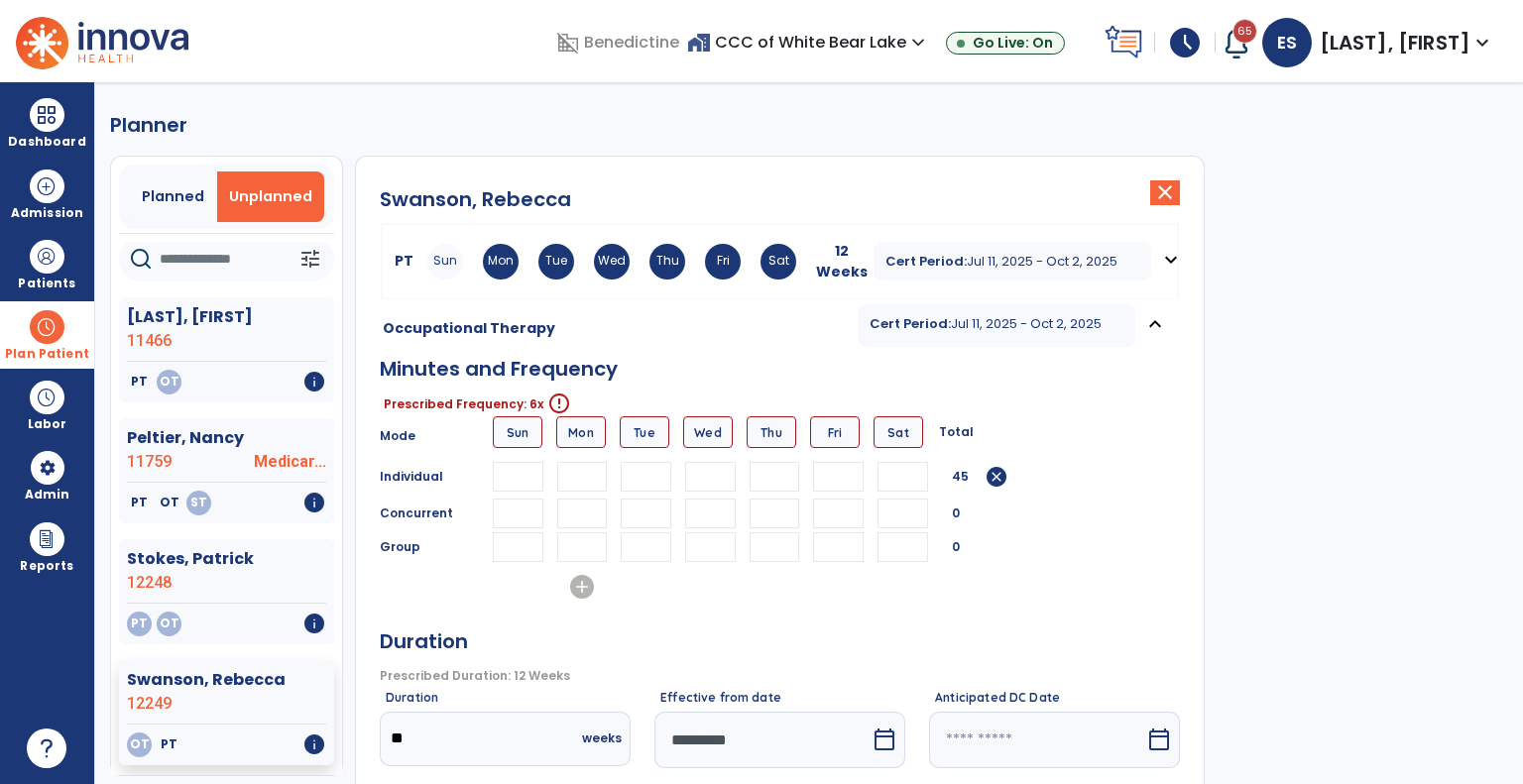 type on "**" 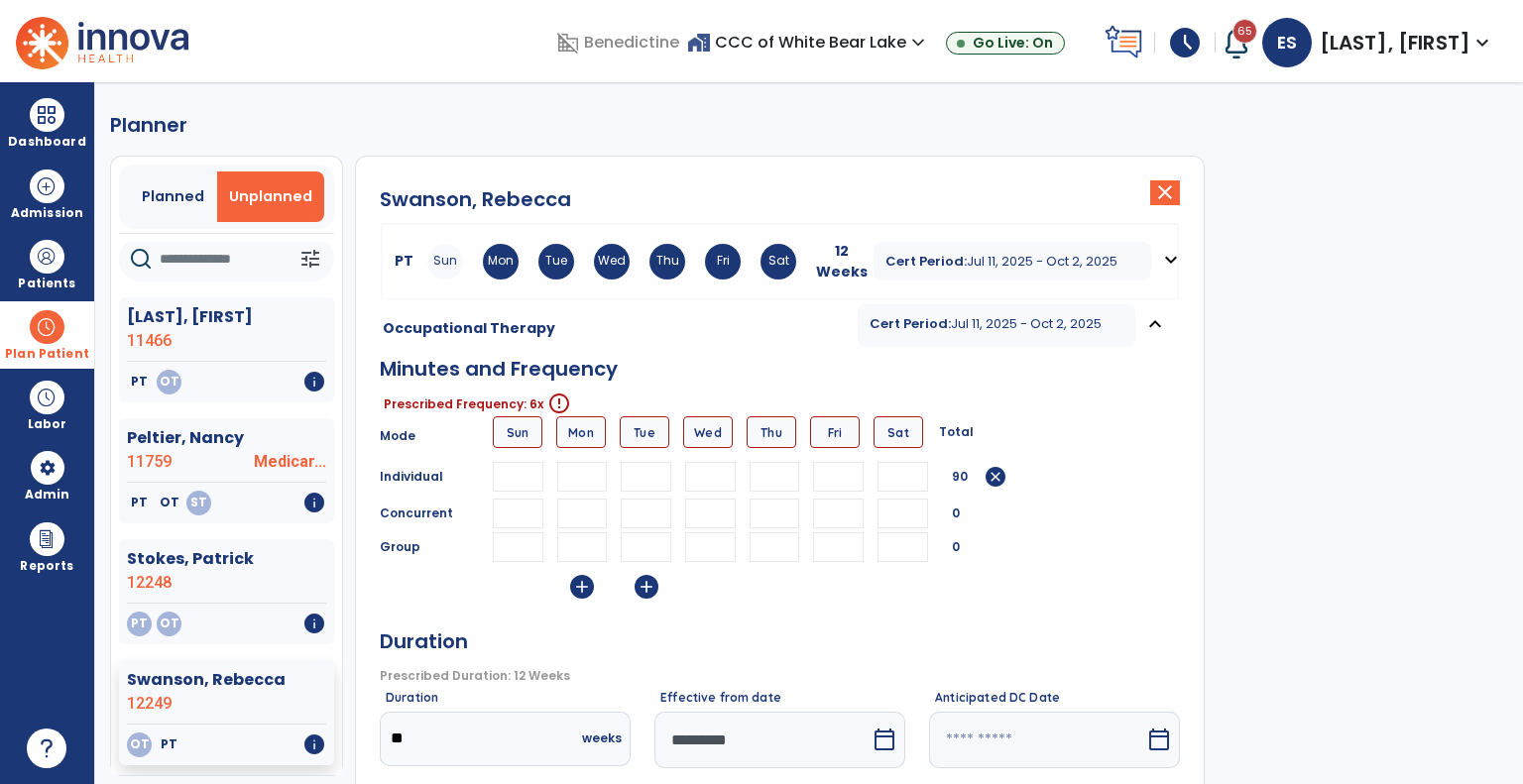 type on "**" 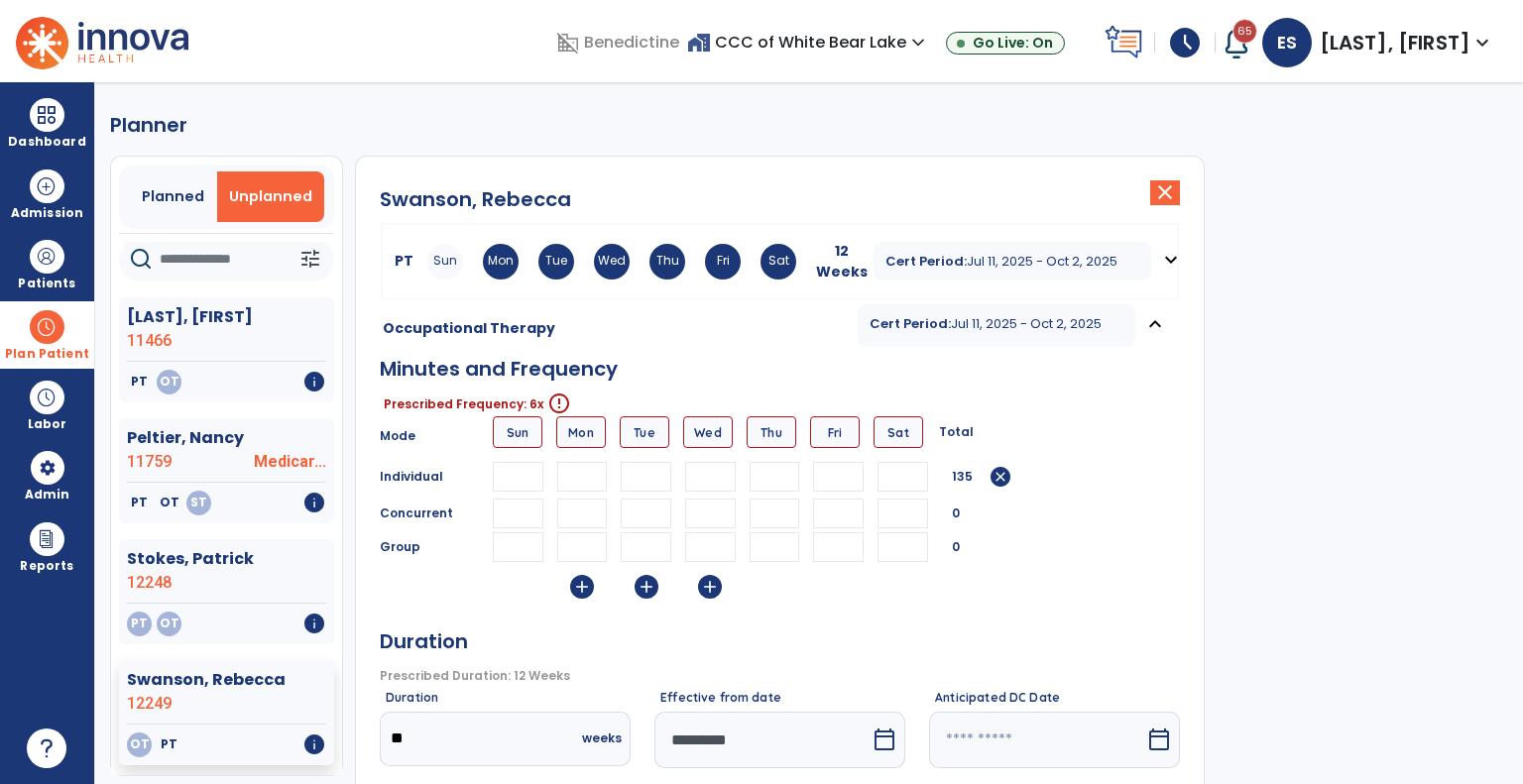 type on "**" 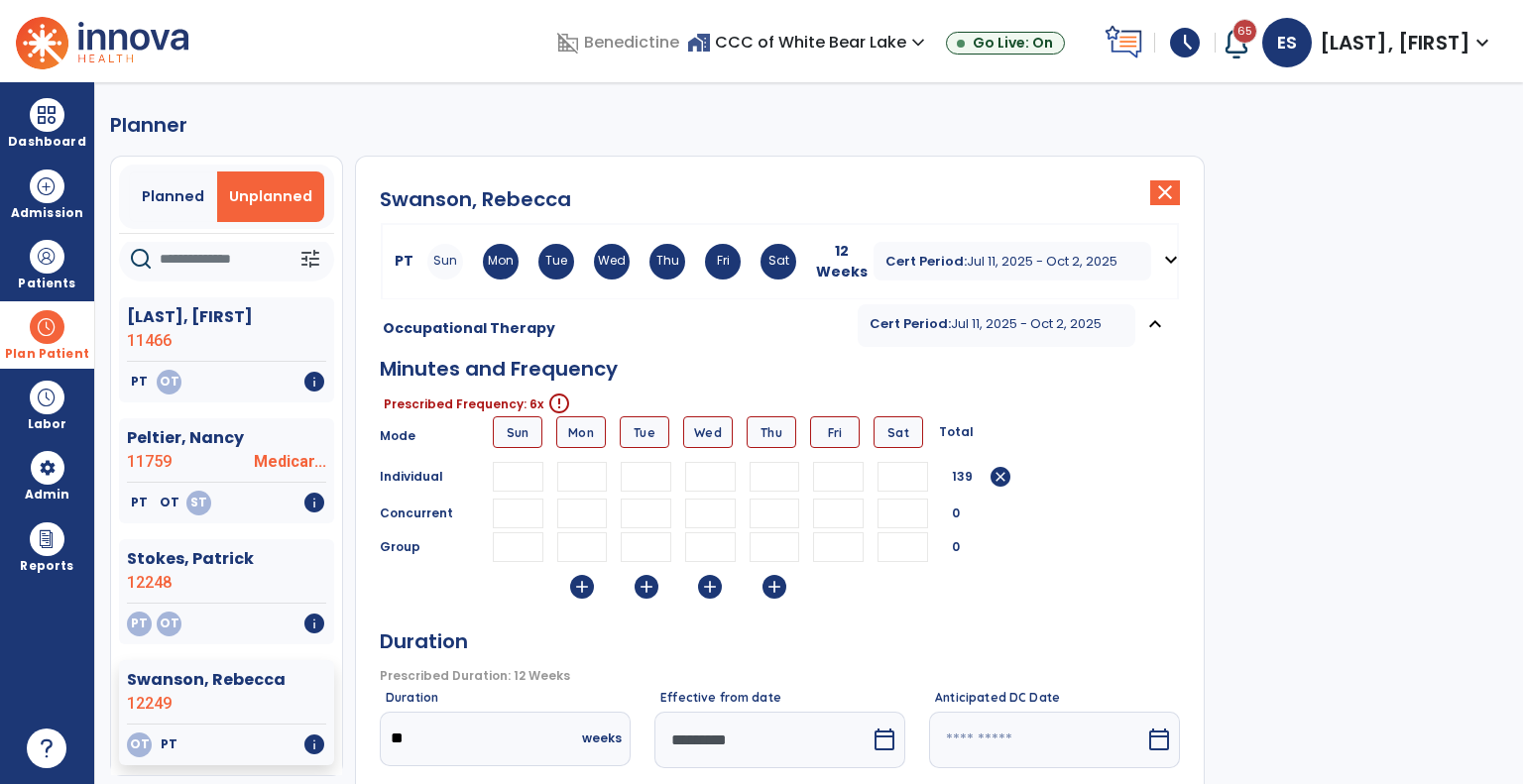 type on "**" 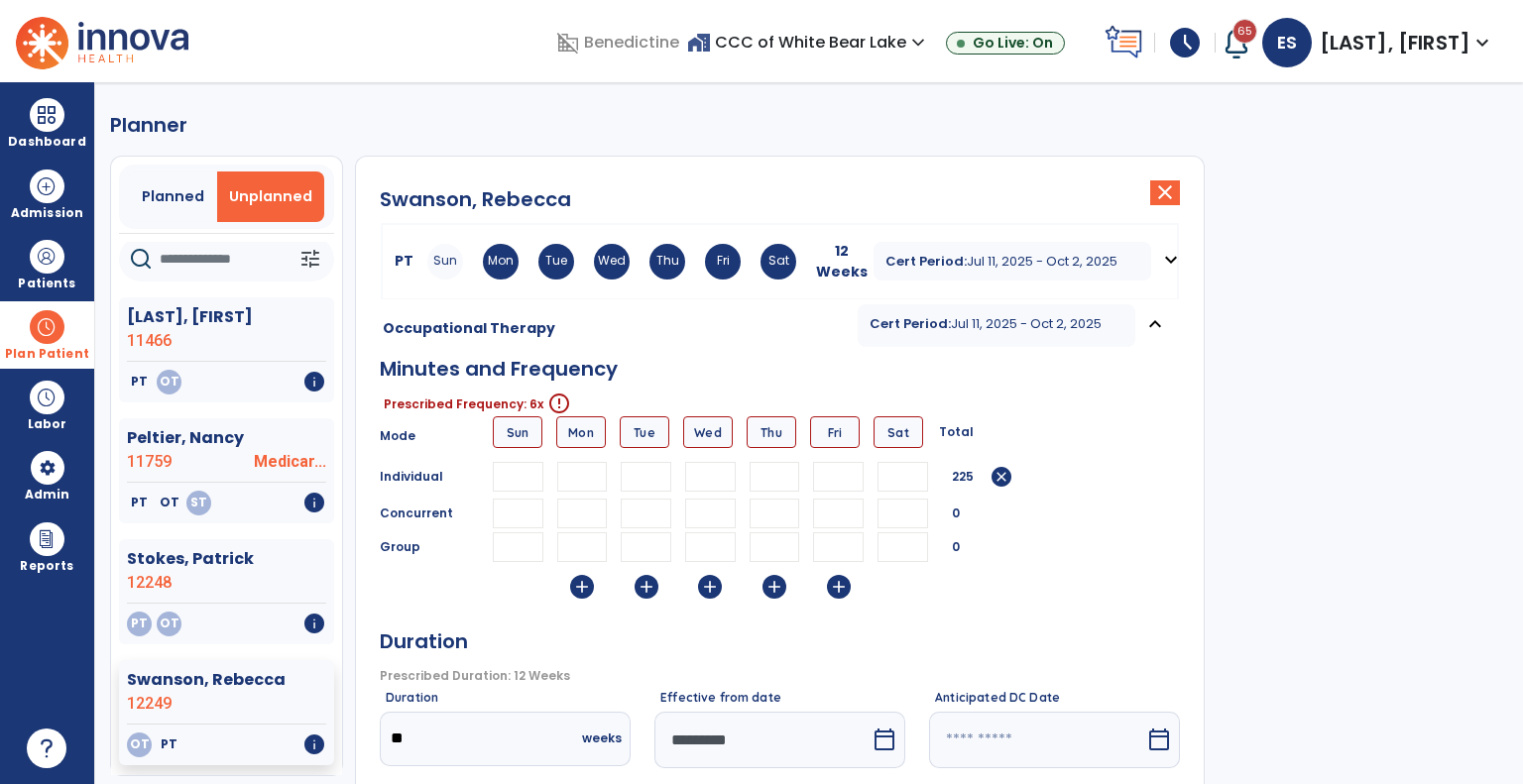 type on "**" 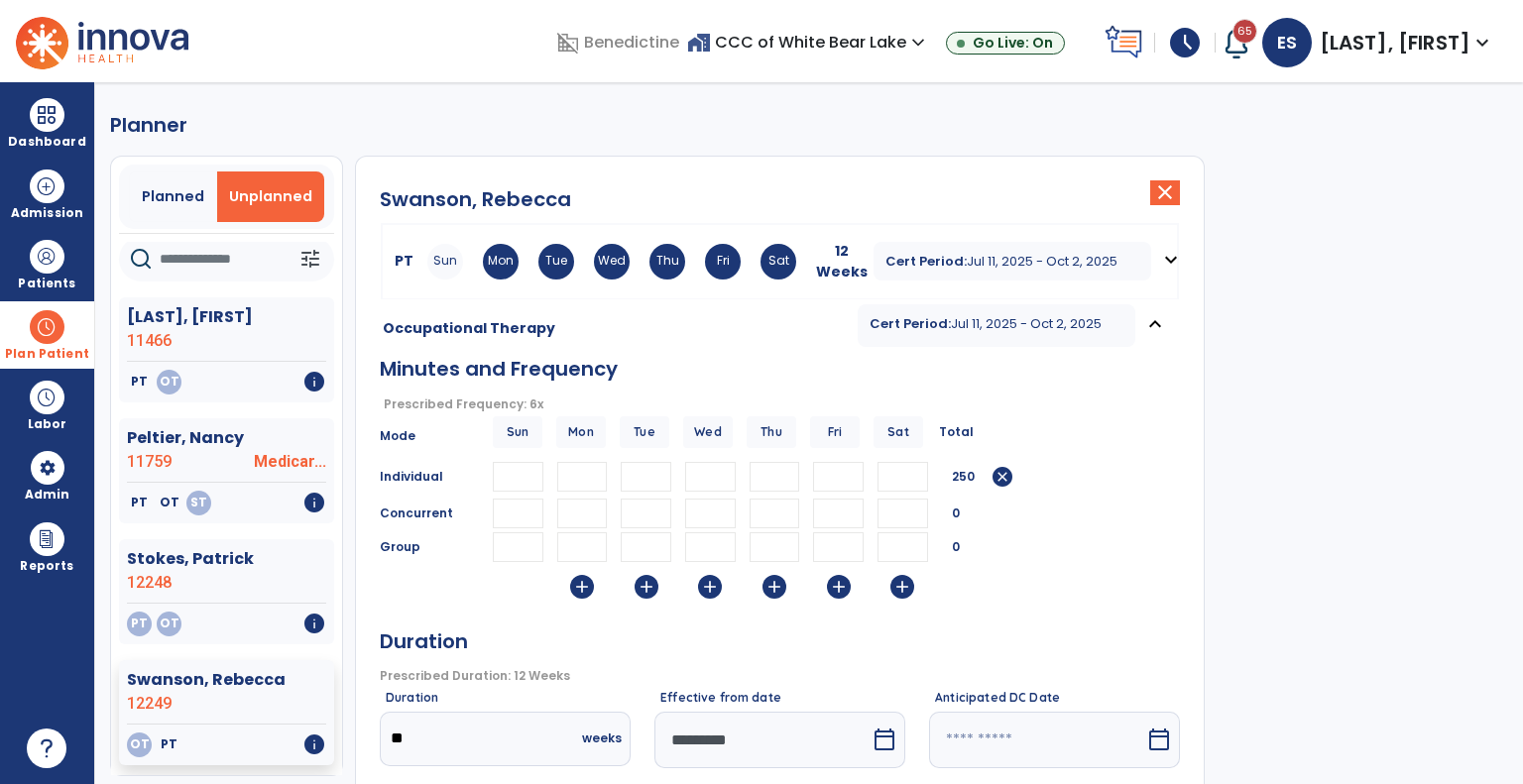 type on "**" 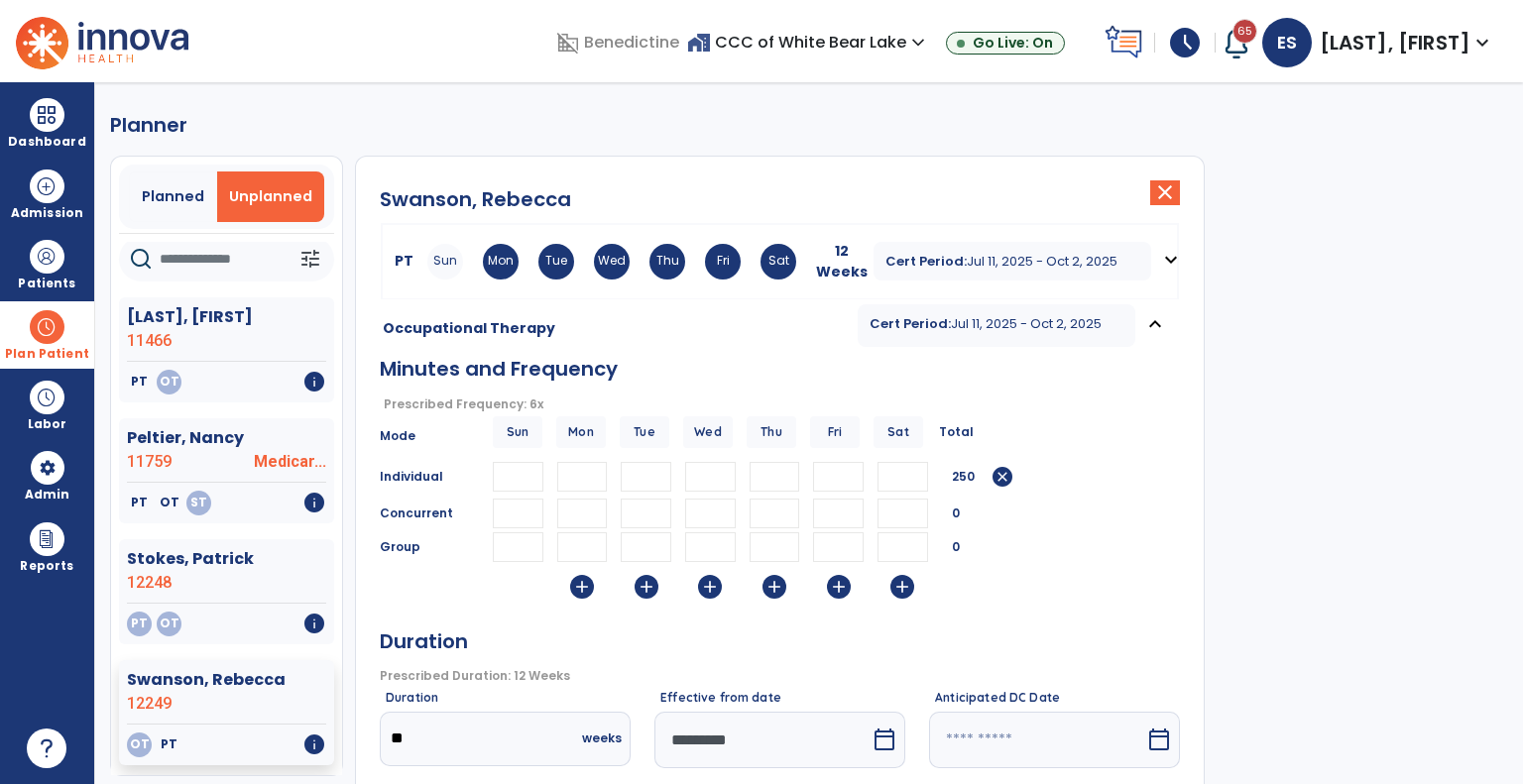 click on "*********" at bounding box center [762, 739] 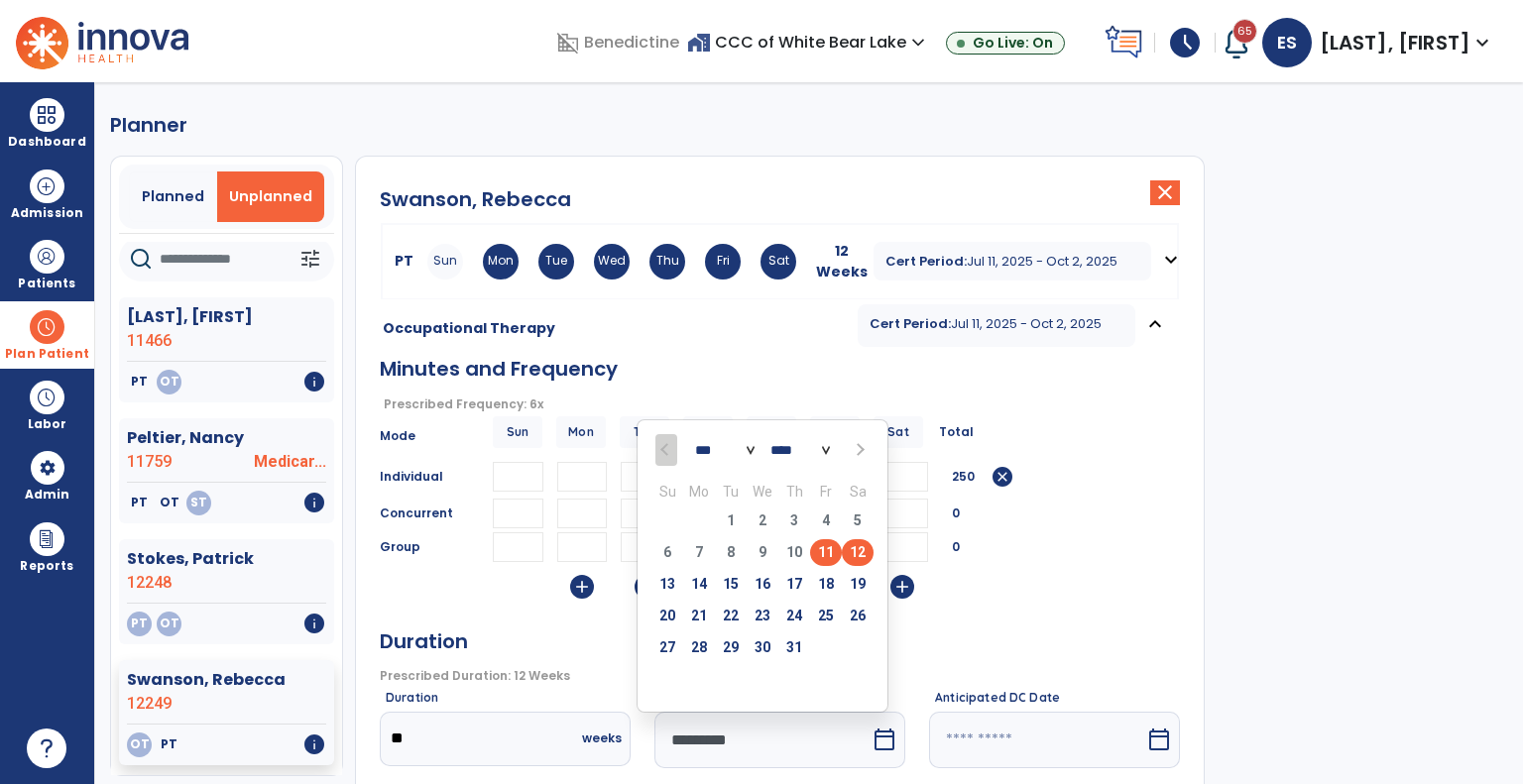 click on "12" at bounding box center [858, 552] 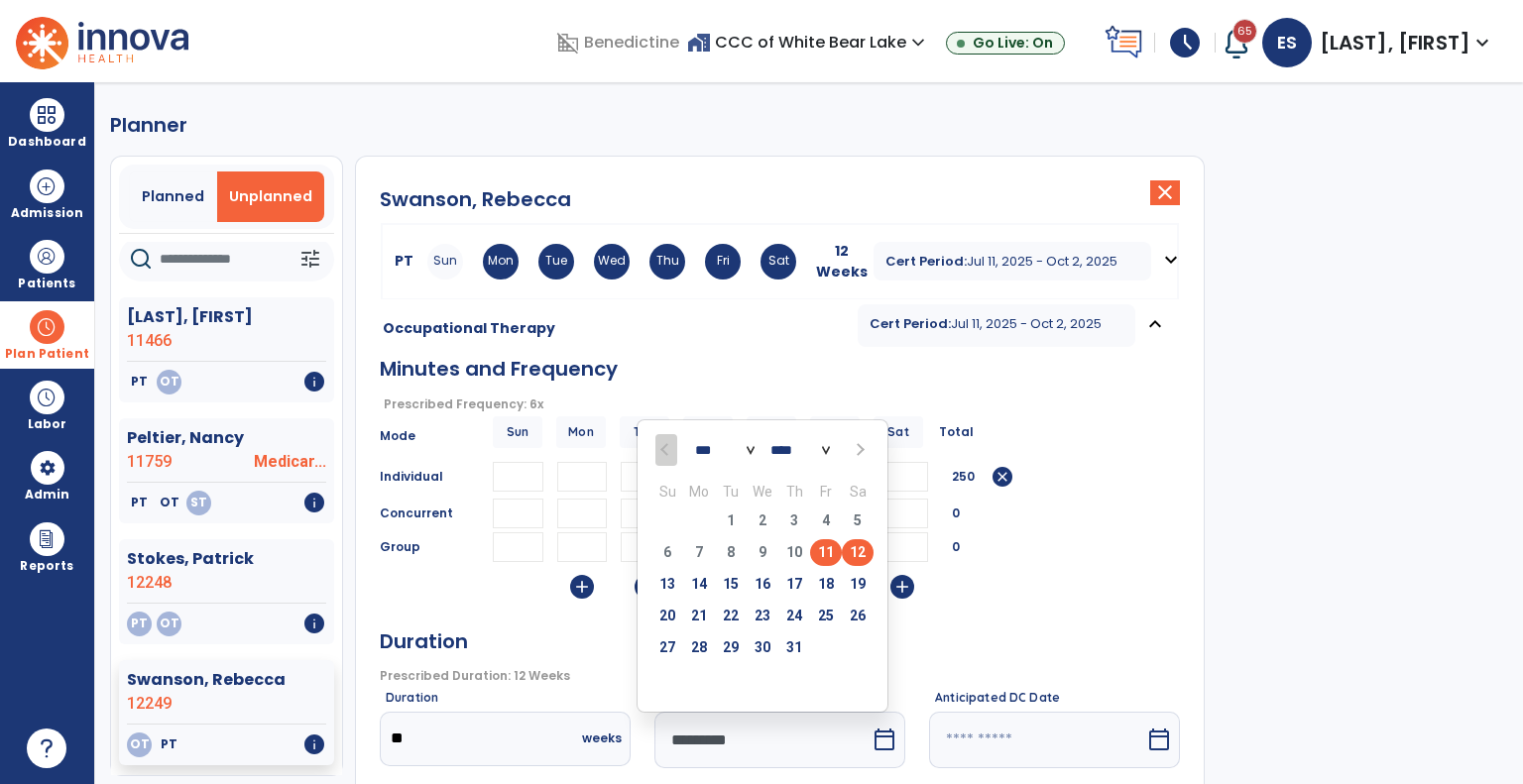 type on "*********" 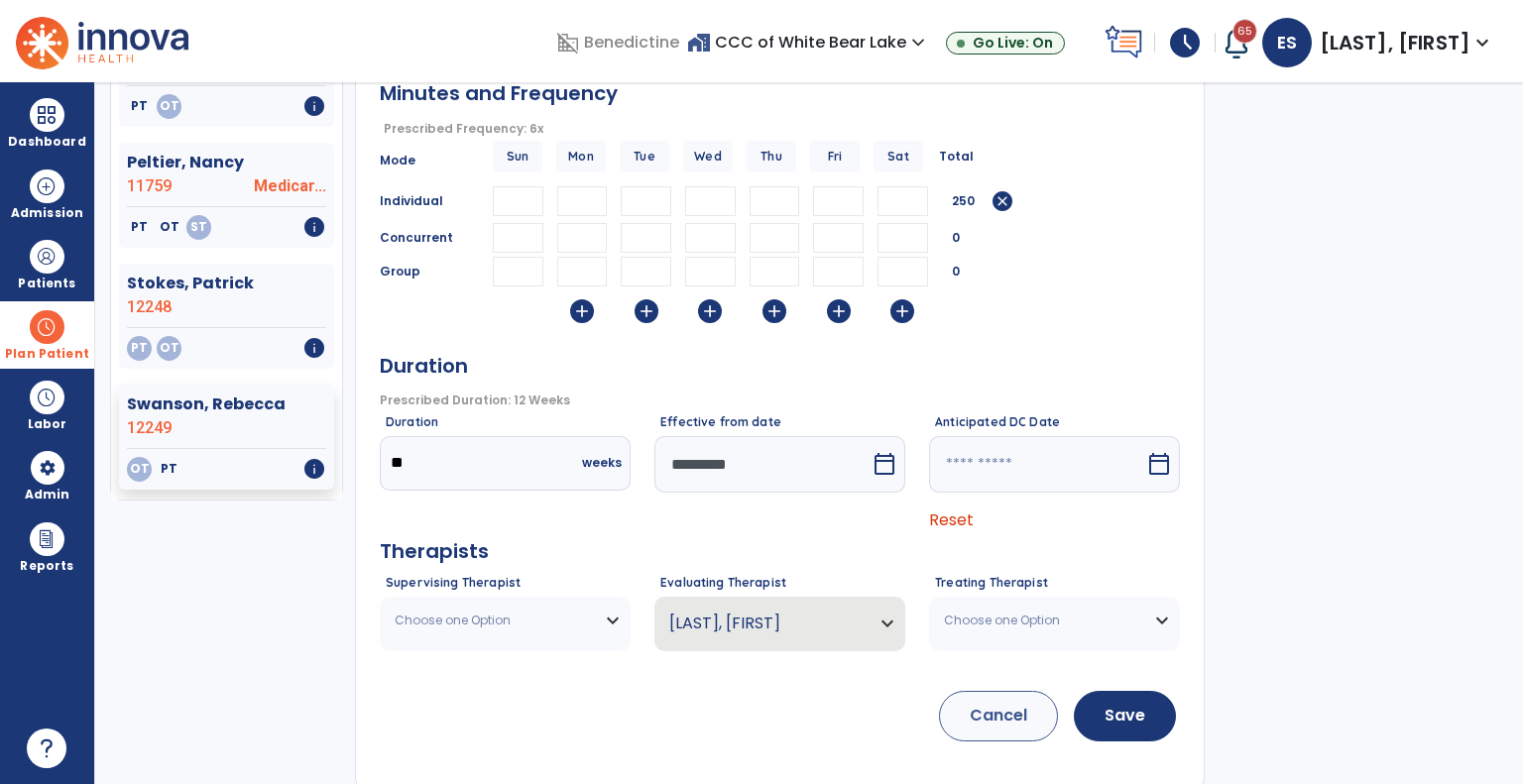 scroll, scrollTop: 278, scrollLeft: 0, axis: vertical 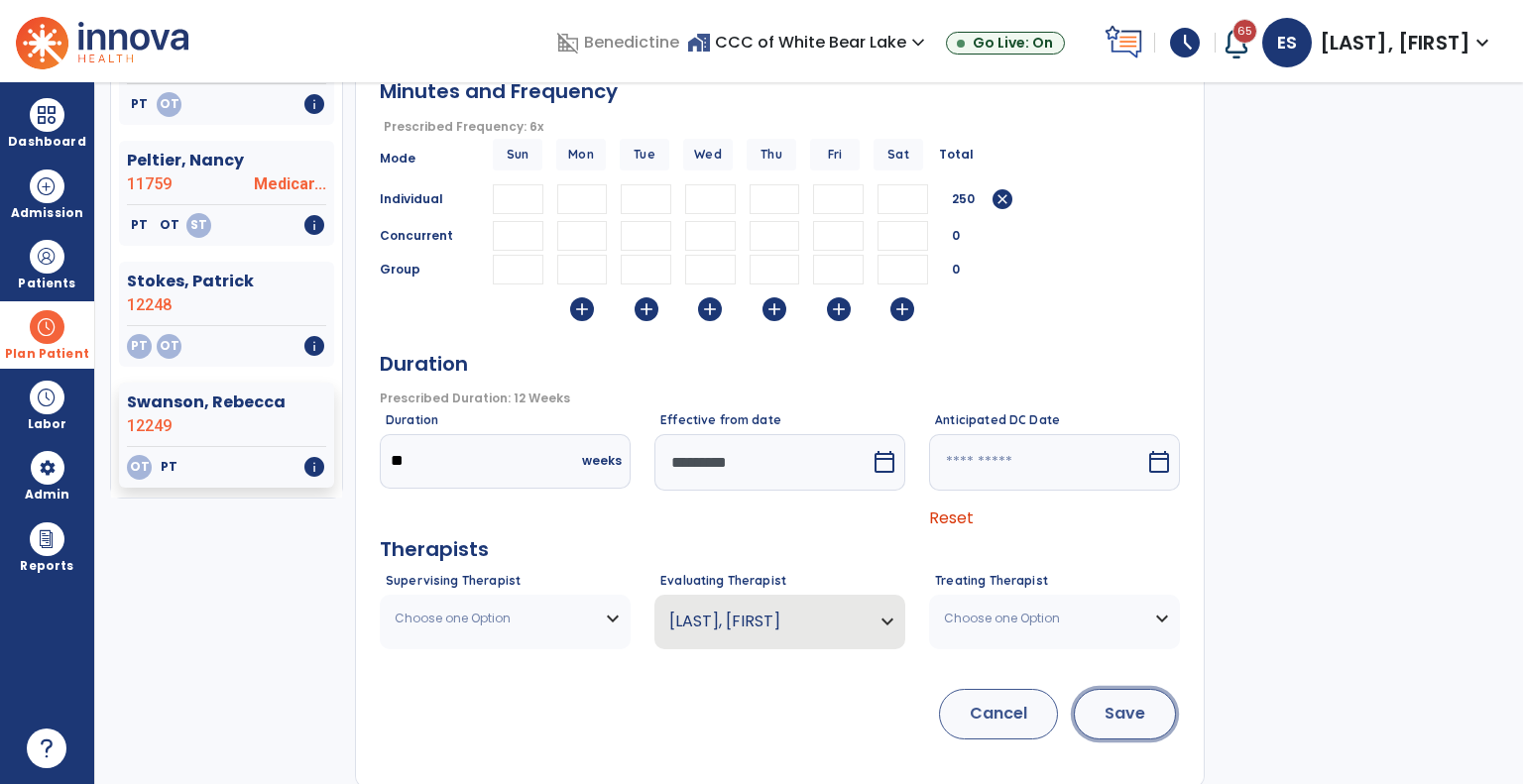 click on "Save" at bounding box center (1124, 714) 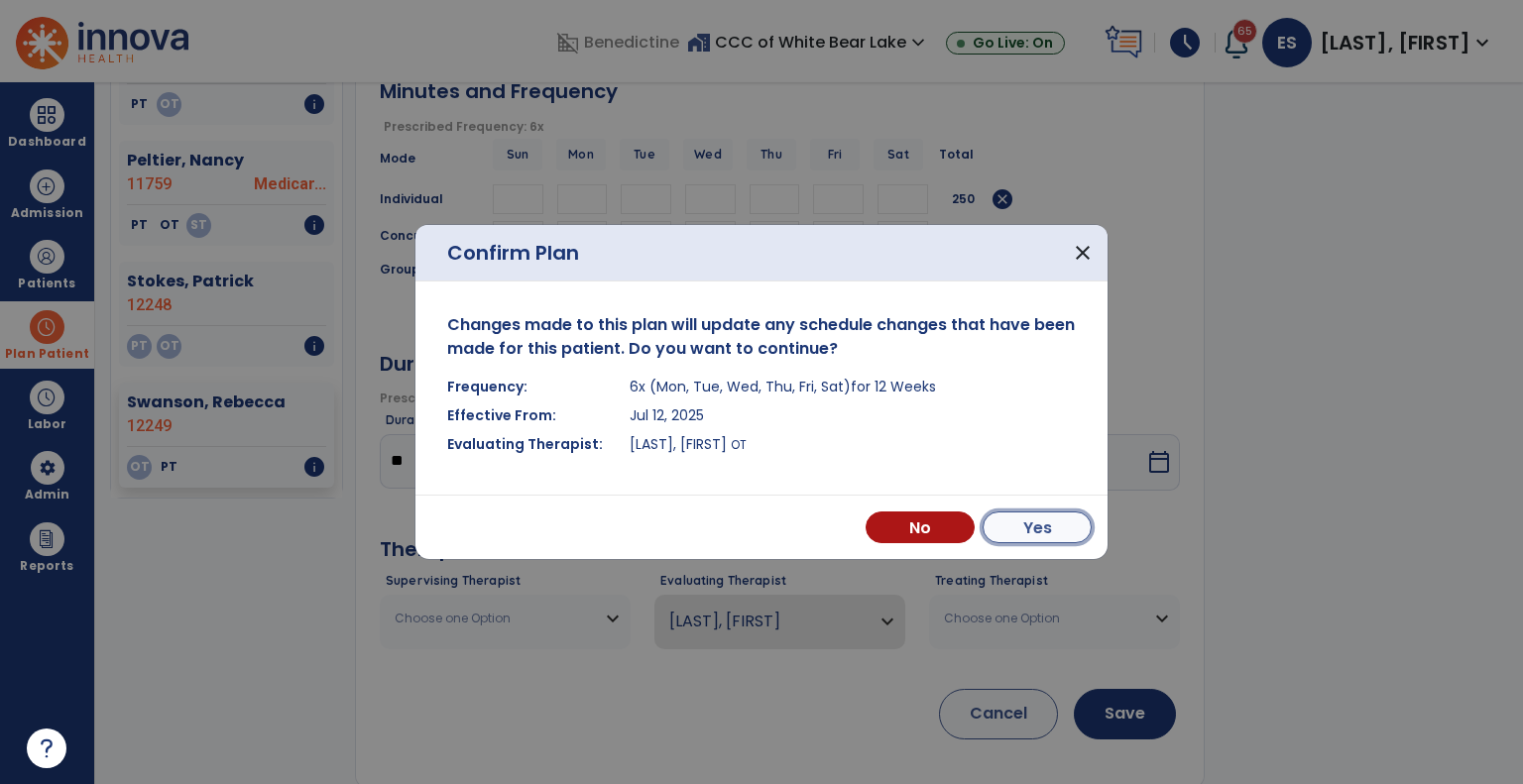 click on "Yes" at bounding box center (1037, 527) 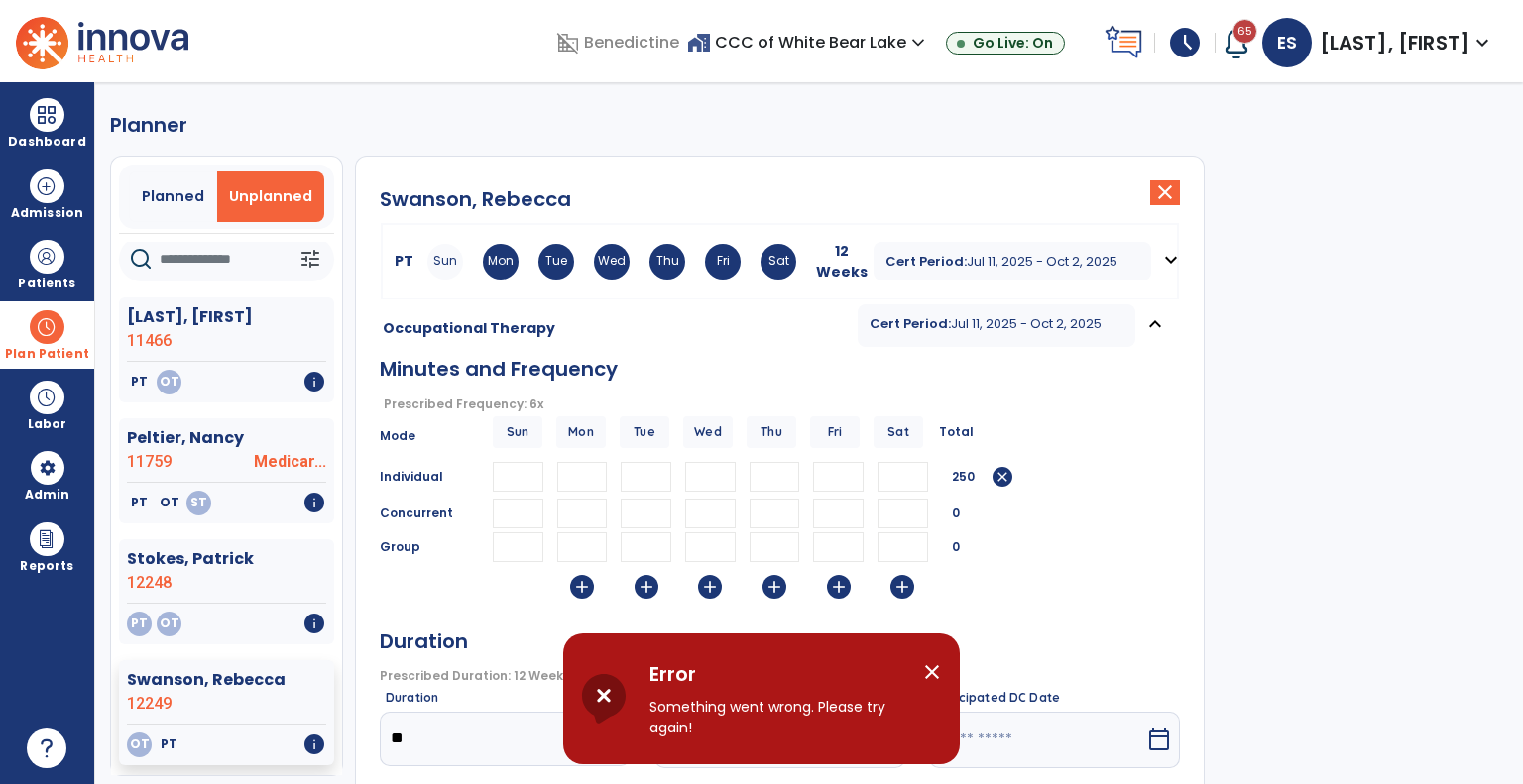 scroll, scrollTop: 278, scrollLeft: 0, axis: vertical 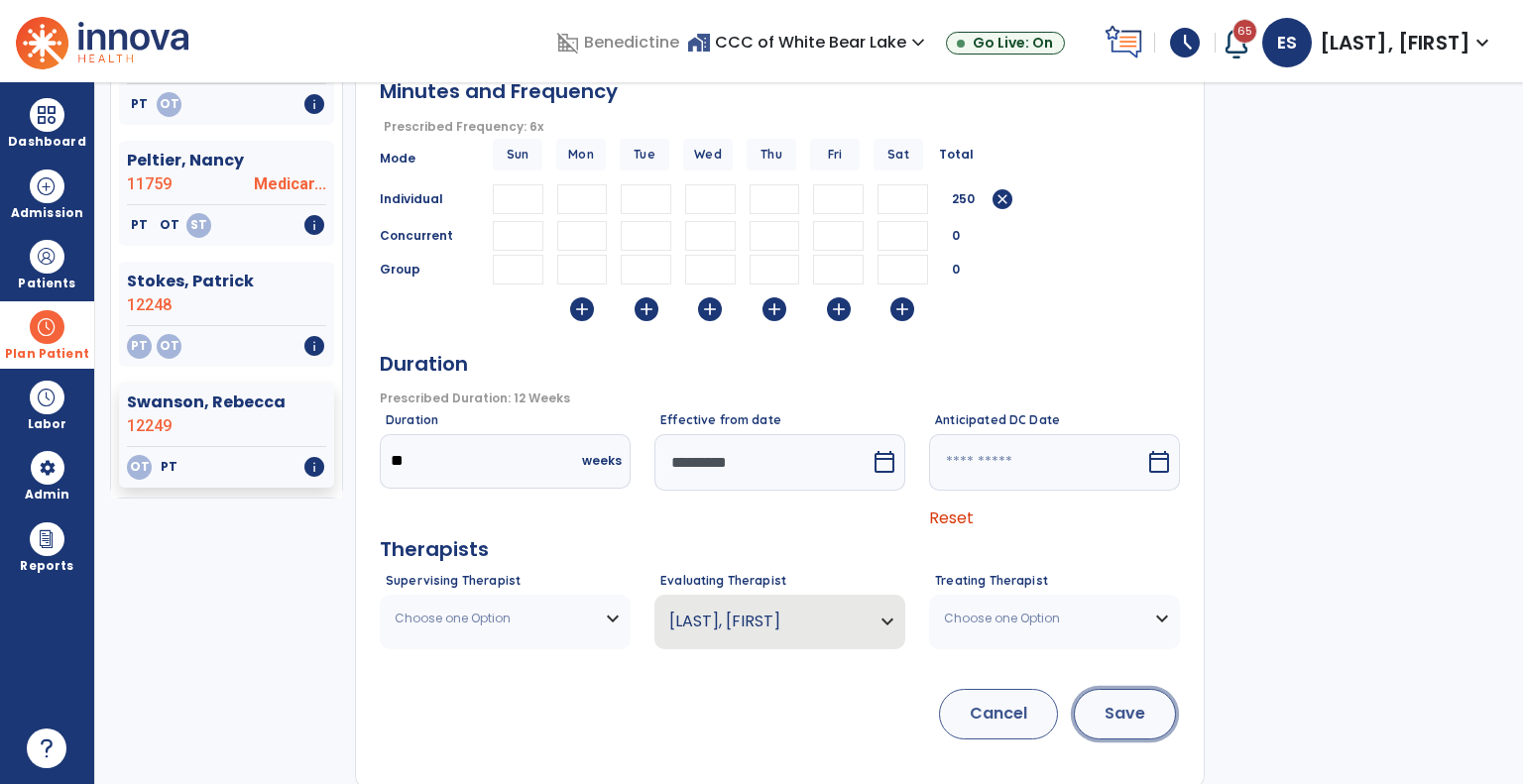 click on "Save" at bounding box center (1124, 714) 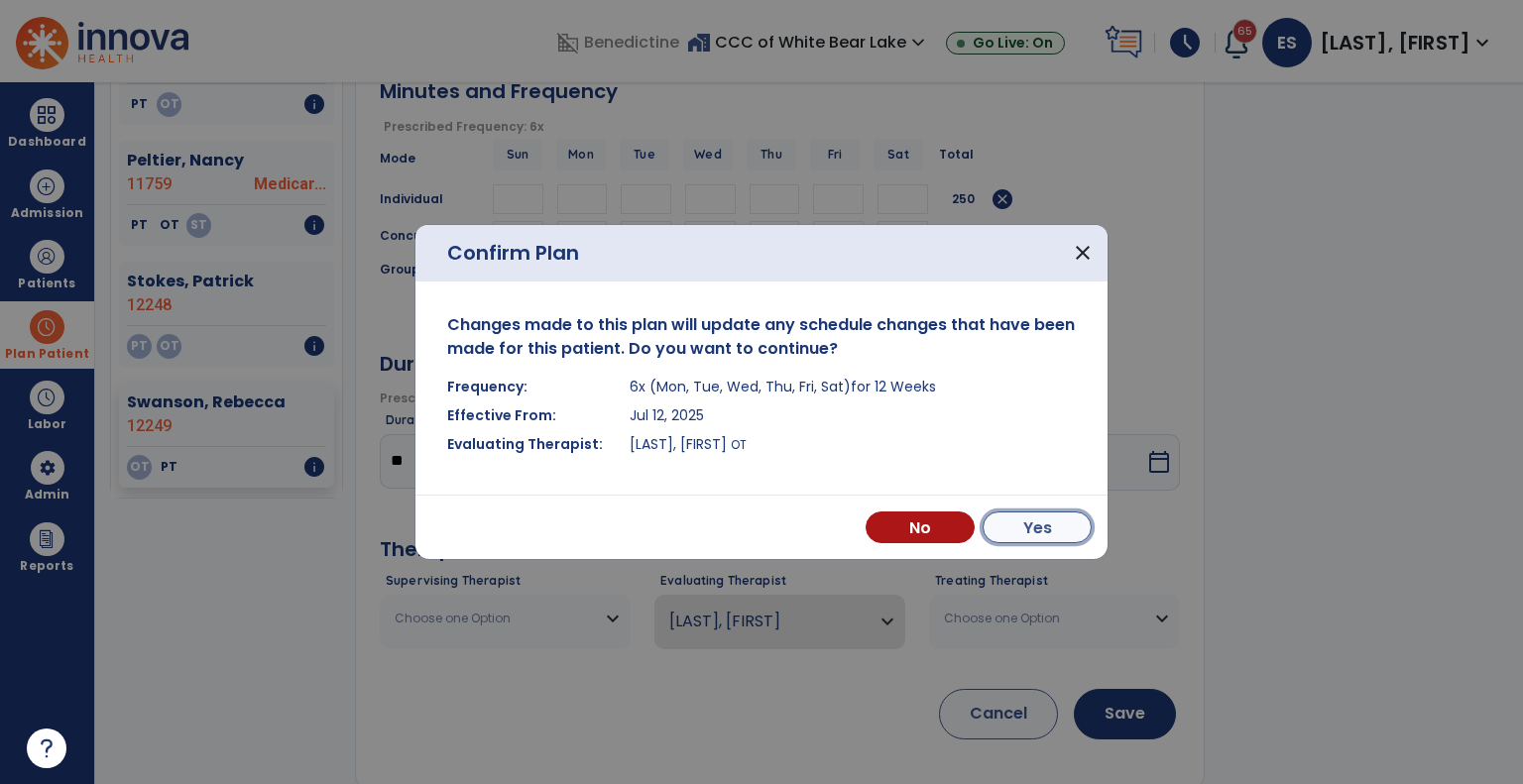 click on "Yes" at bounding box center (1037, 527) 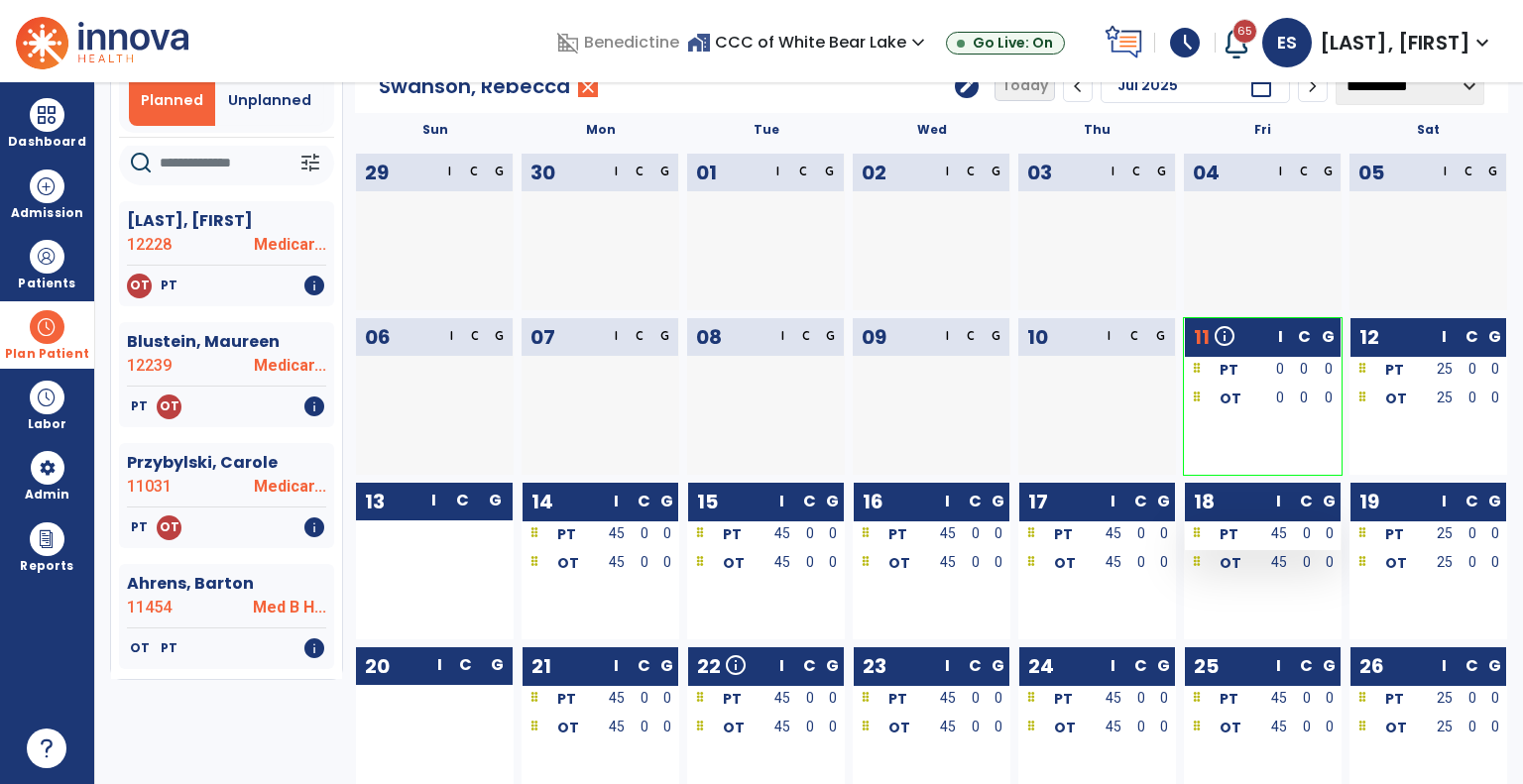 scroll, scrollTop: 0, scrollLeft: 0, axis: both 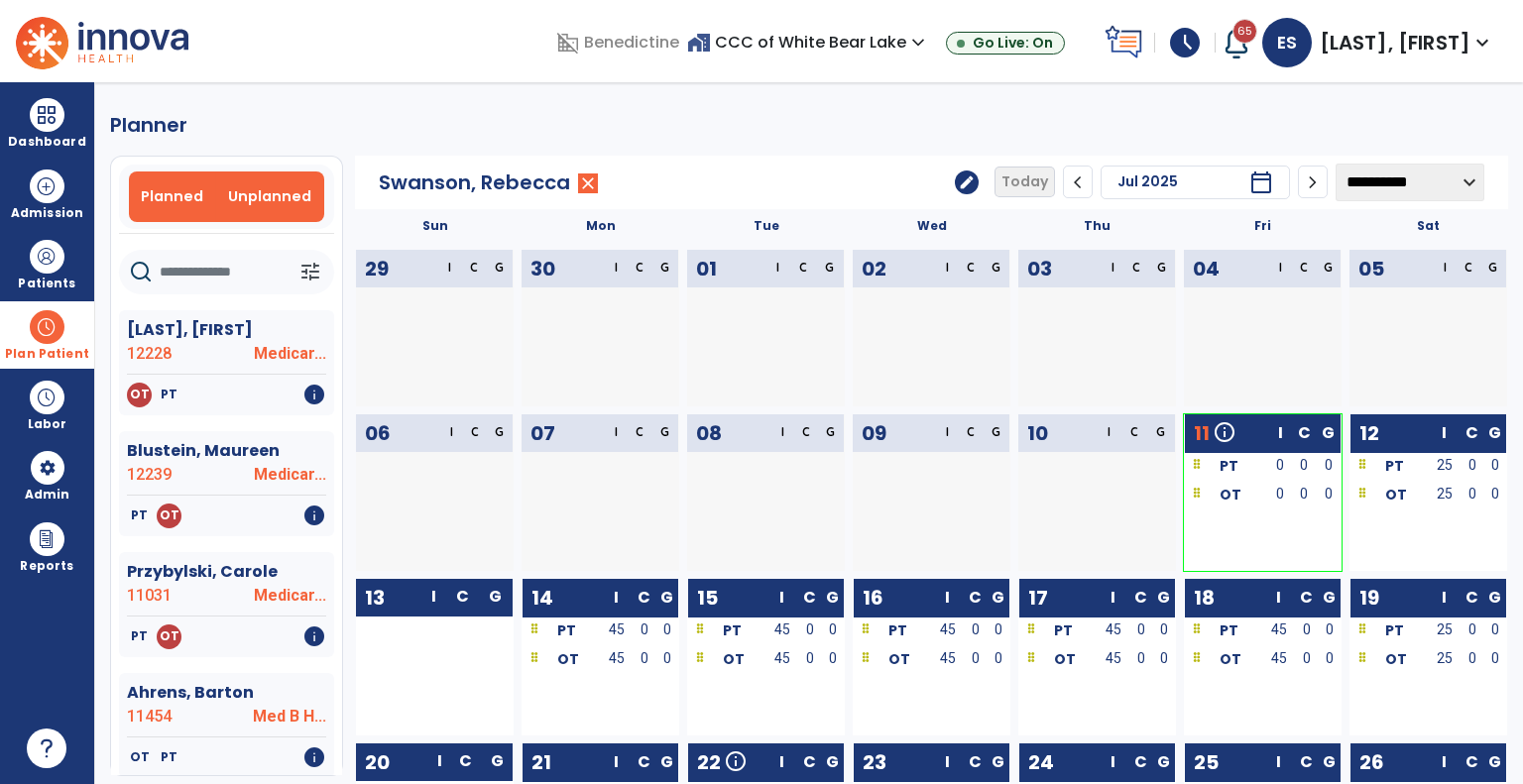 click on "Unplanned" at bounding box center (270, 196) 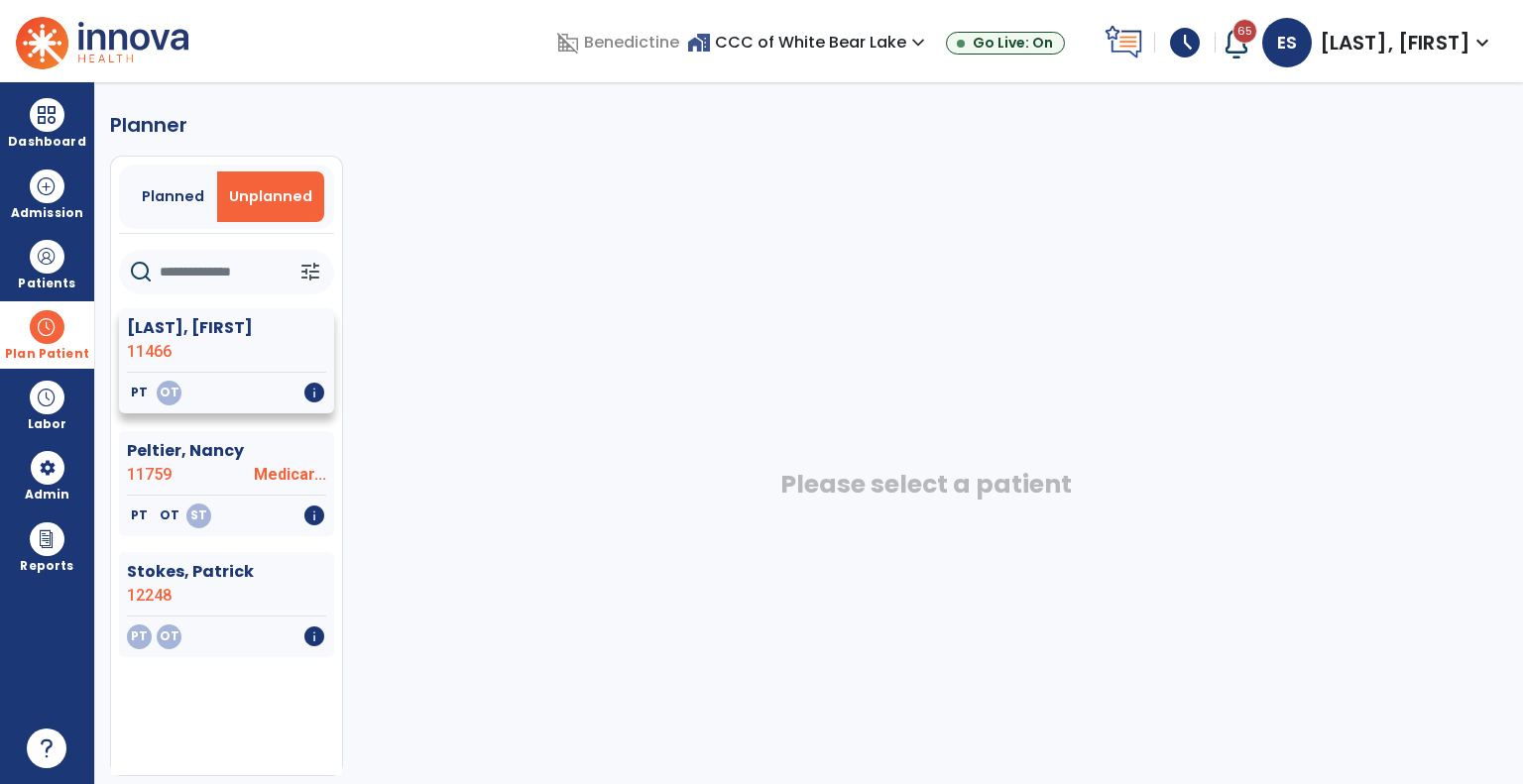 click 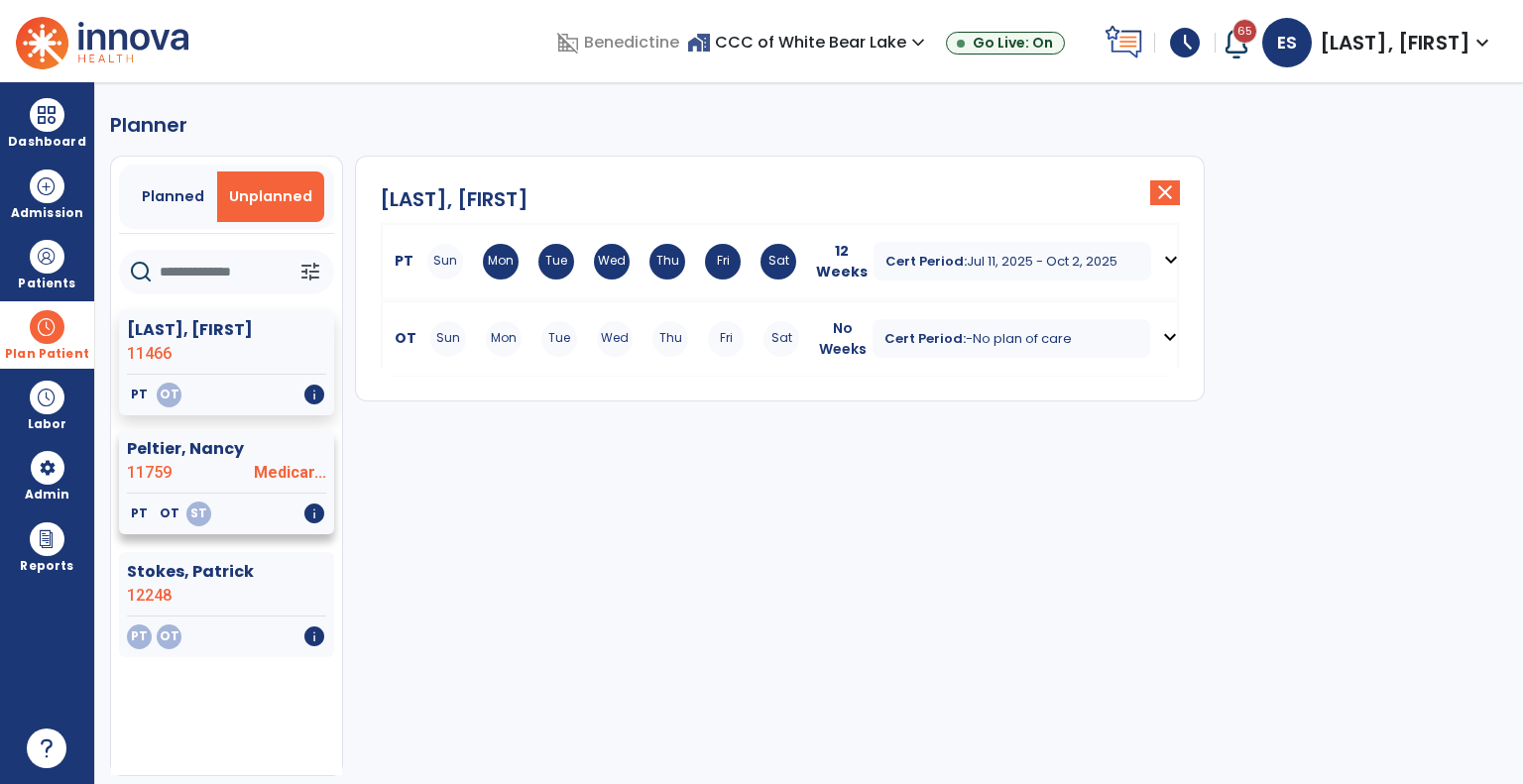 click on "Medicar..." 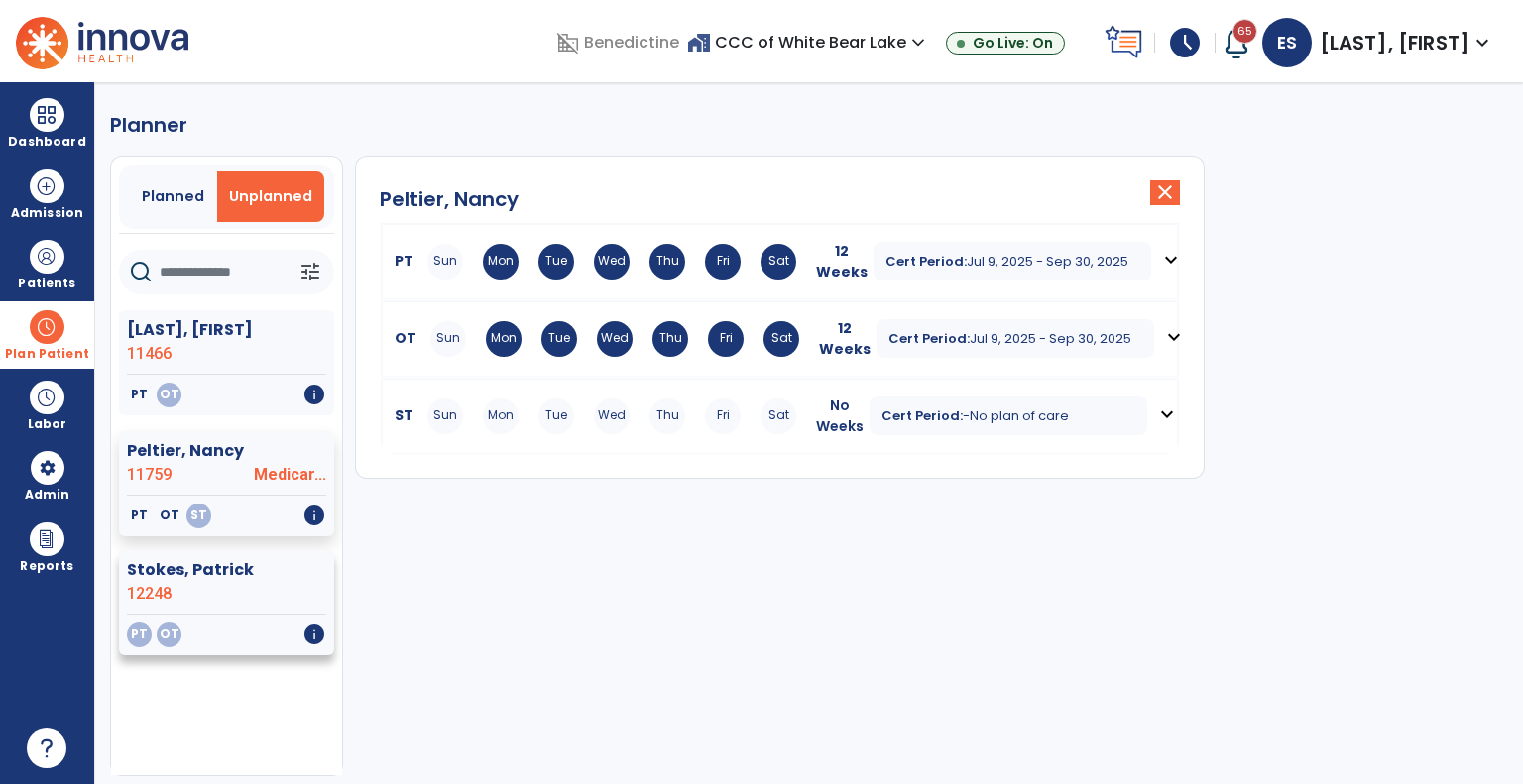 click 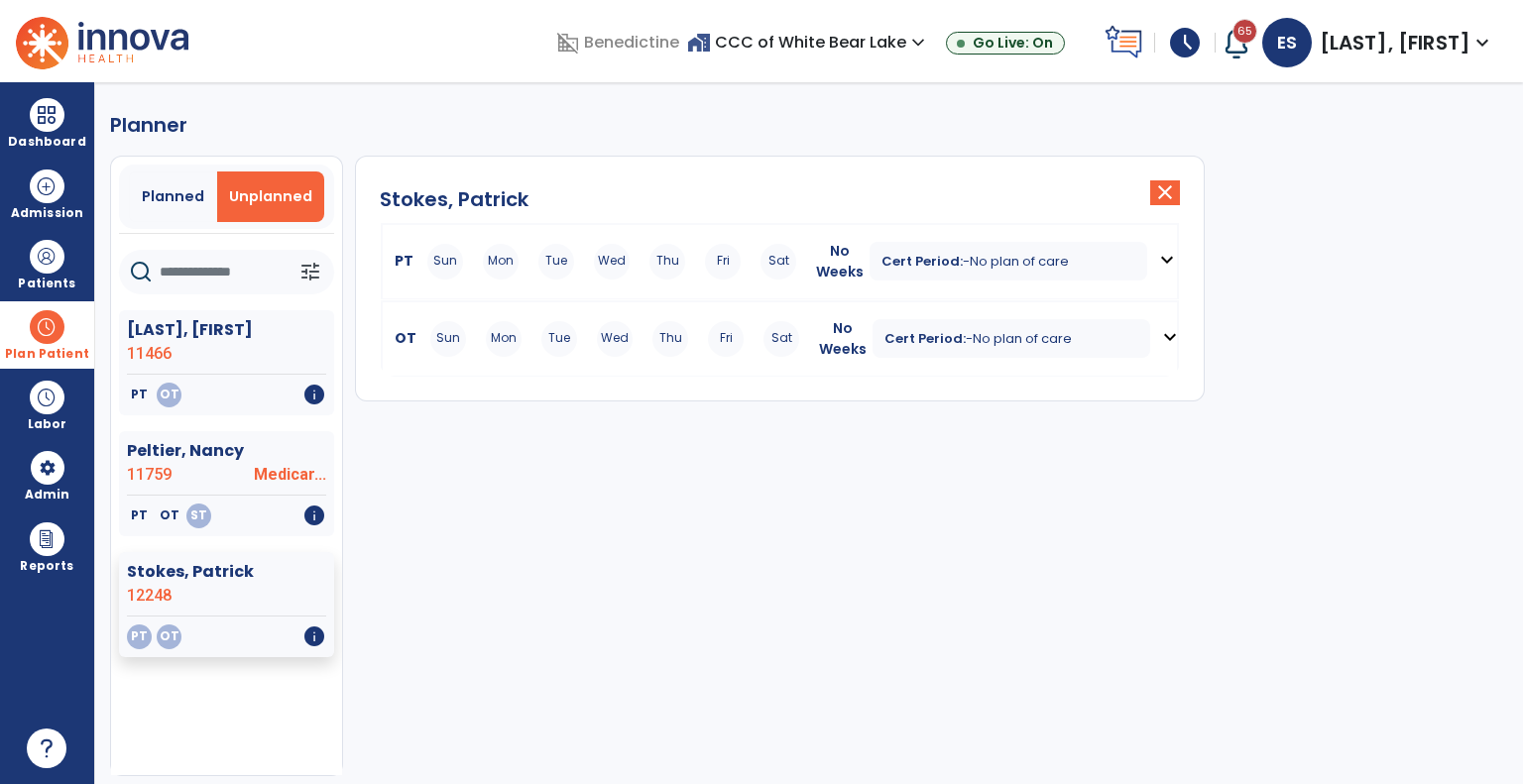 click on "expand_more" at bounding box center [1167, 260] 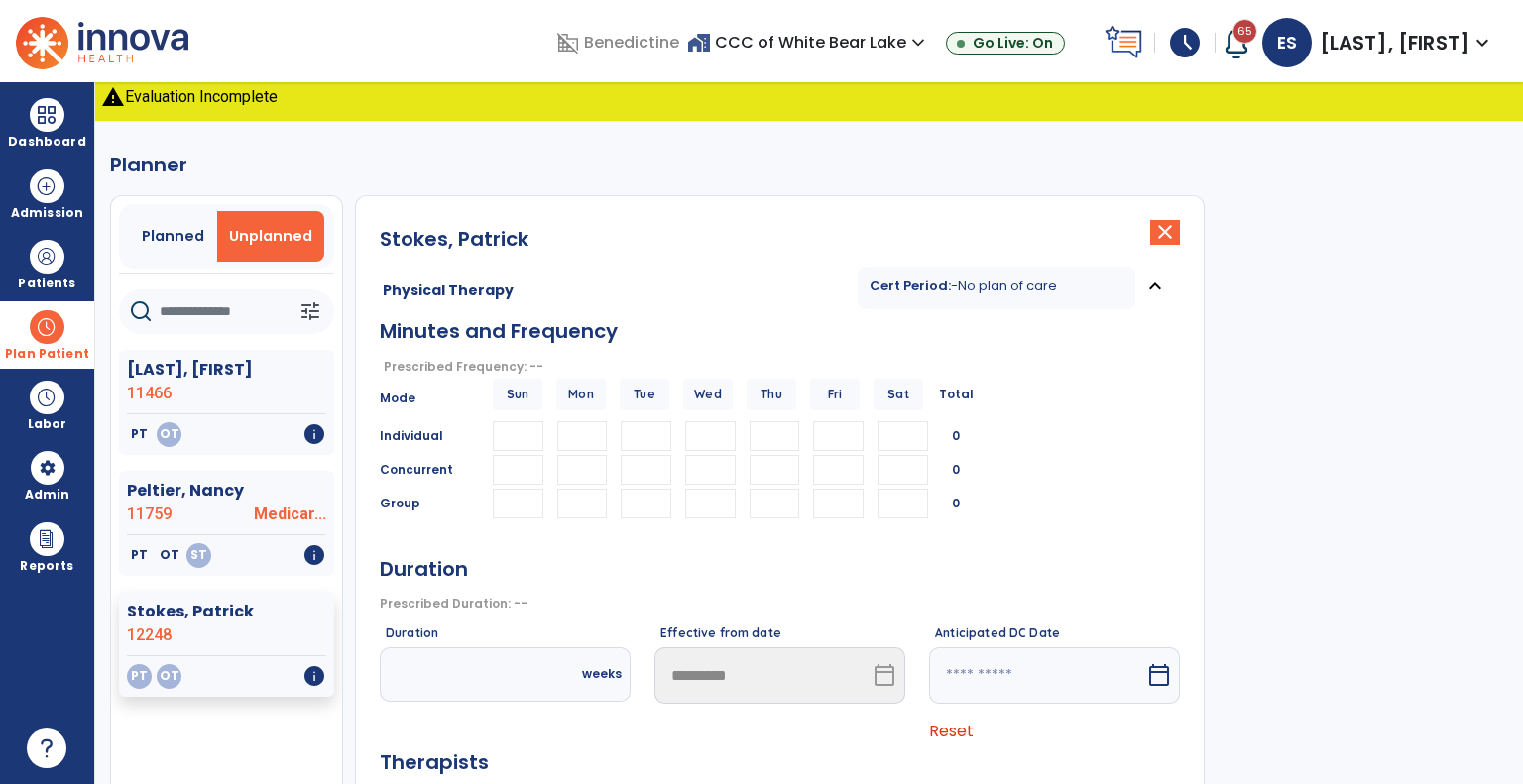 click at bounding box center [582, 436] 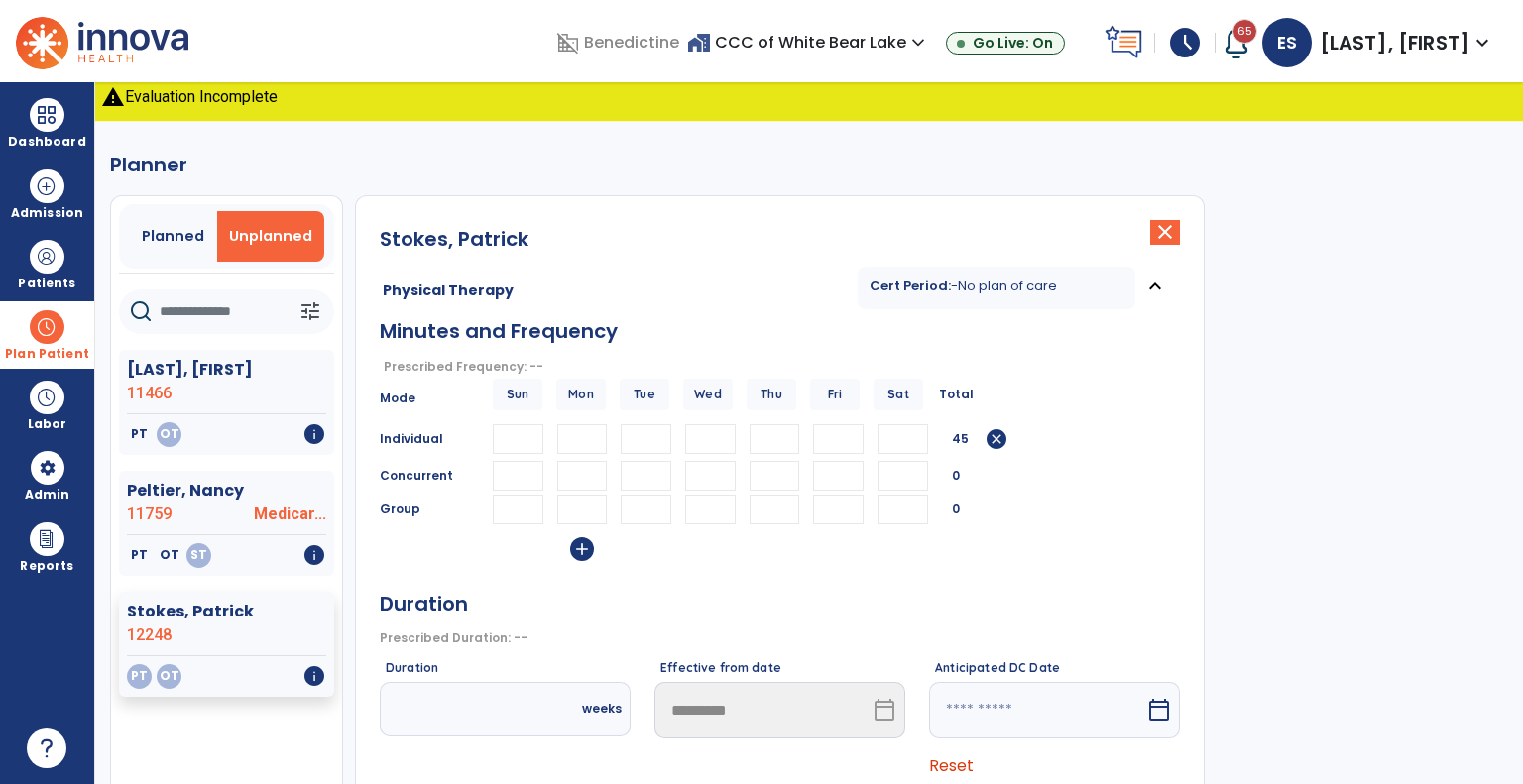 type on "**" 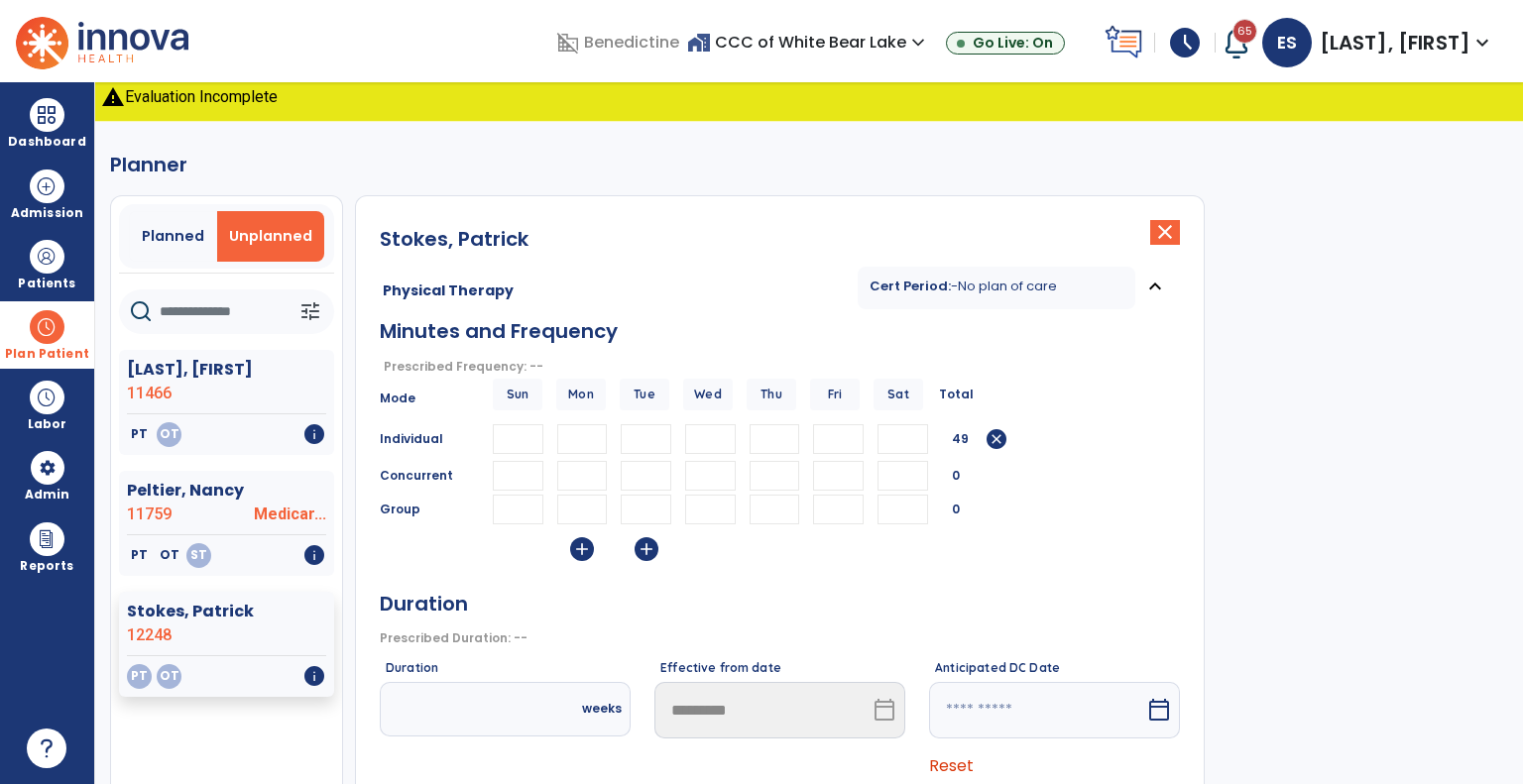 type on "**" 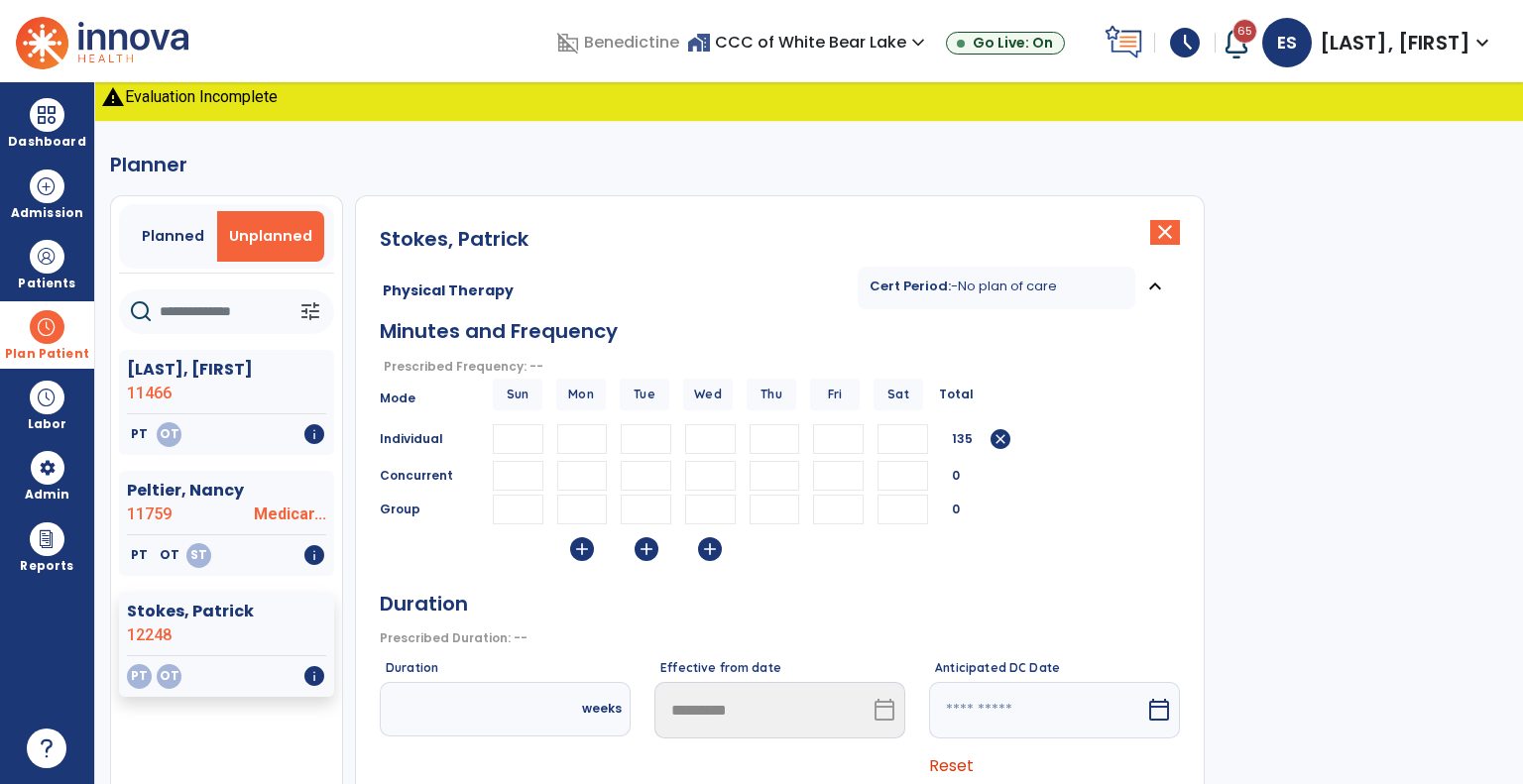 type on "**" 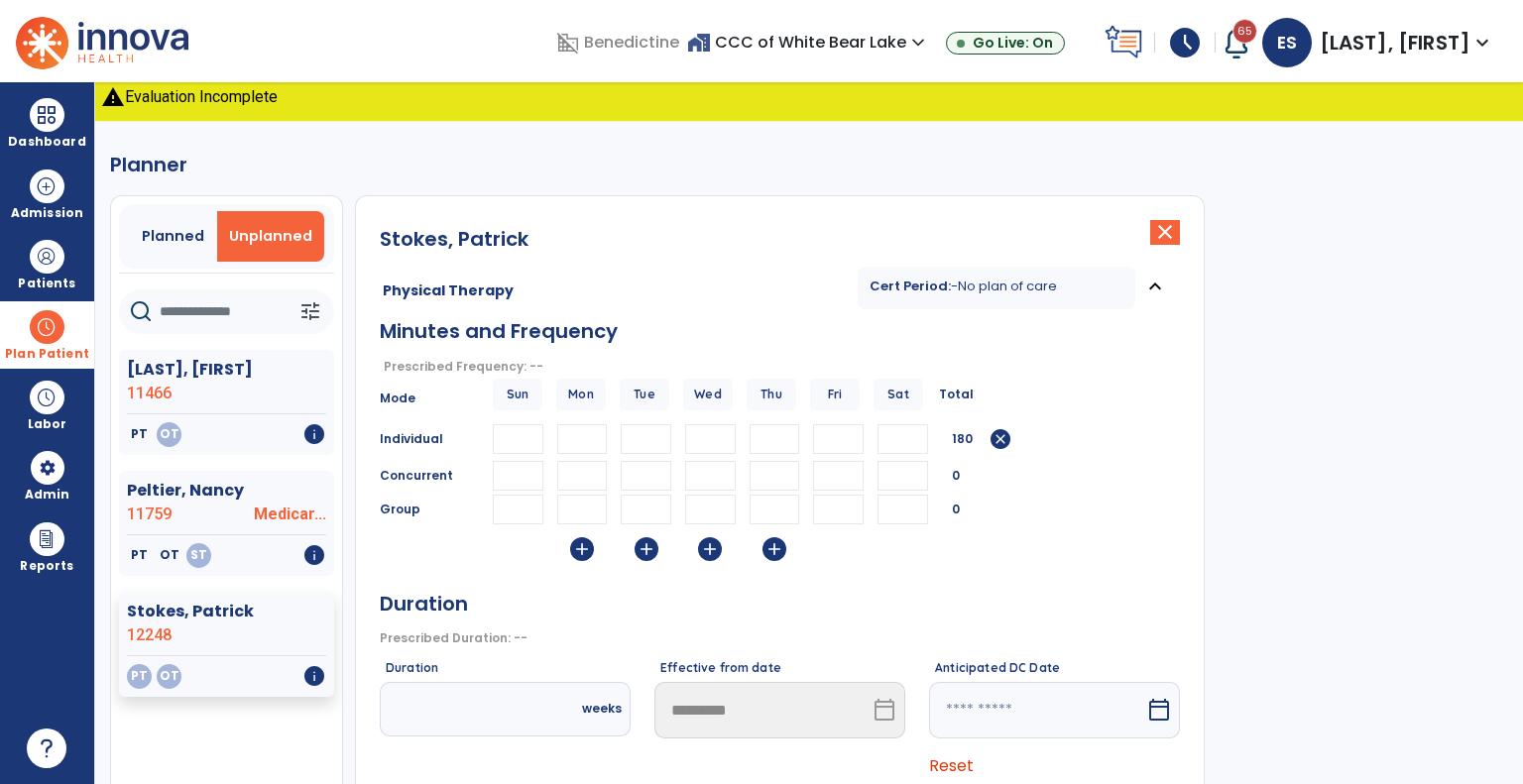 type on "**" 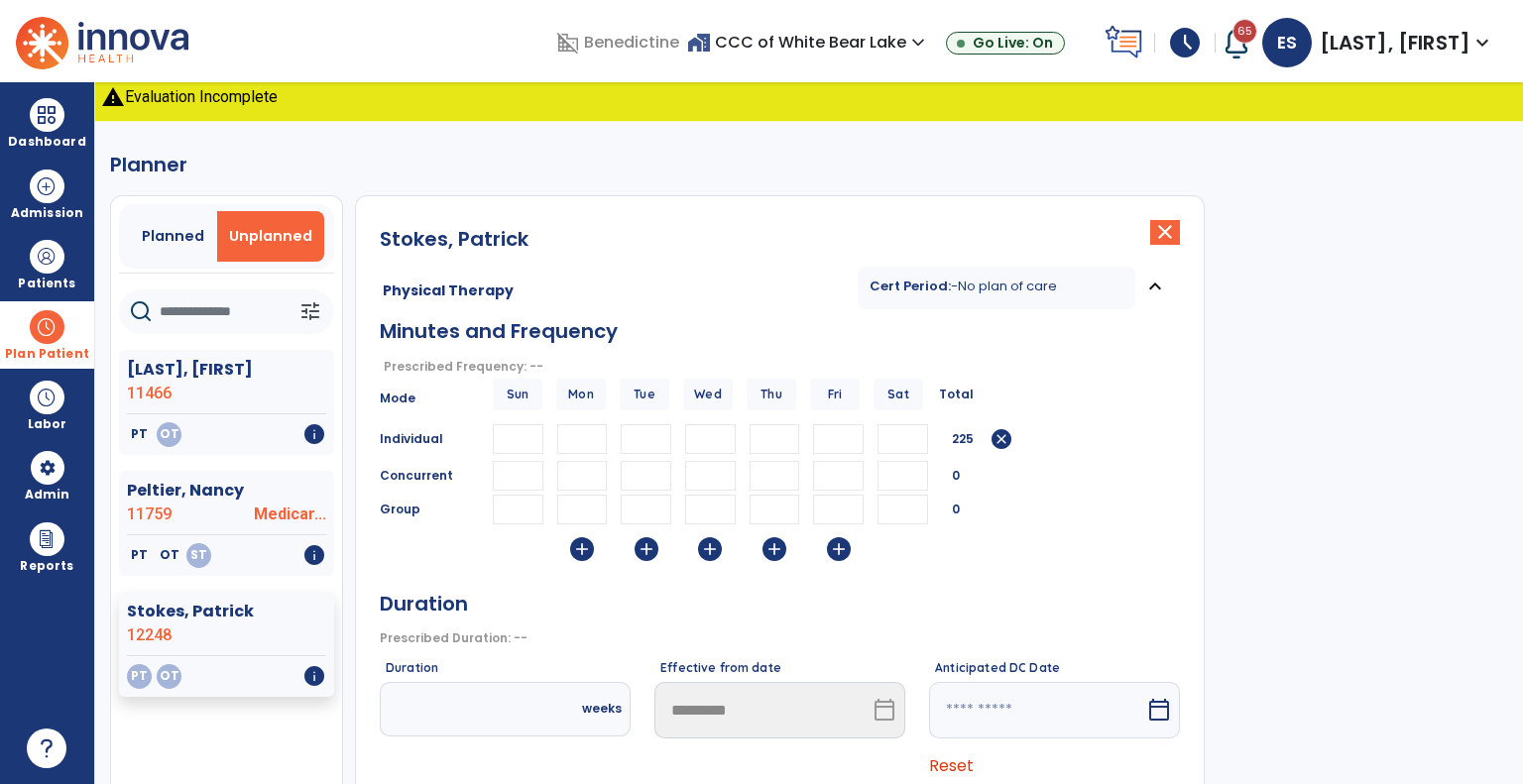 type on "**" 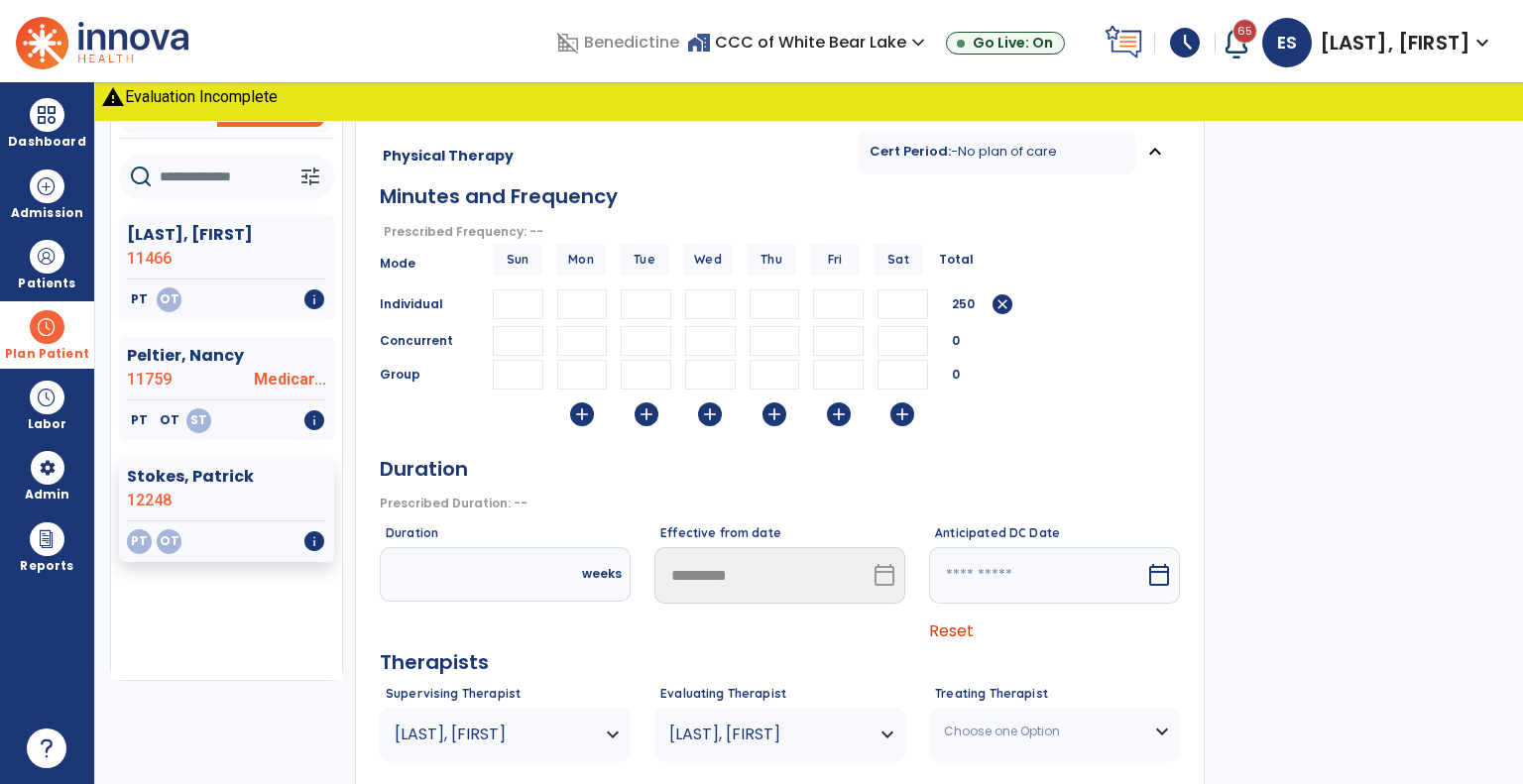 scroll, scrollTop: 325, scrollLeft: 0, axis: vertical 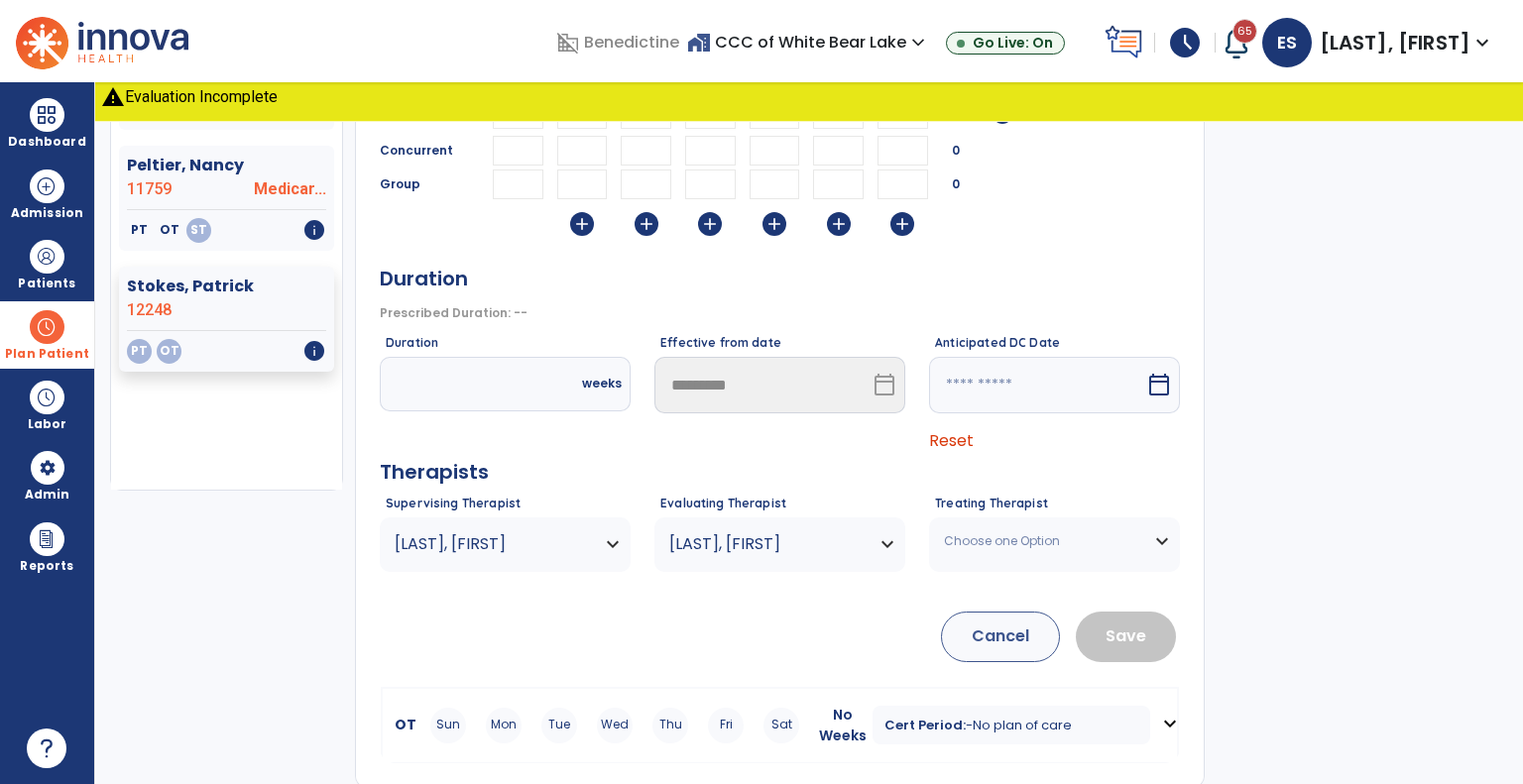 type on "**" 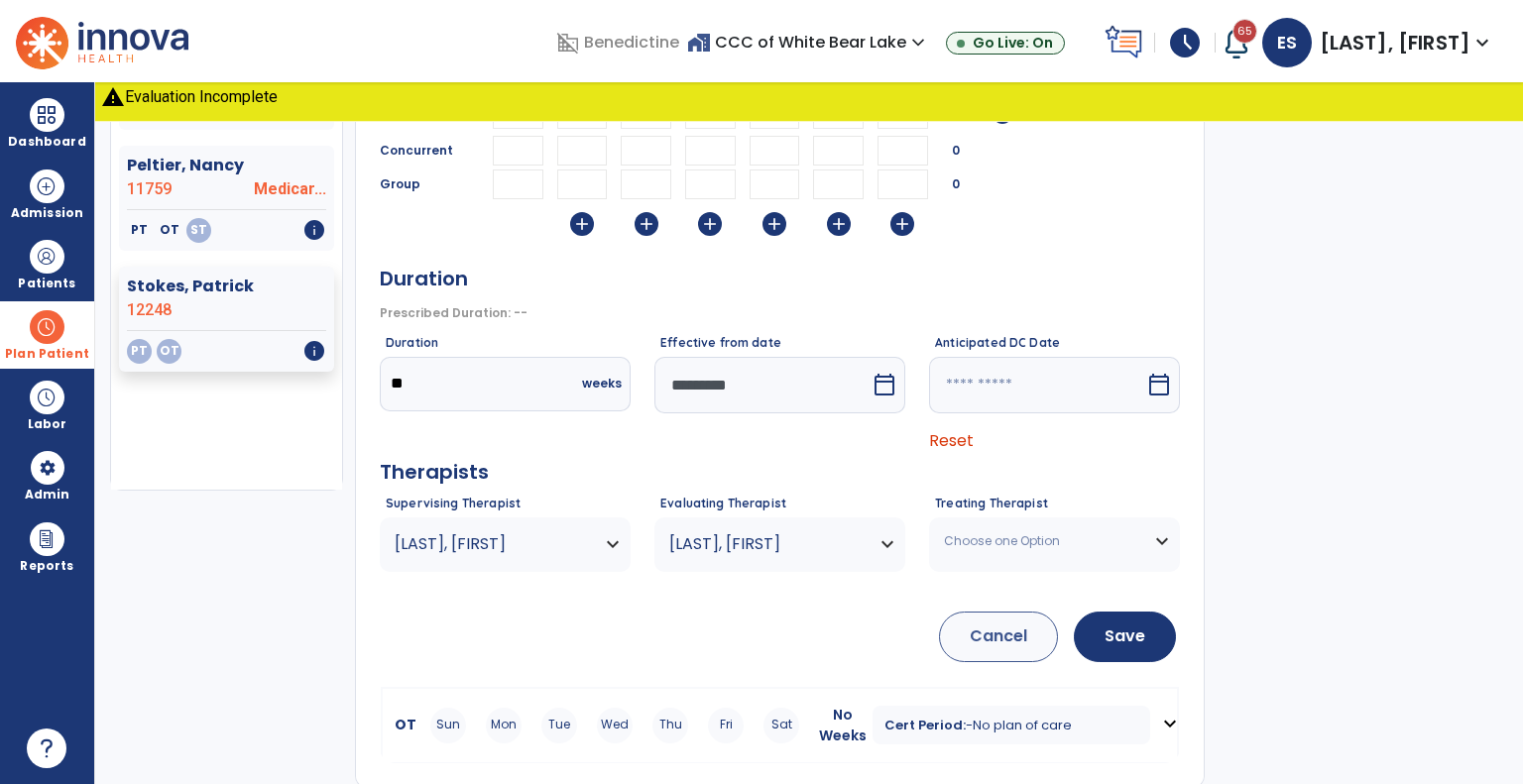 click on "*********" at bounding box center (762, 385) 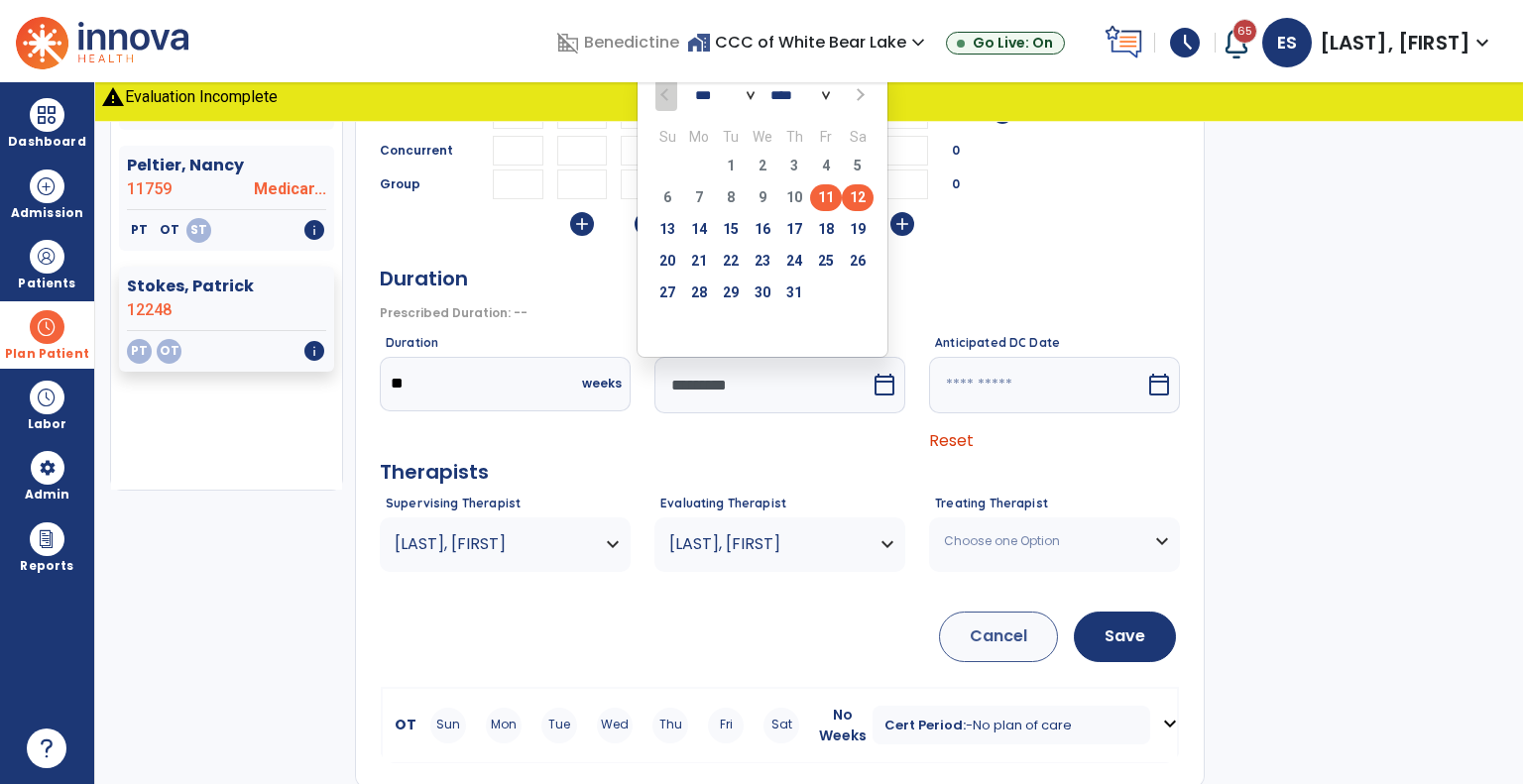 click on "12" at bounding box center [858, 197] 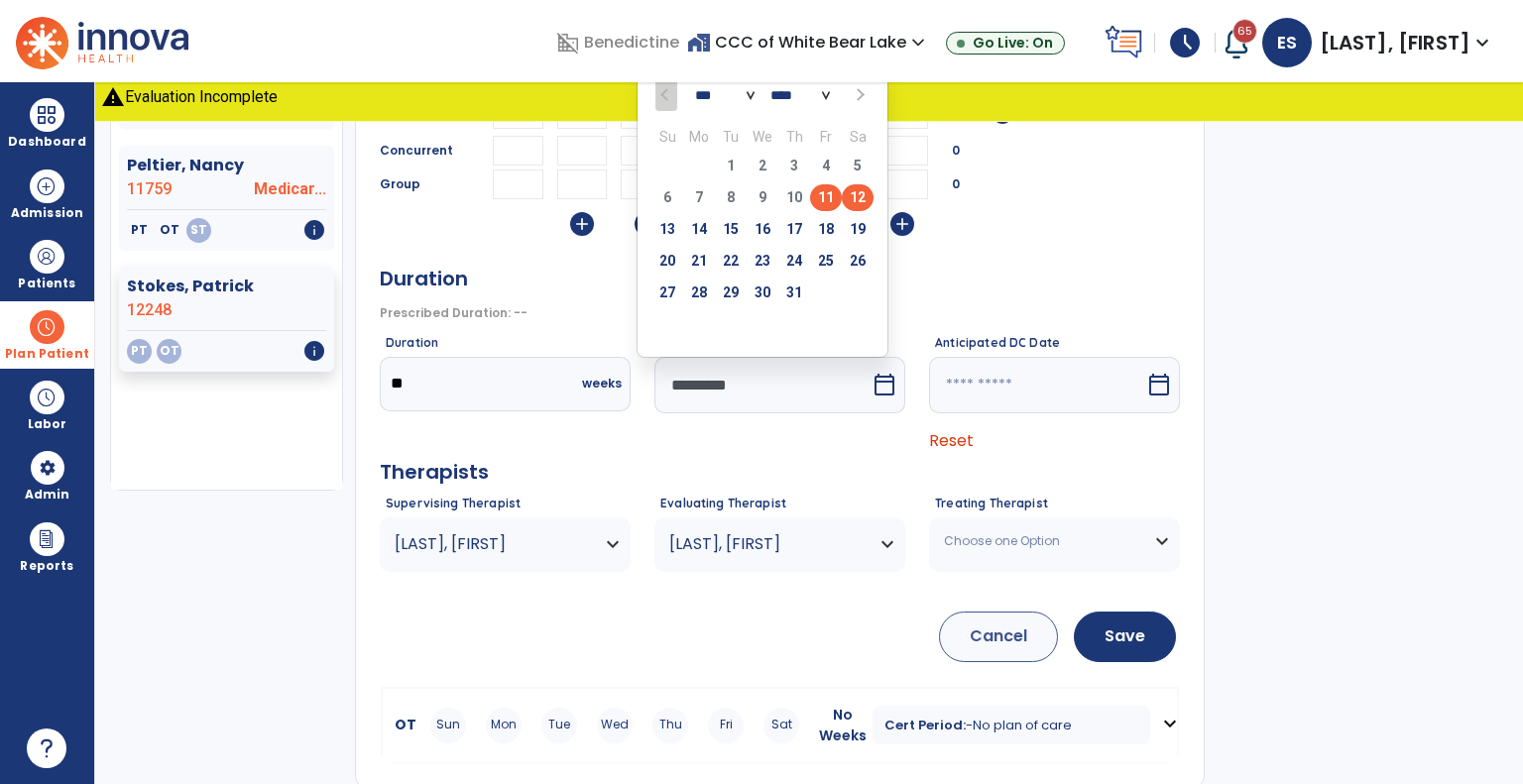 type on "**" 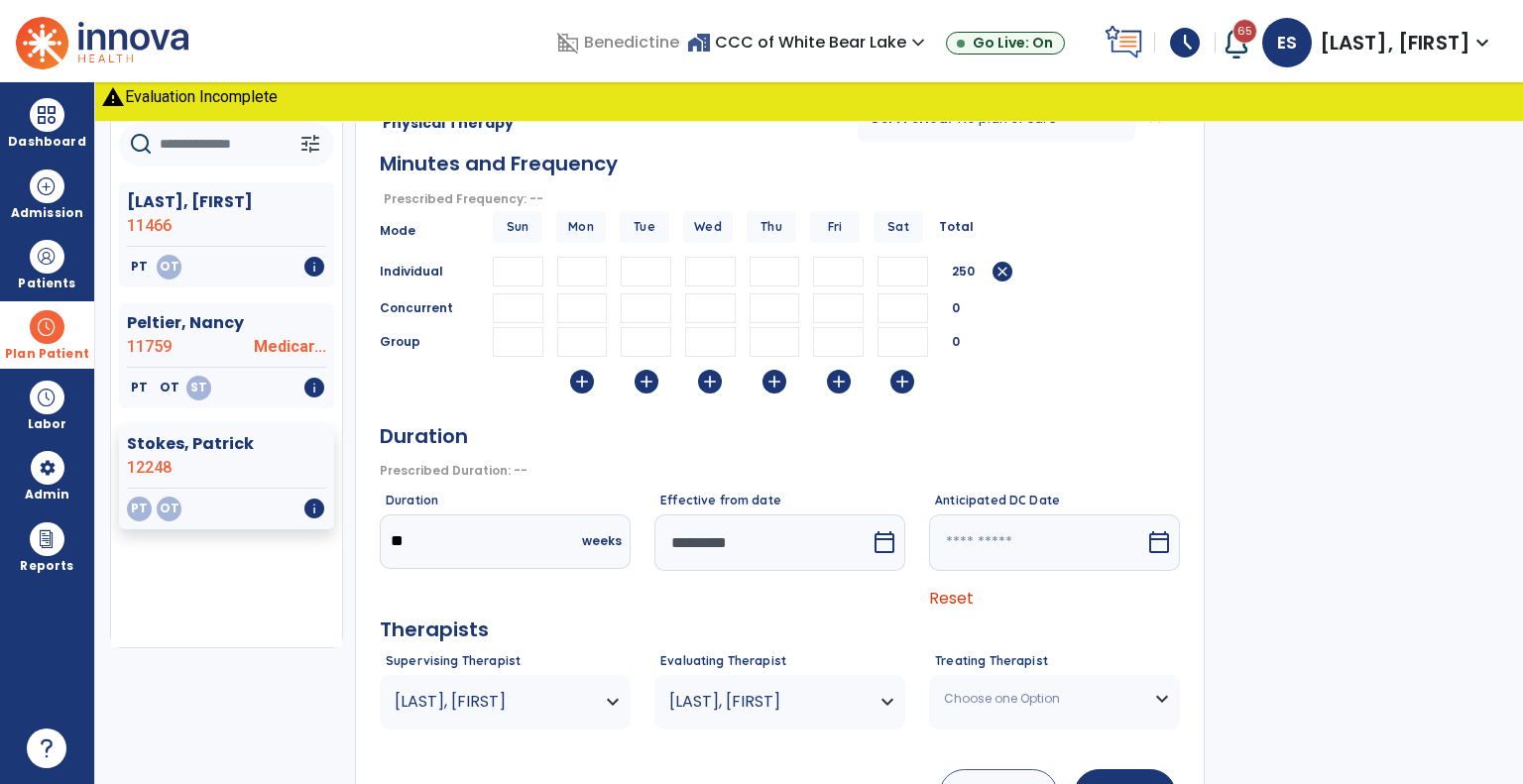 scroll, scrollTop: 325, scrollLeft: 0, axis: vertical 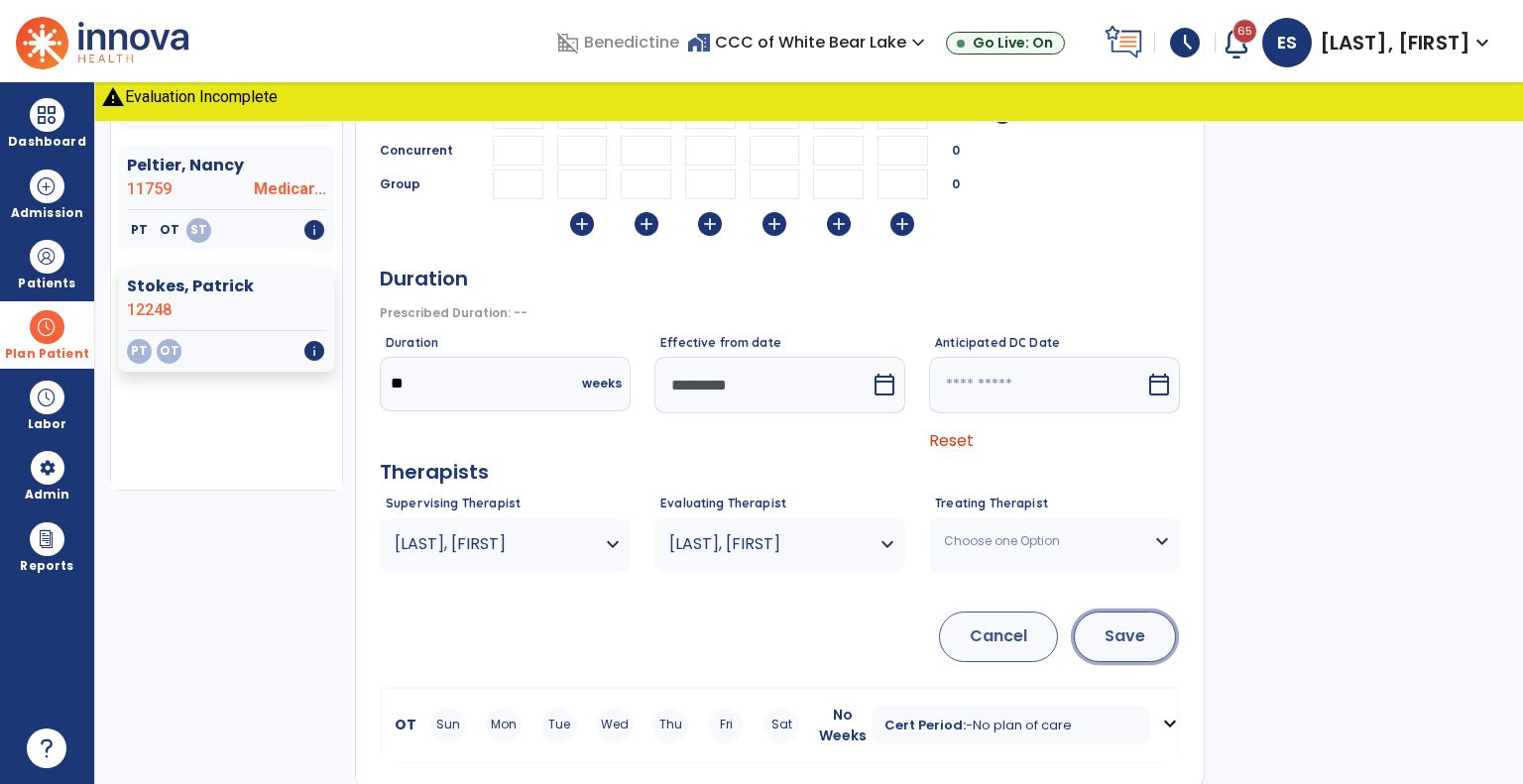 click on "Save" at bounding box center (1124, 636) 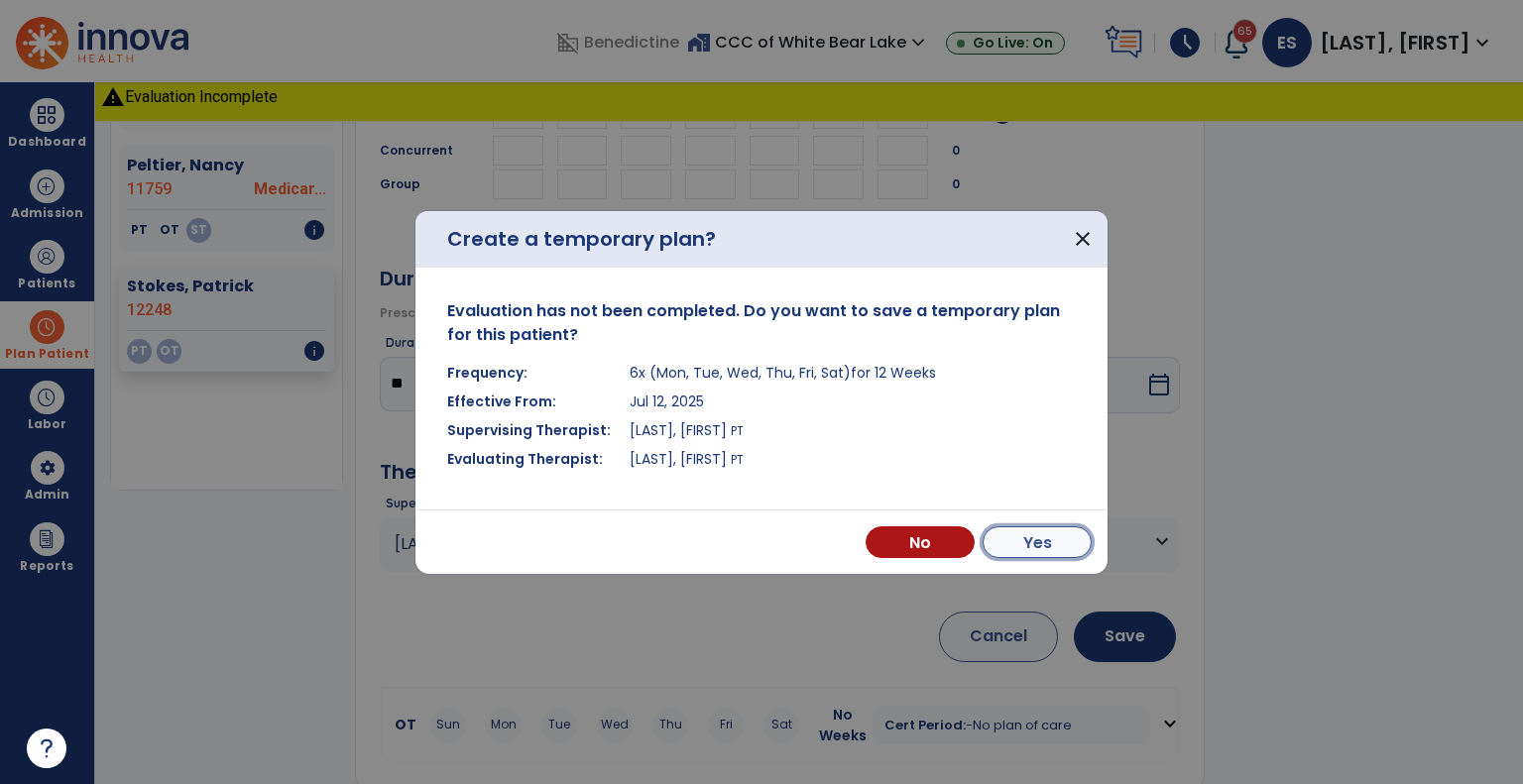 click on "Yes" at bounding box center (1037, 542) 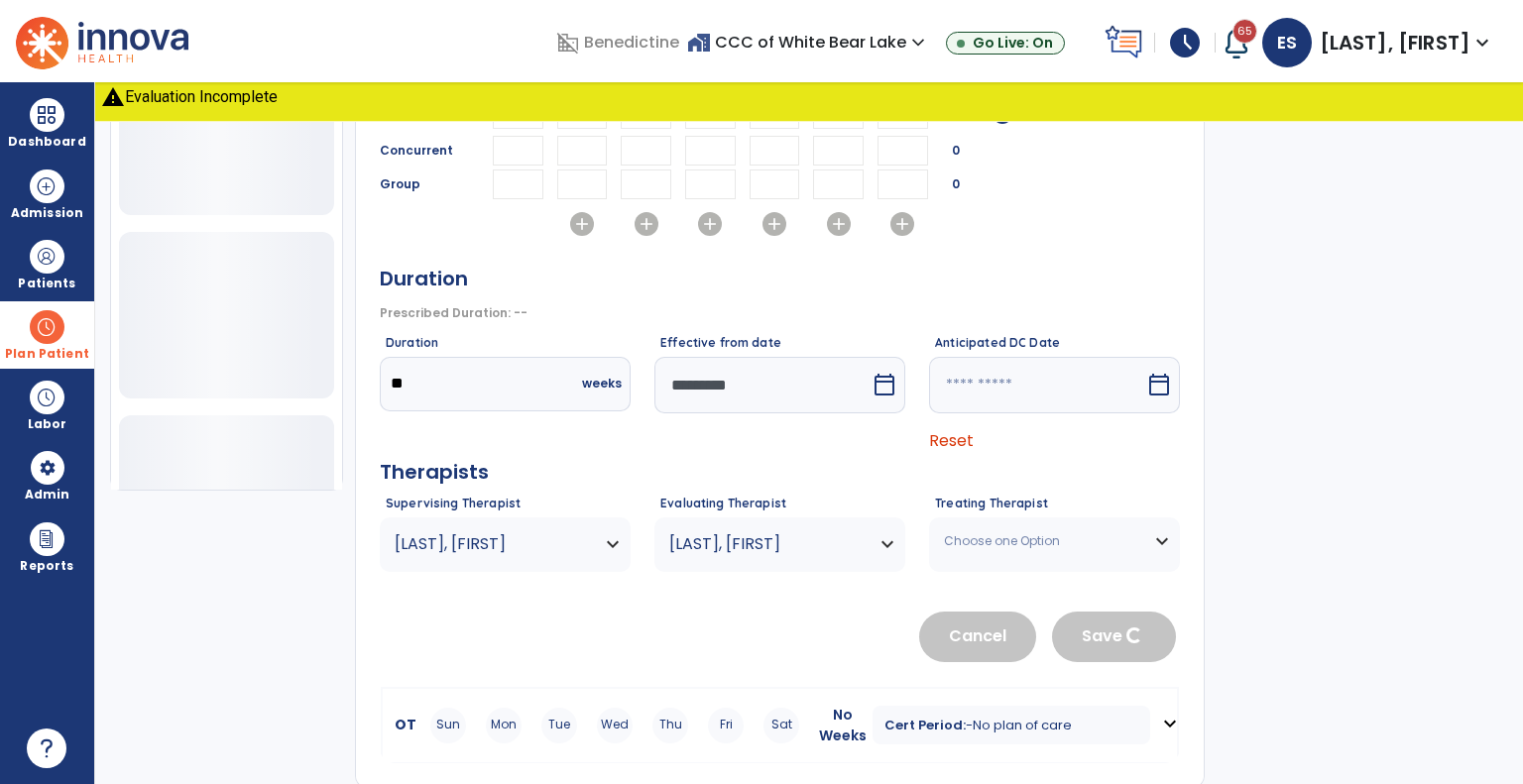 type 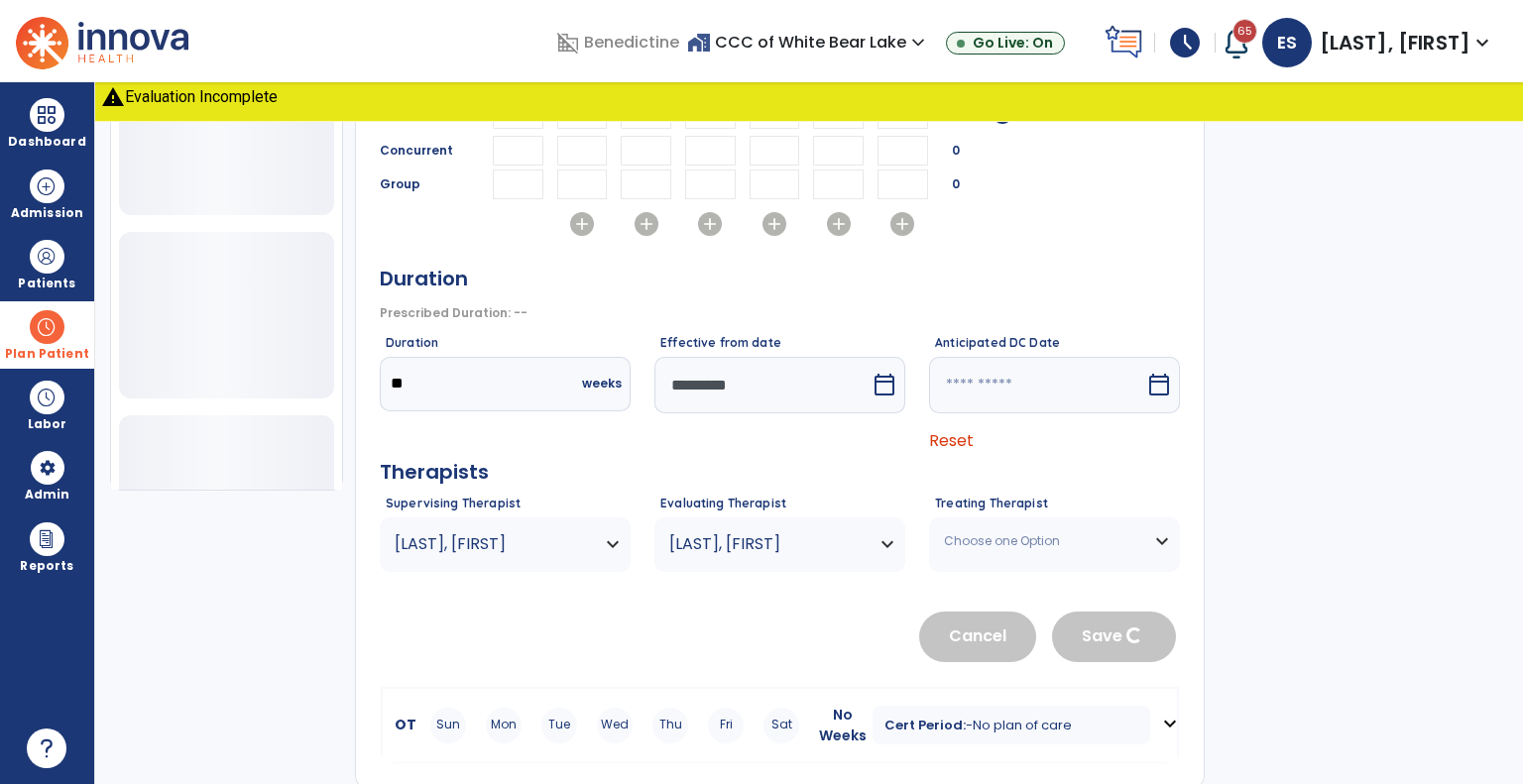 type 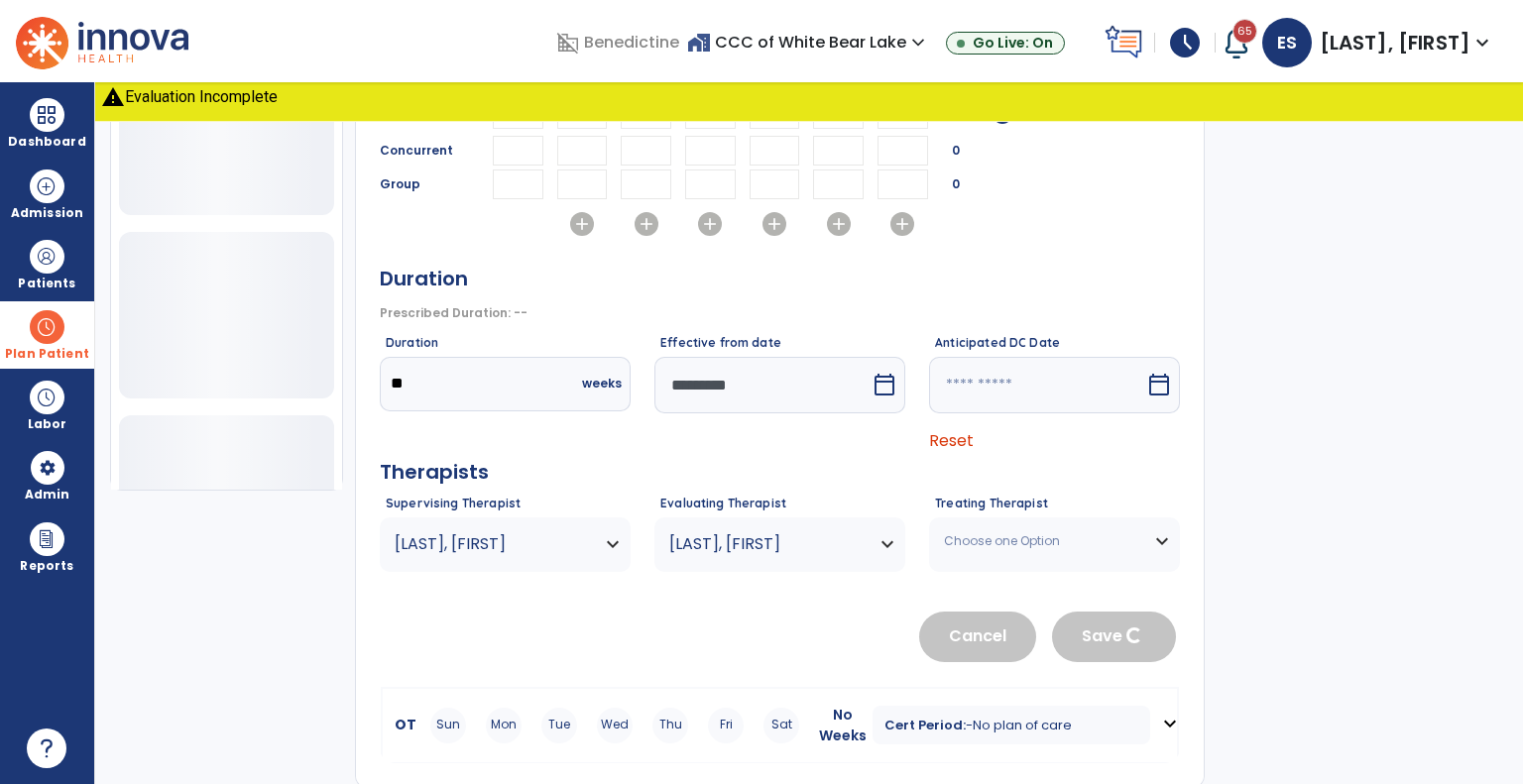 type 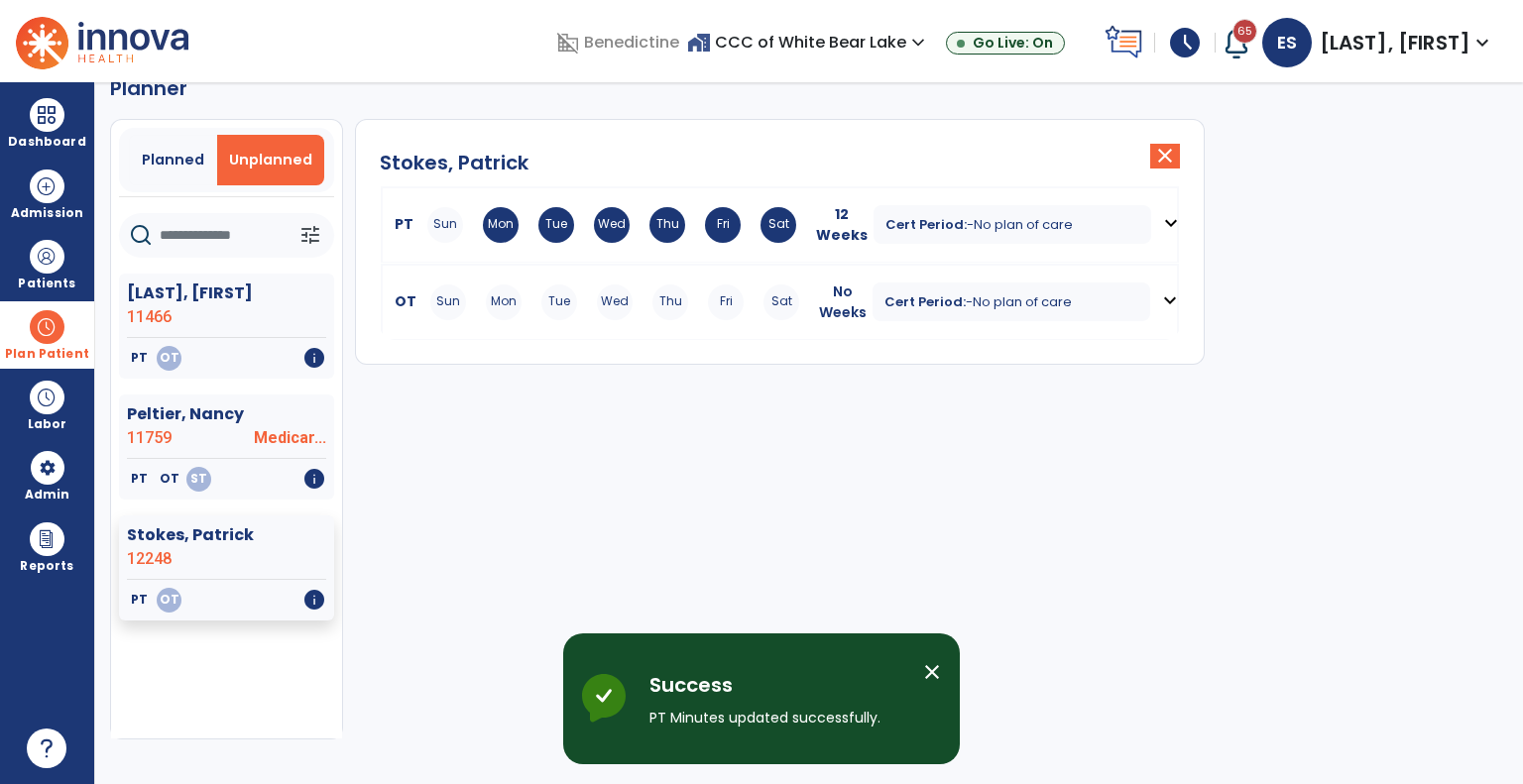 scroll, scrollTop: 36, scrollLeft: 0, axis: vertical 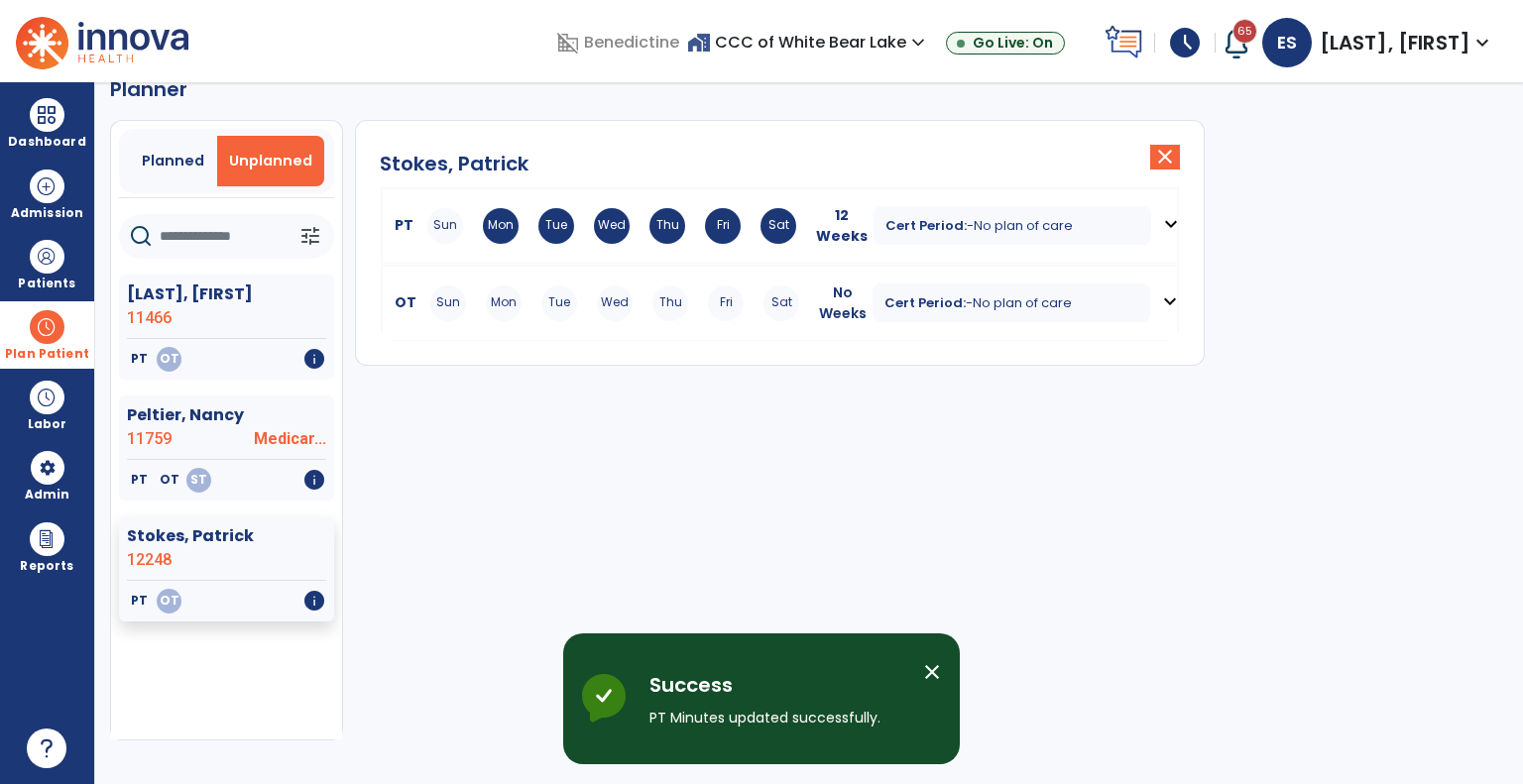 click on "expand_more" at bounding box center [1170, 301] 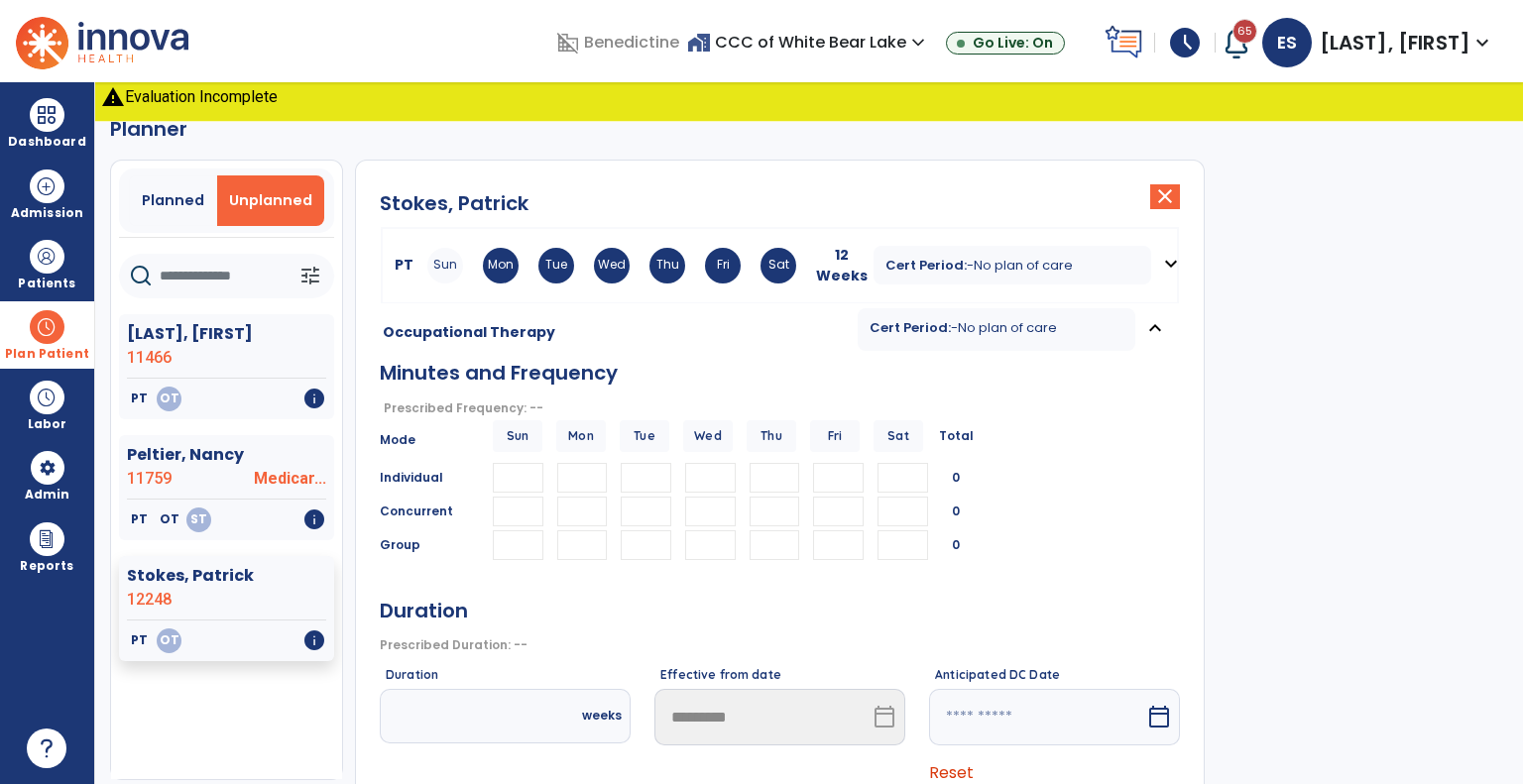 click at bounding box center [711, 478] 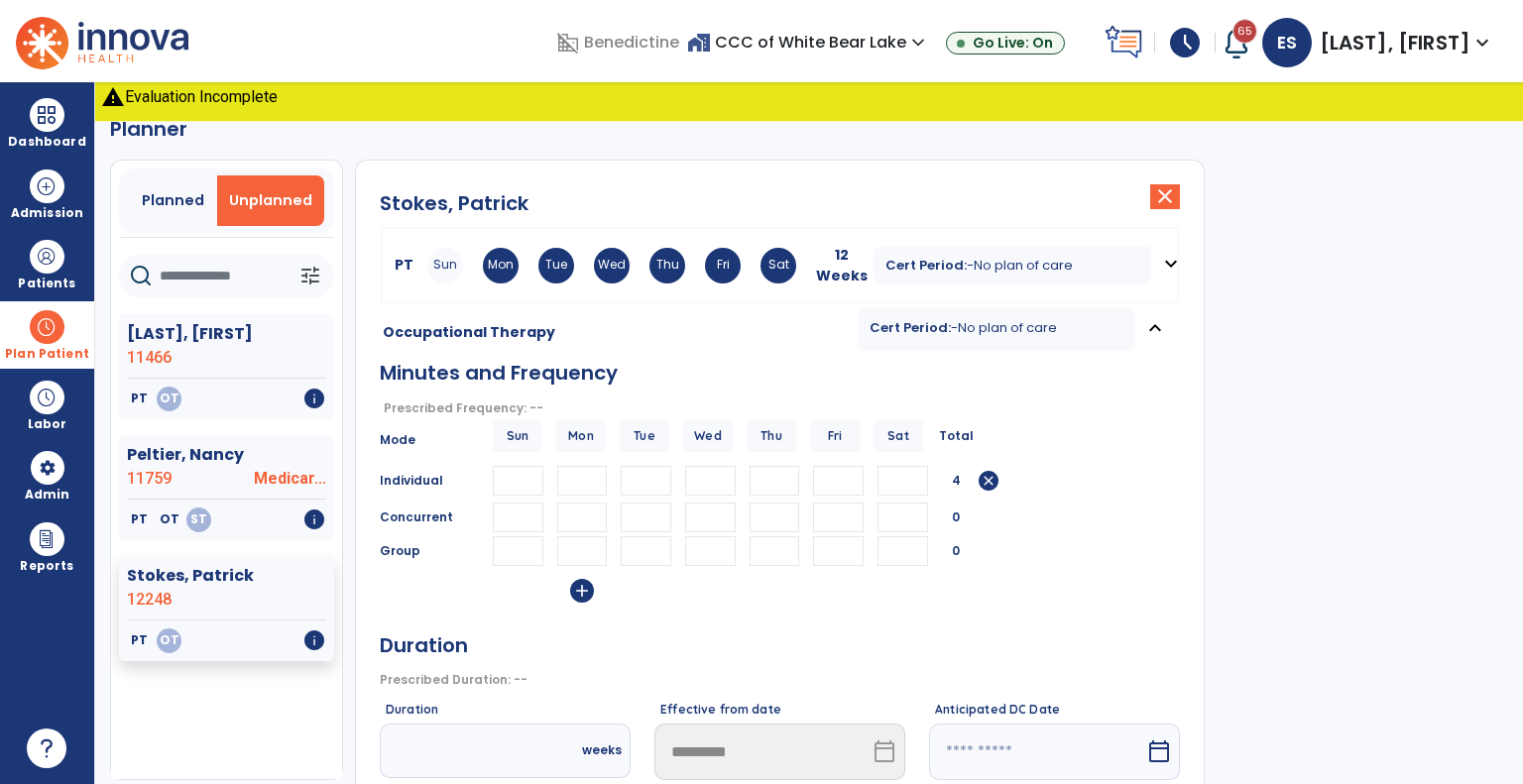 type on "**" 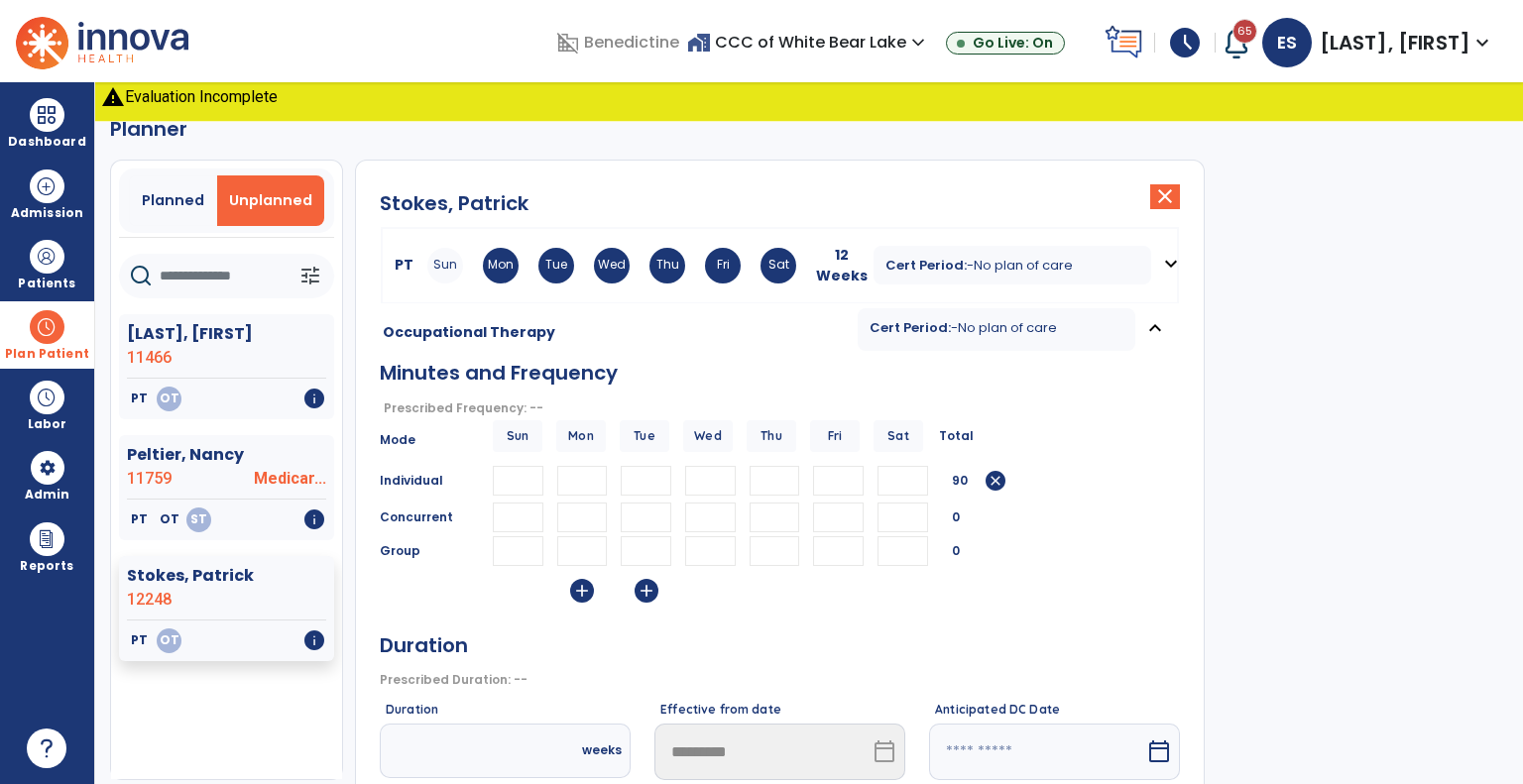 type on "**" 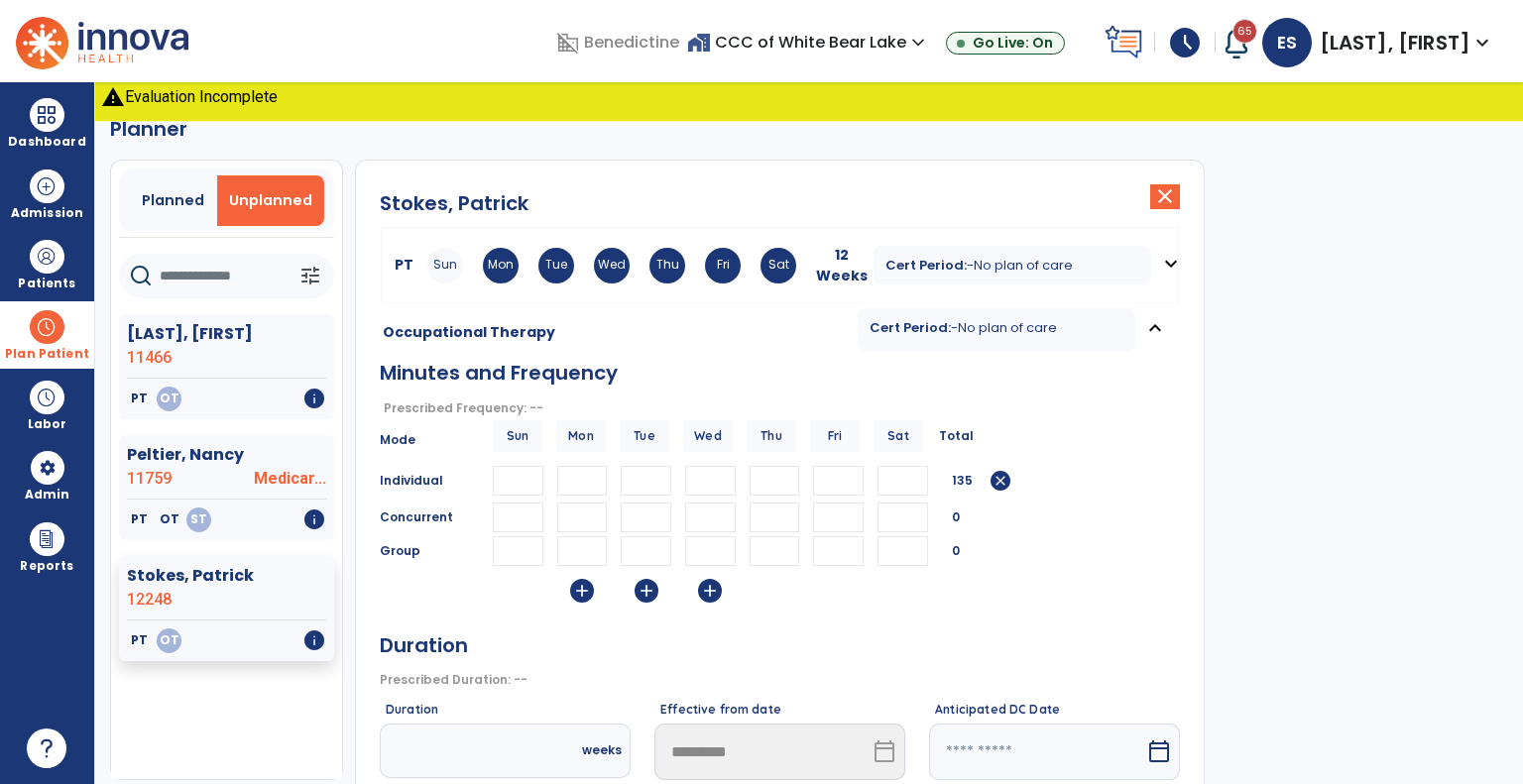 type on "**" 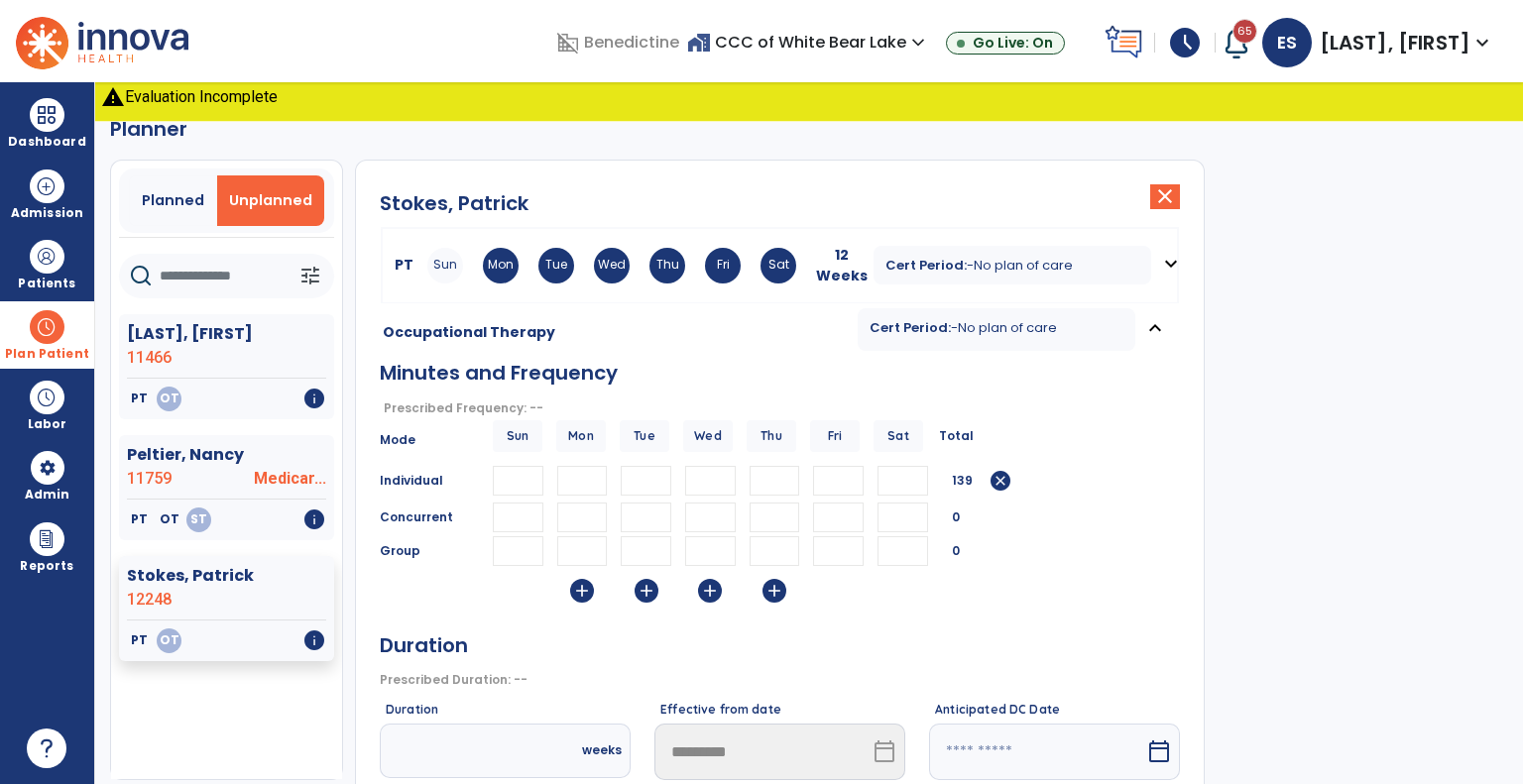 type on "**" 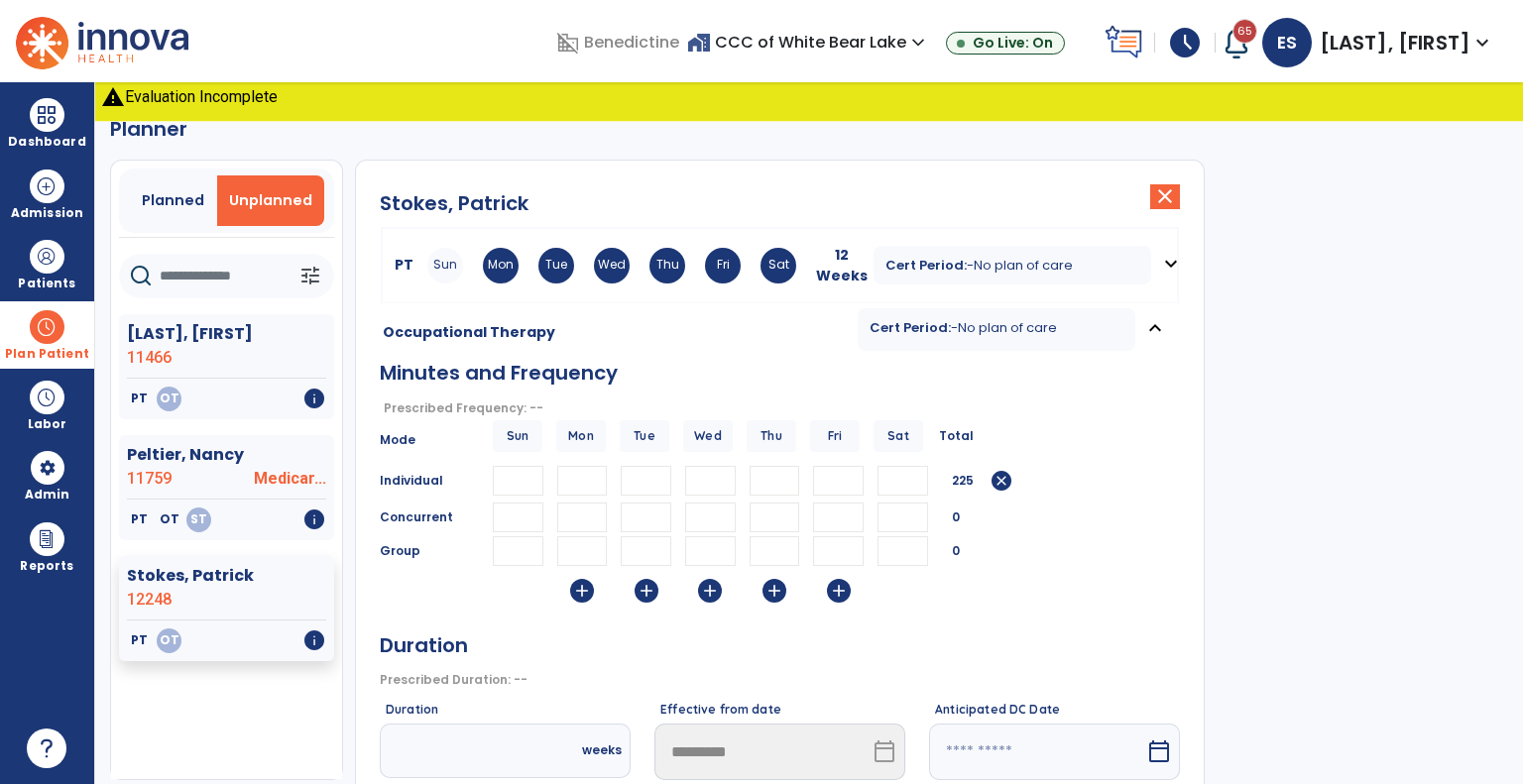 type on "**" 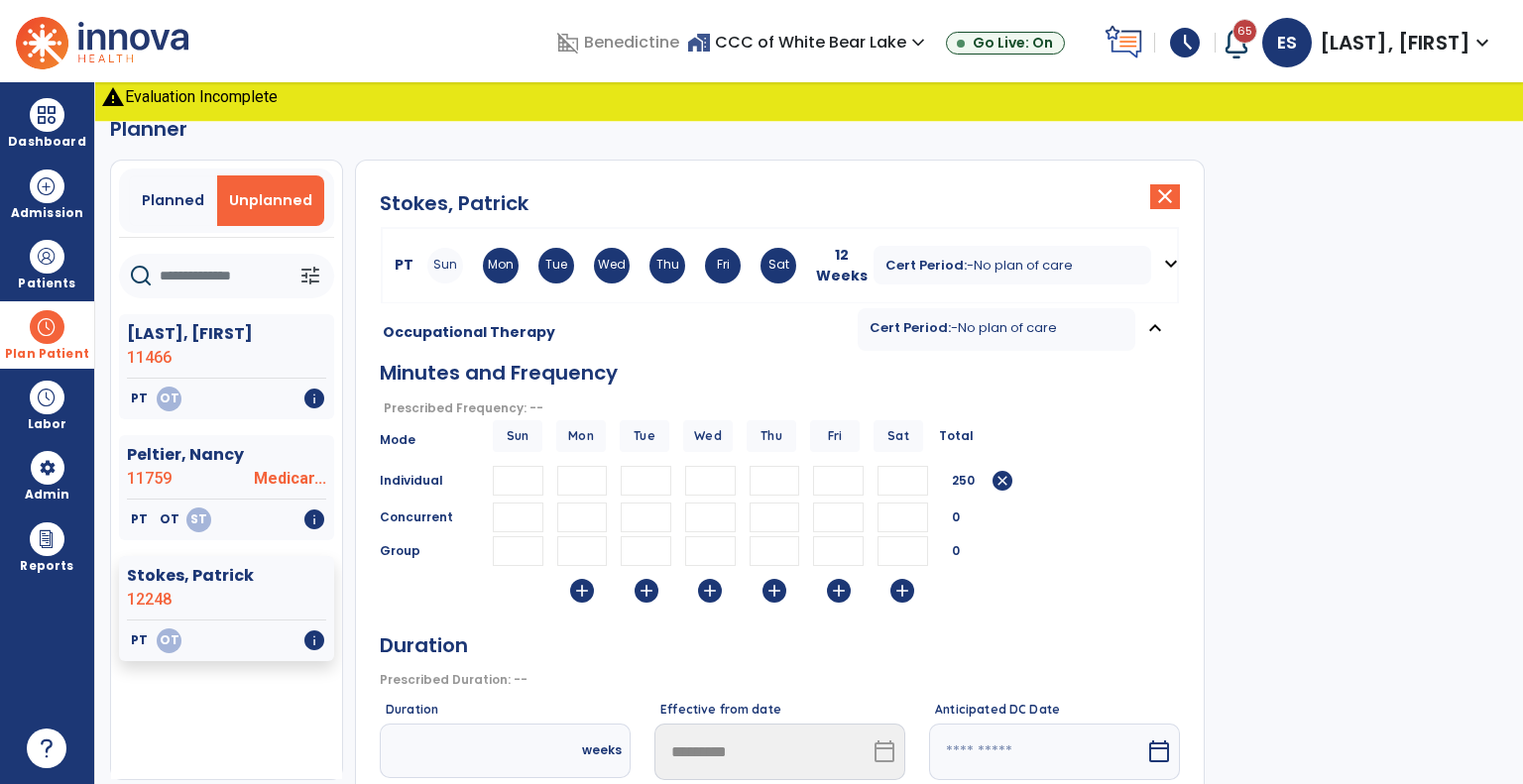 type on "**" 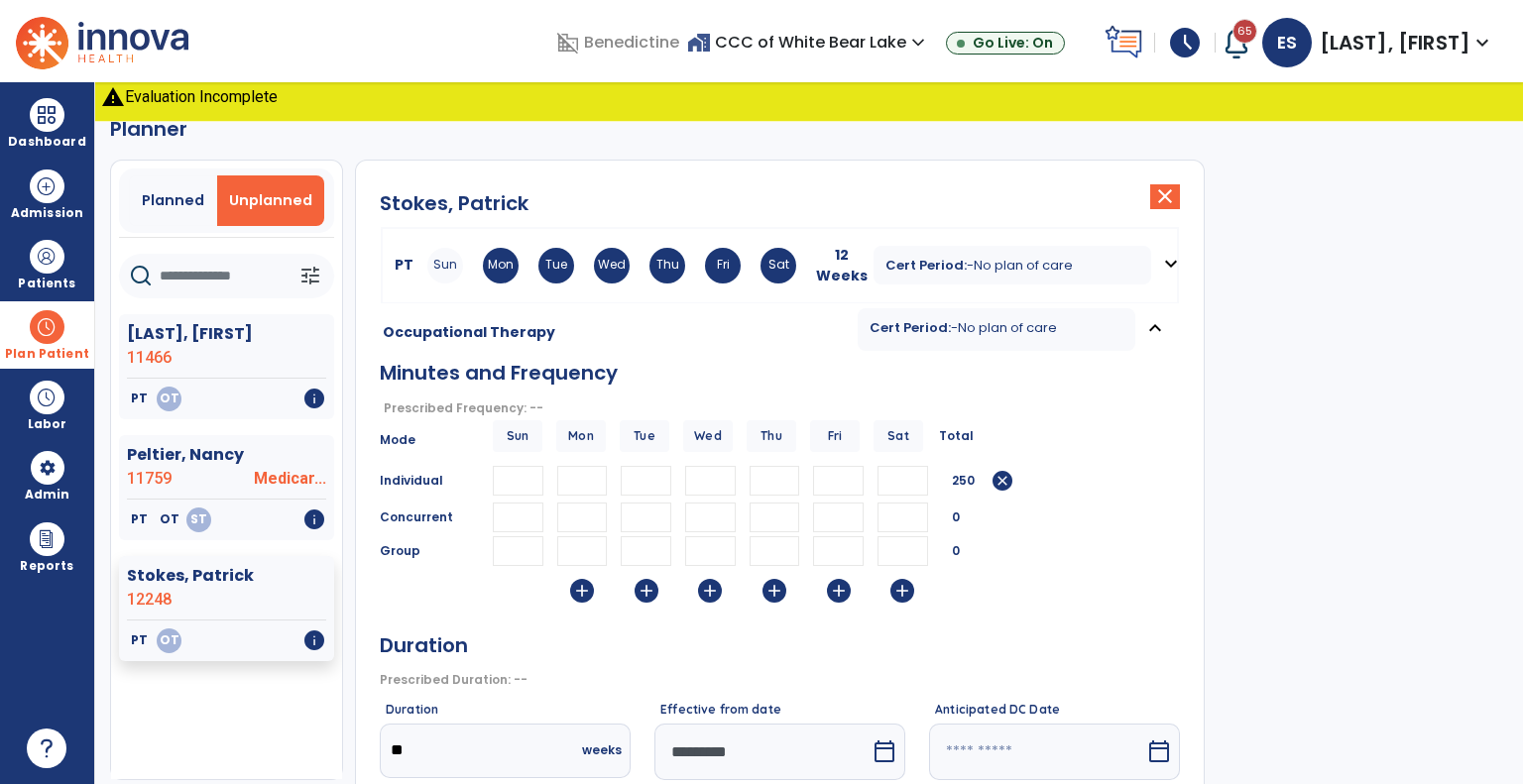 click on "*********" at bounding box center (762, 751) 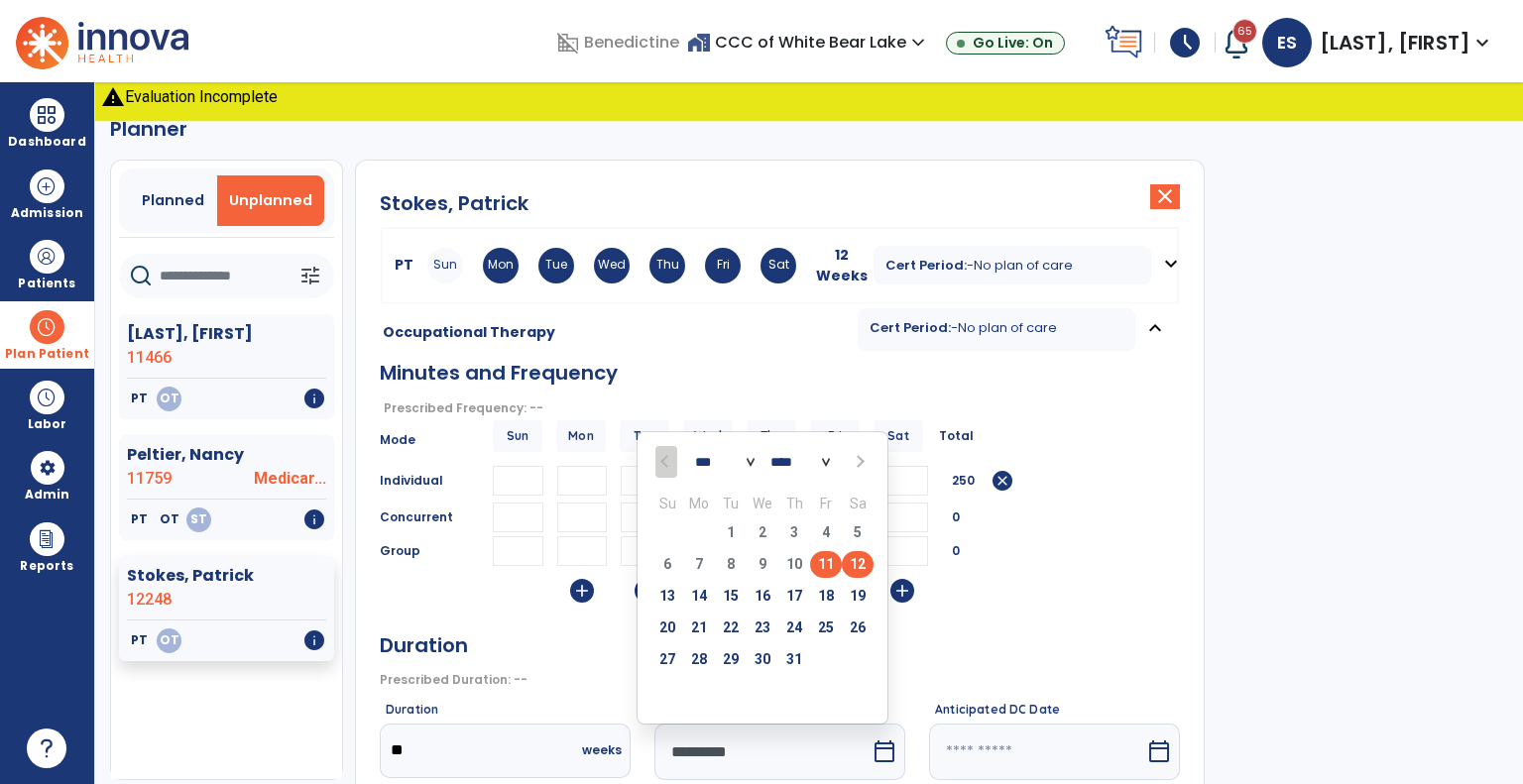 click on "12" at bounding box center [858, 564] 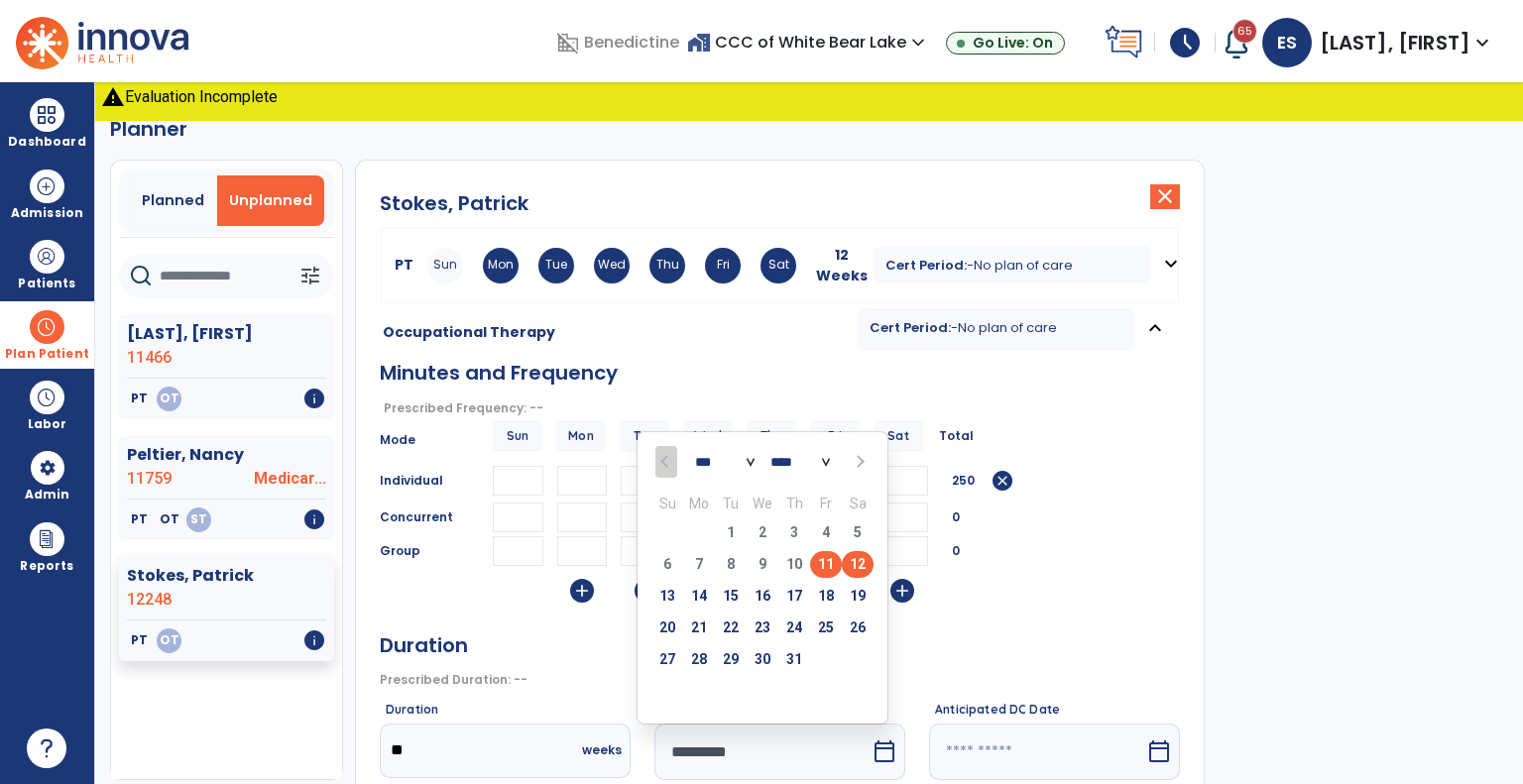 type on "**" 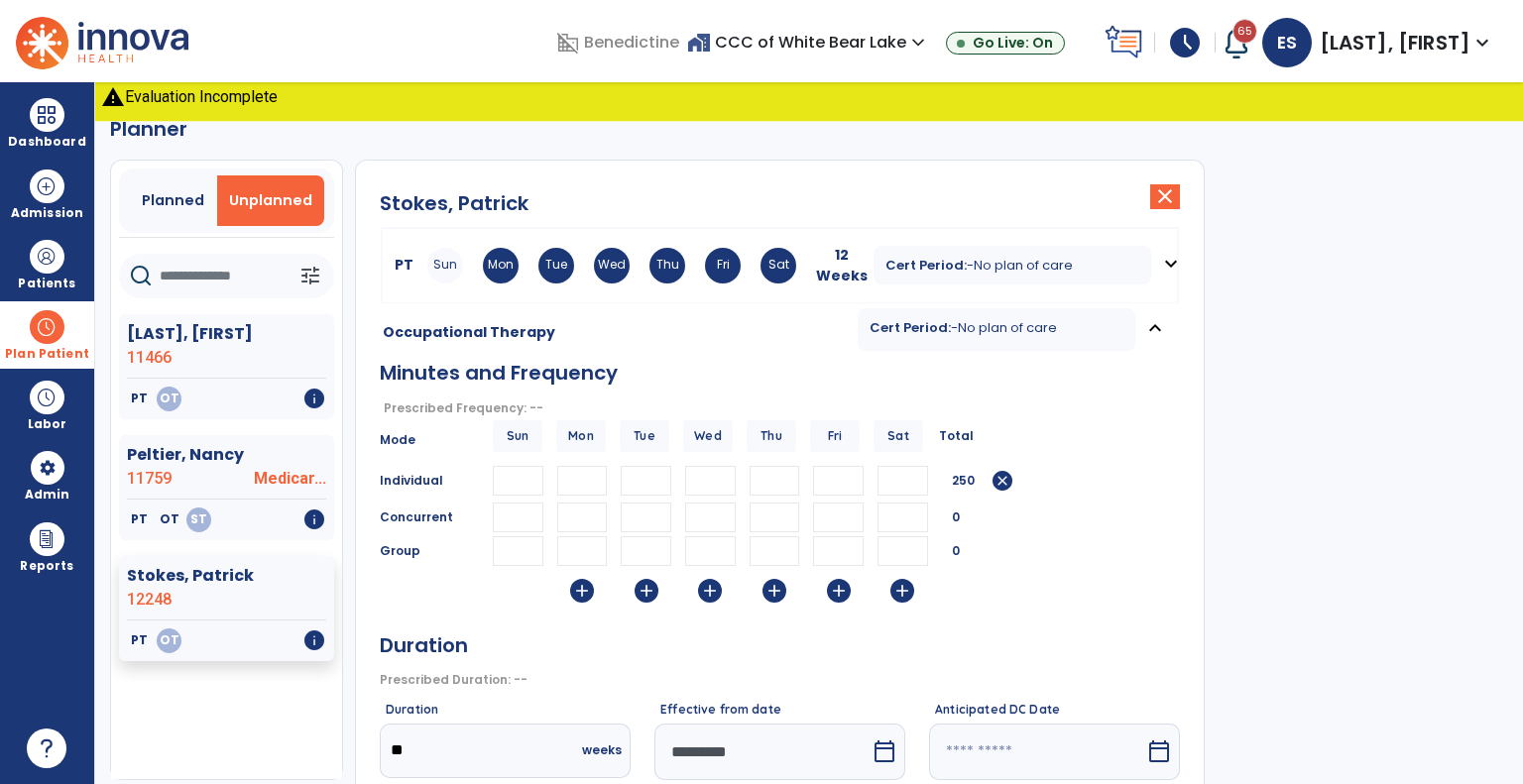scroll, scrollTop: 325, scrollLeft: 0, axis: vertical 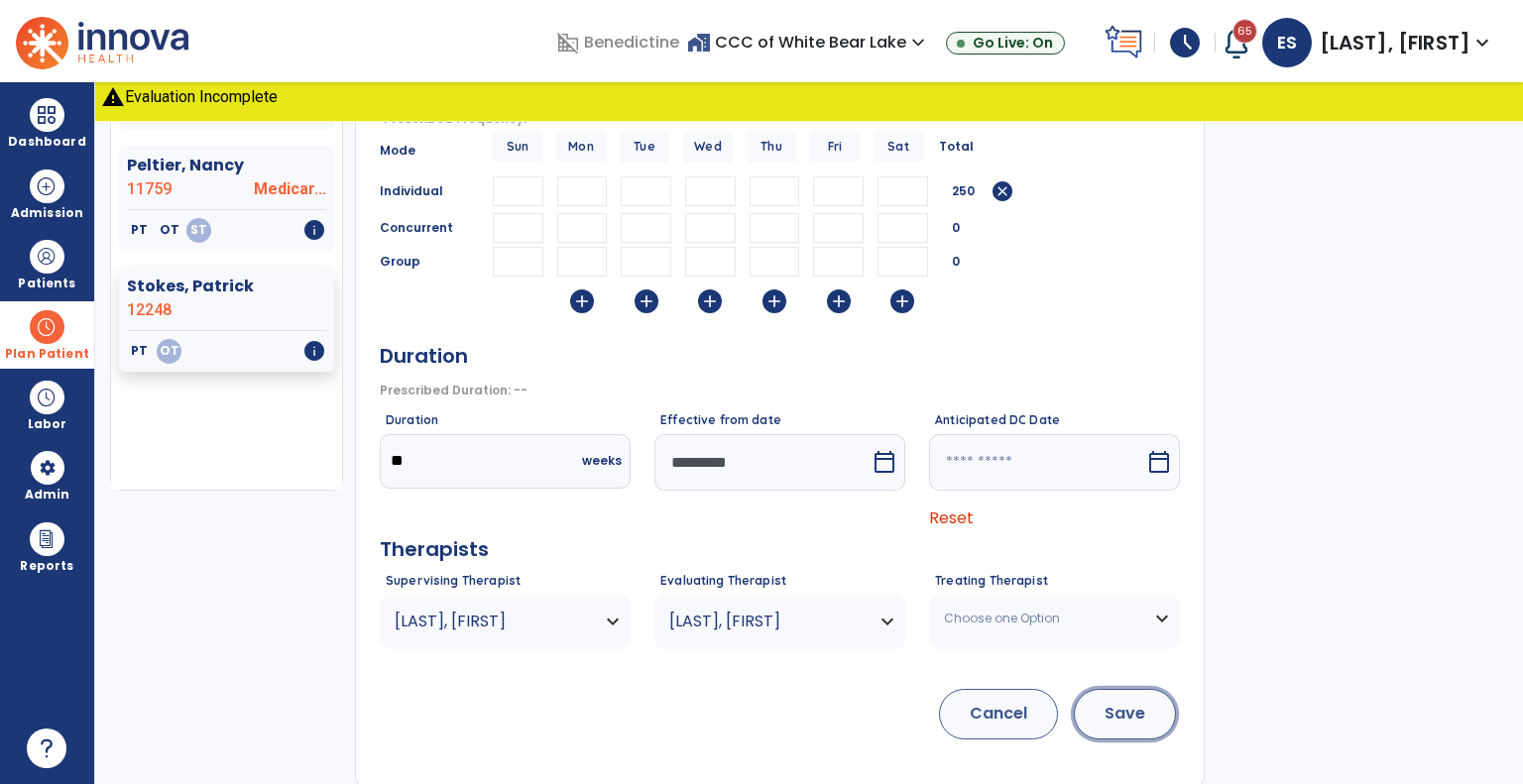click on "Save" at bounding box center (1124, 714) 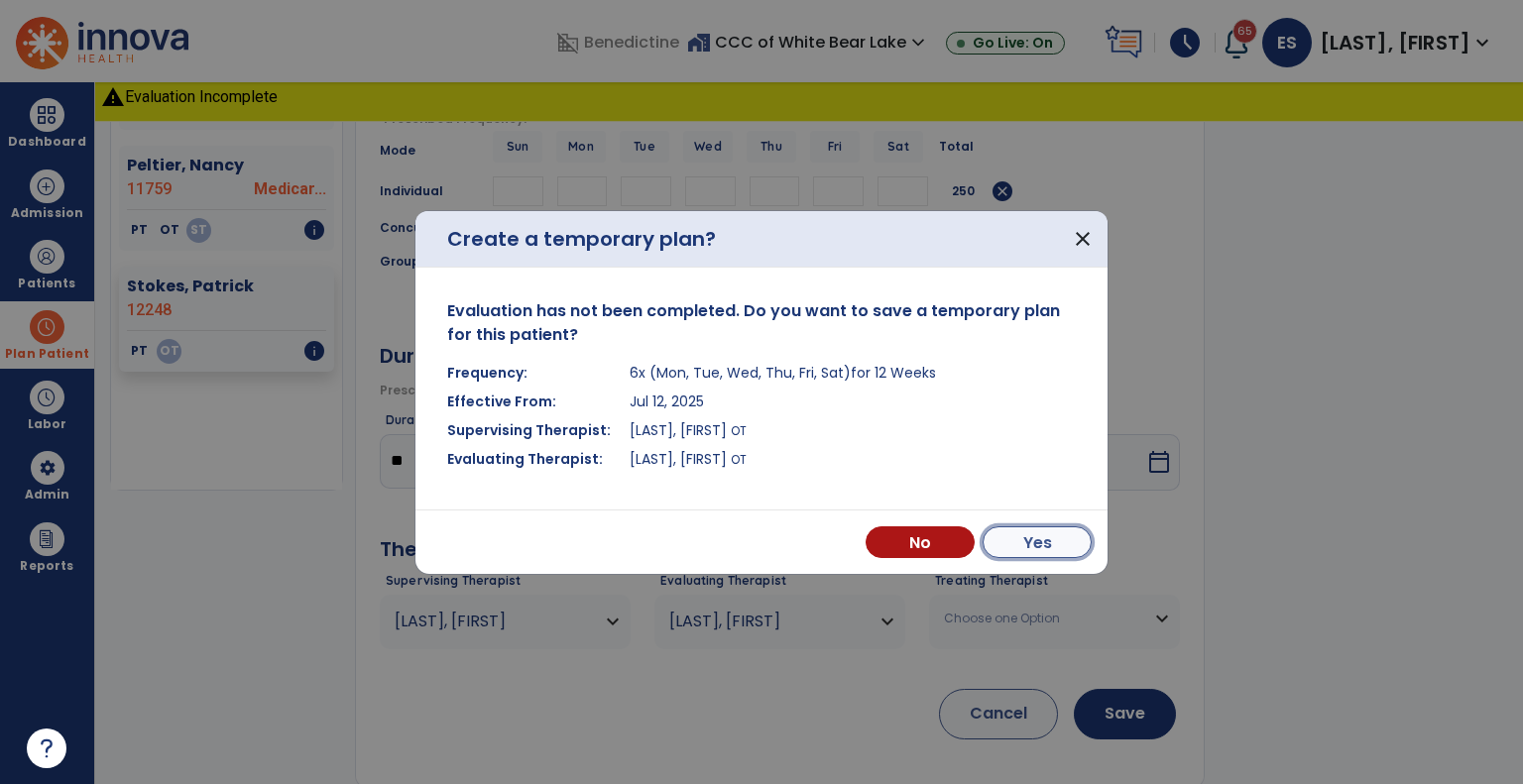 click on "Yes" at bounding box center (1037, 542) 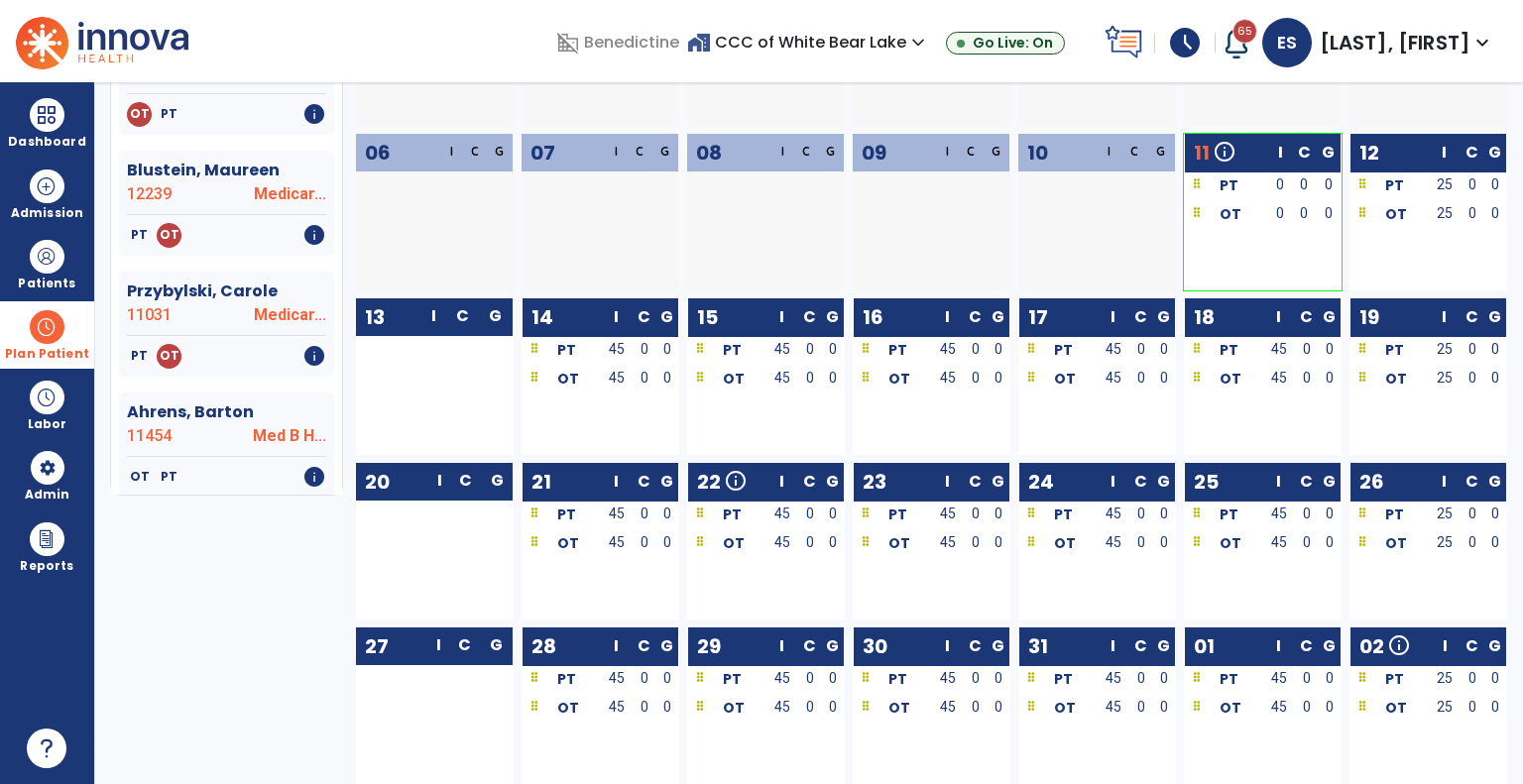 scroll, scrollTop: 0, scrollLeft: 0, axis: both 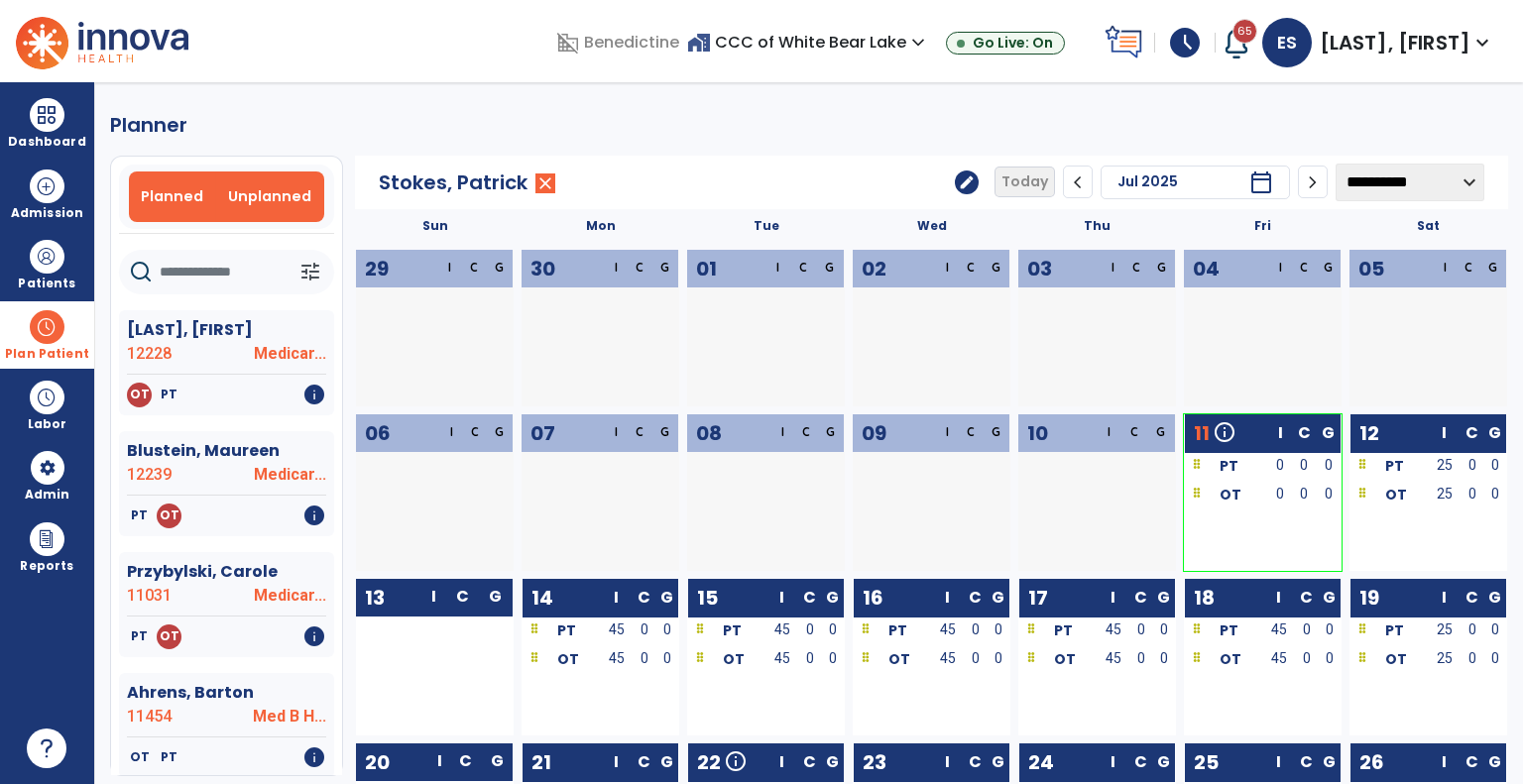 click on "Unplanned" at bounding box center [270, 196] 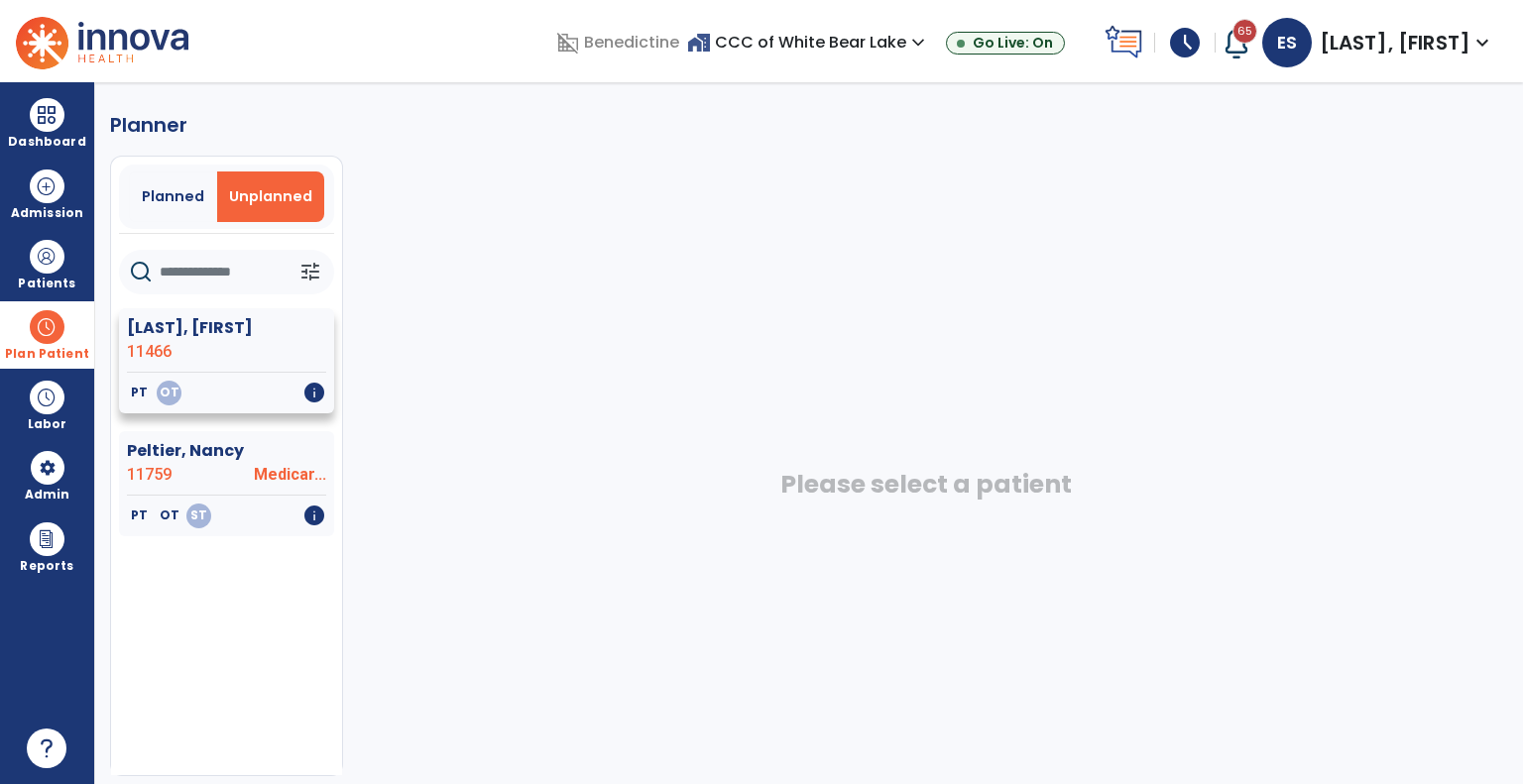 click 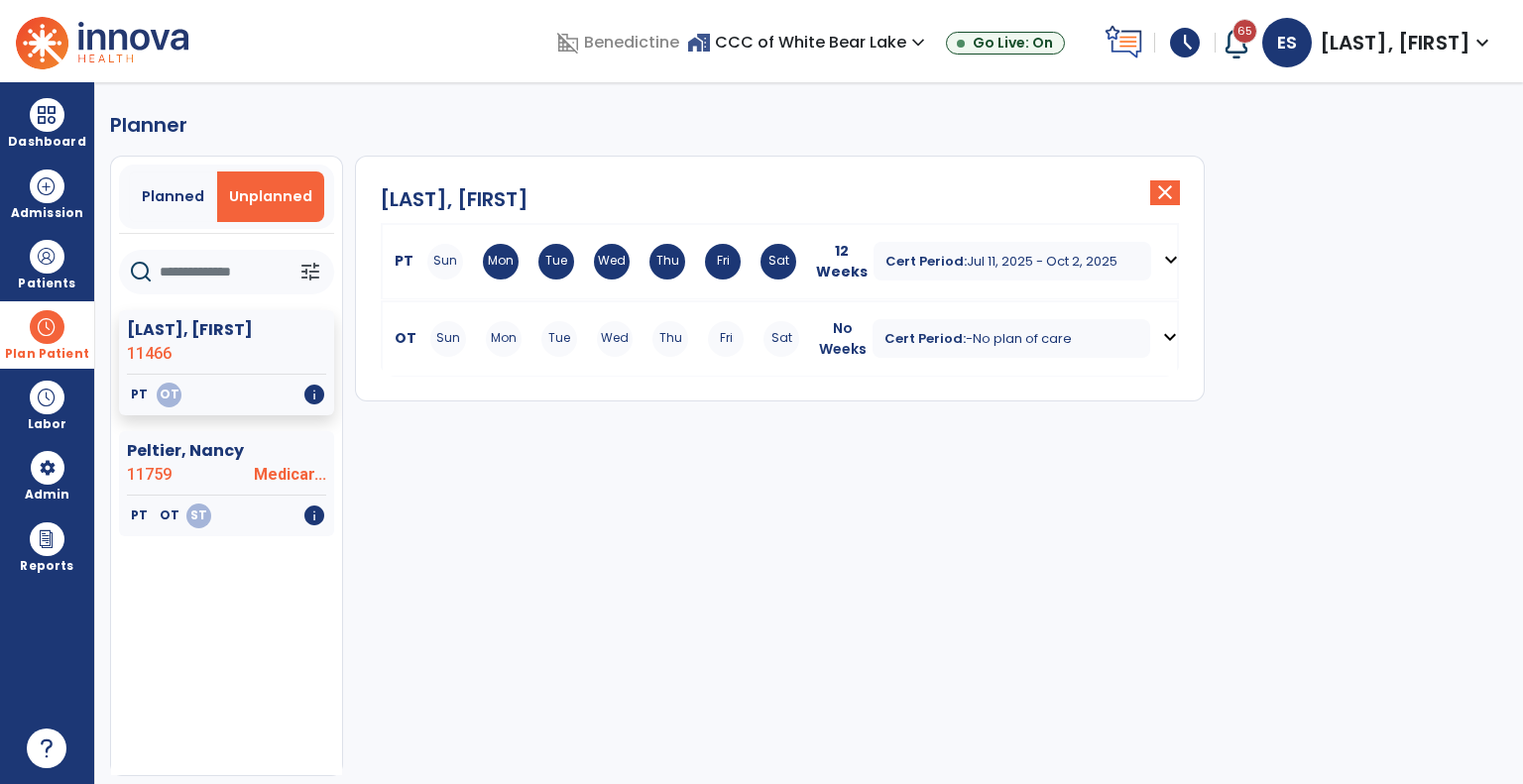 click on "expand_more" at bounding box center [1170, 337] 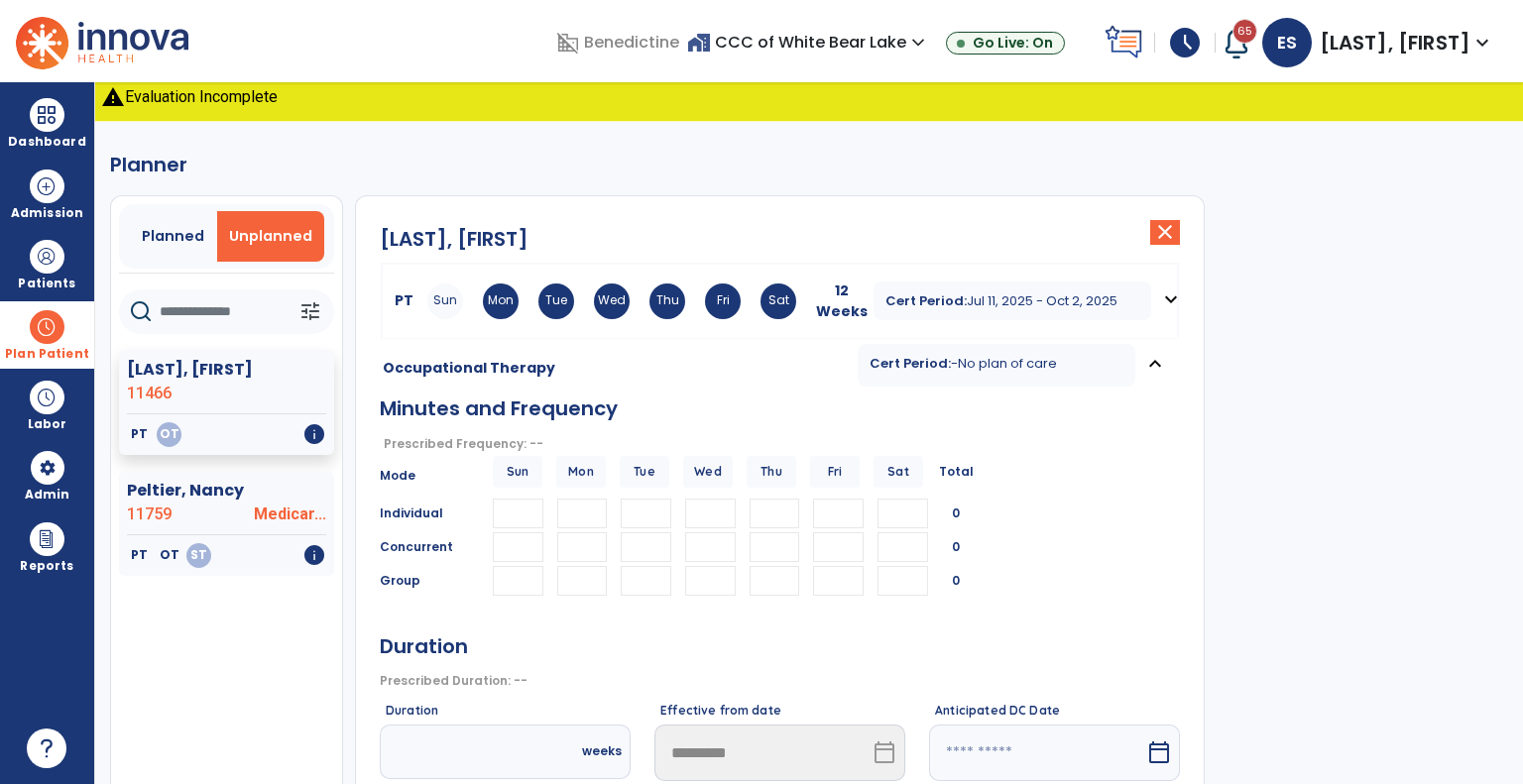 click at bounding box center [582, 513] 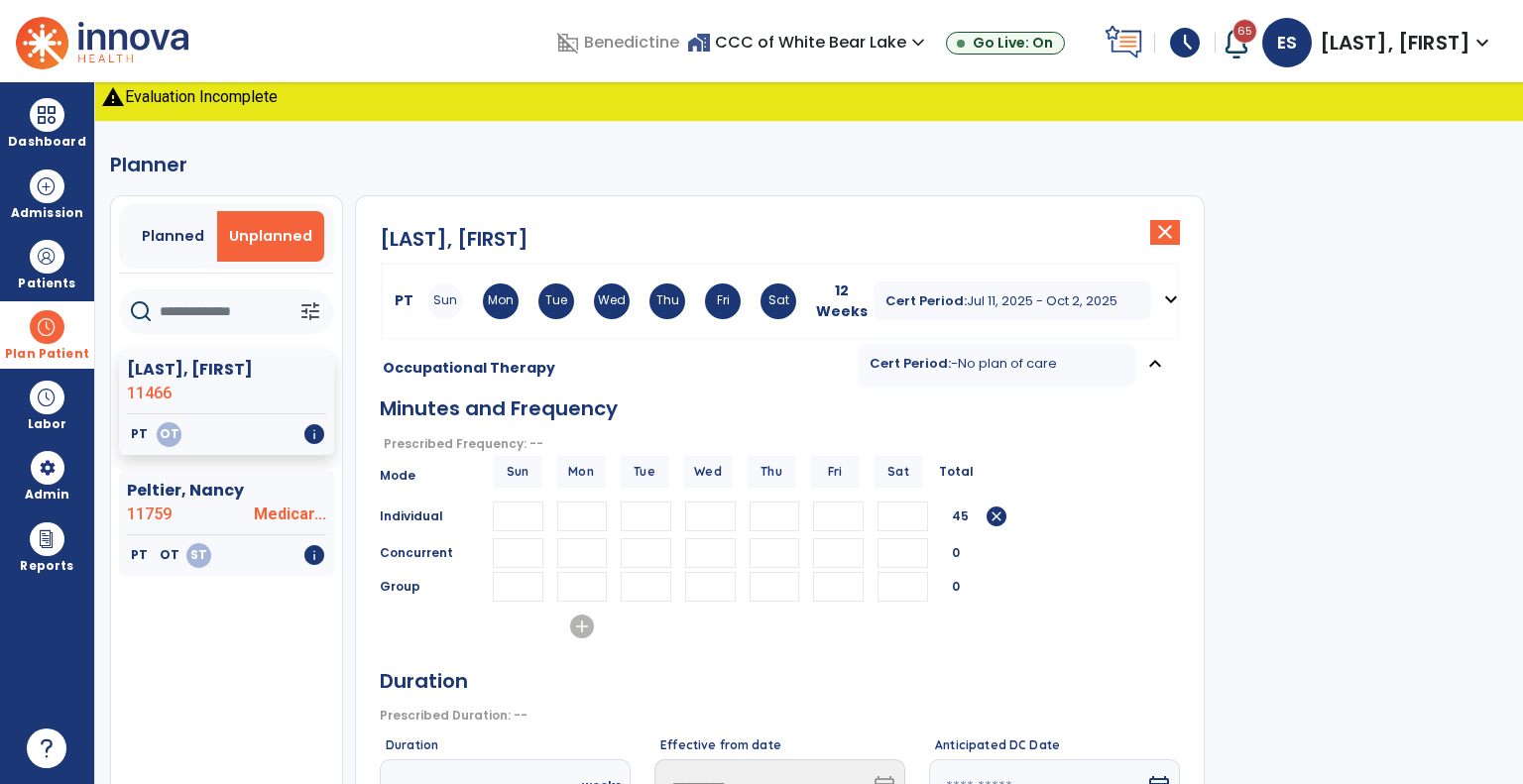 type on "**" 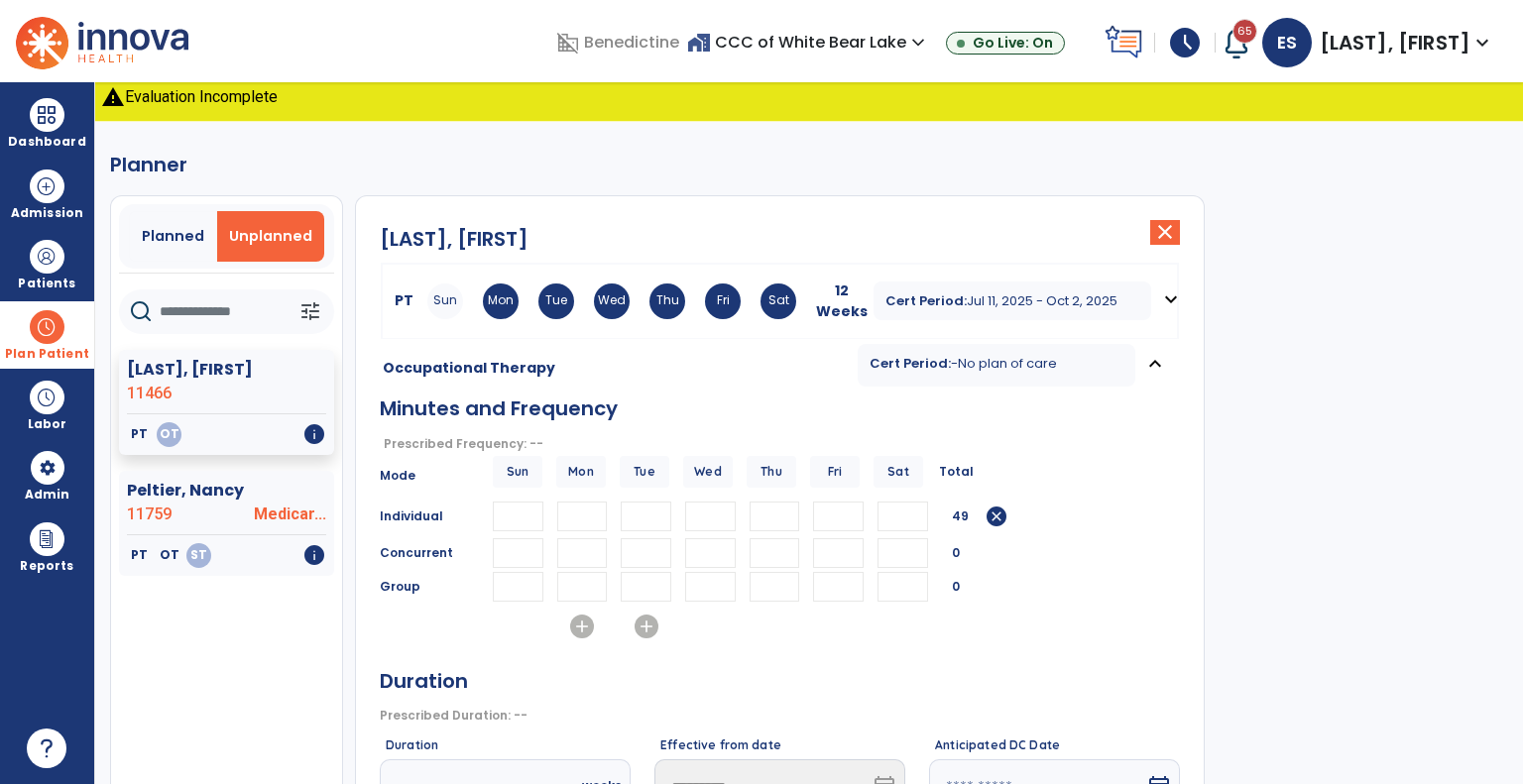 type on "**" 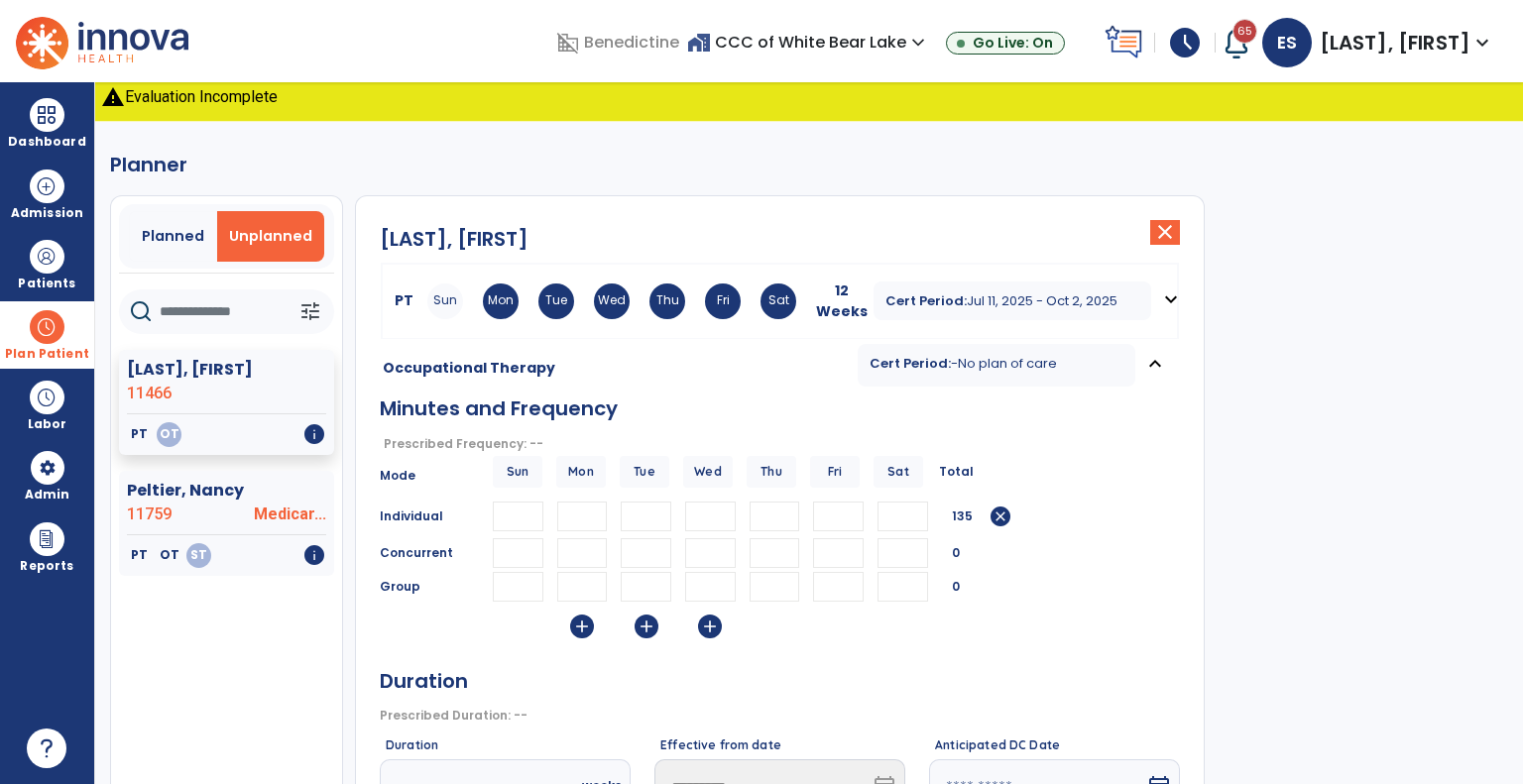 type on "**" 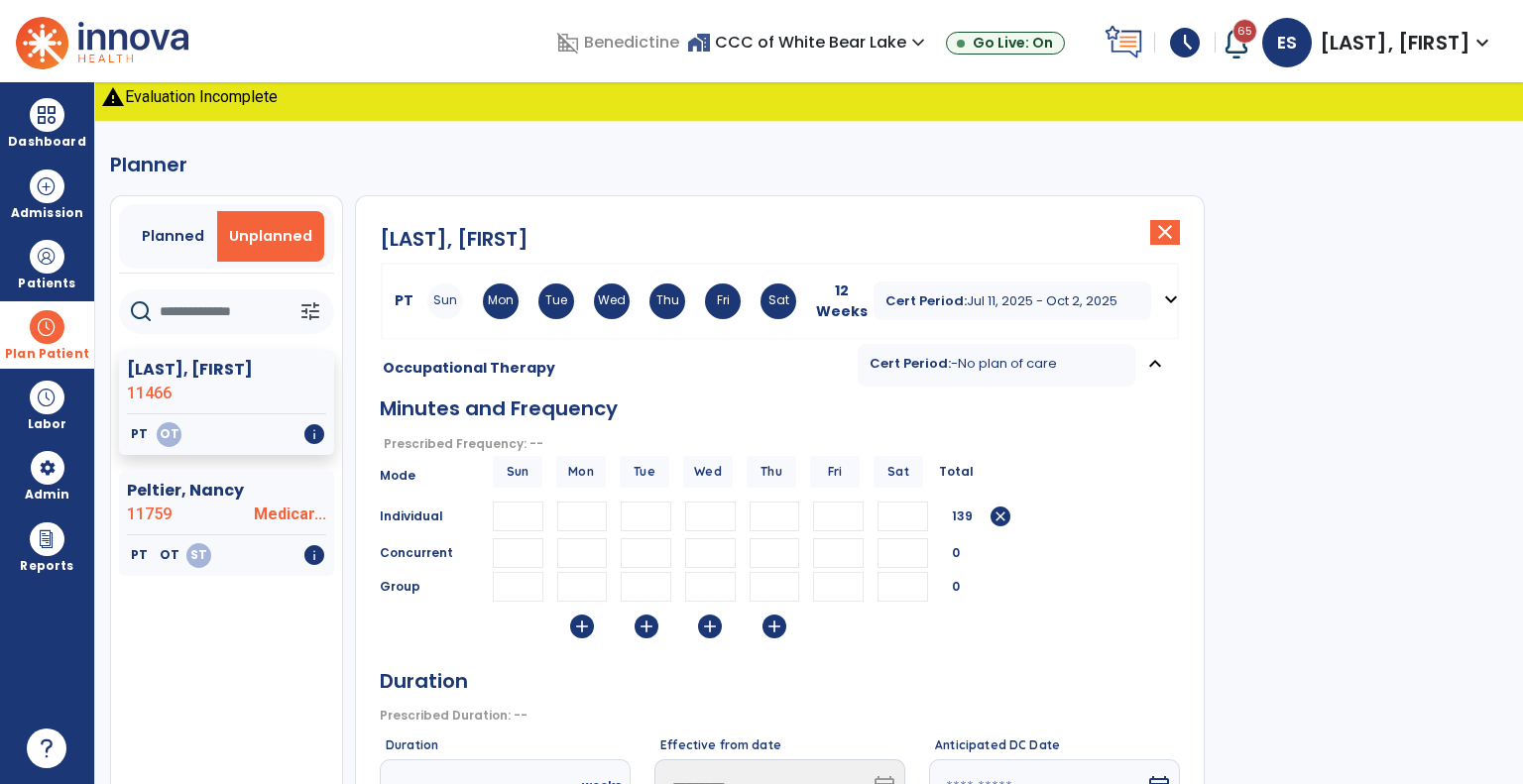 type on "**" 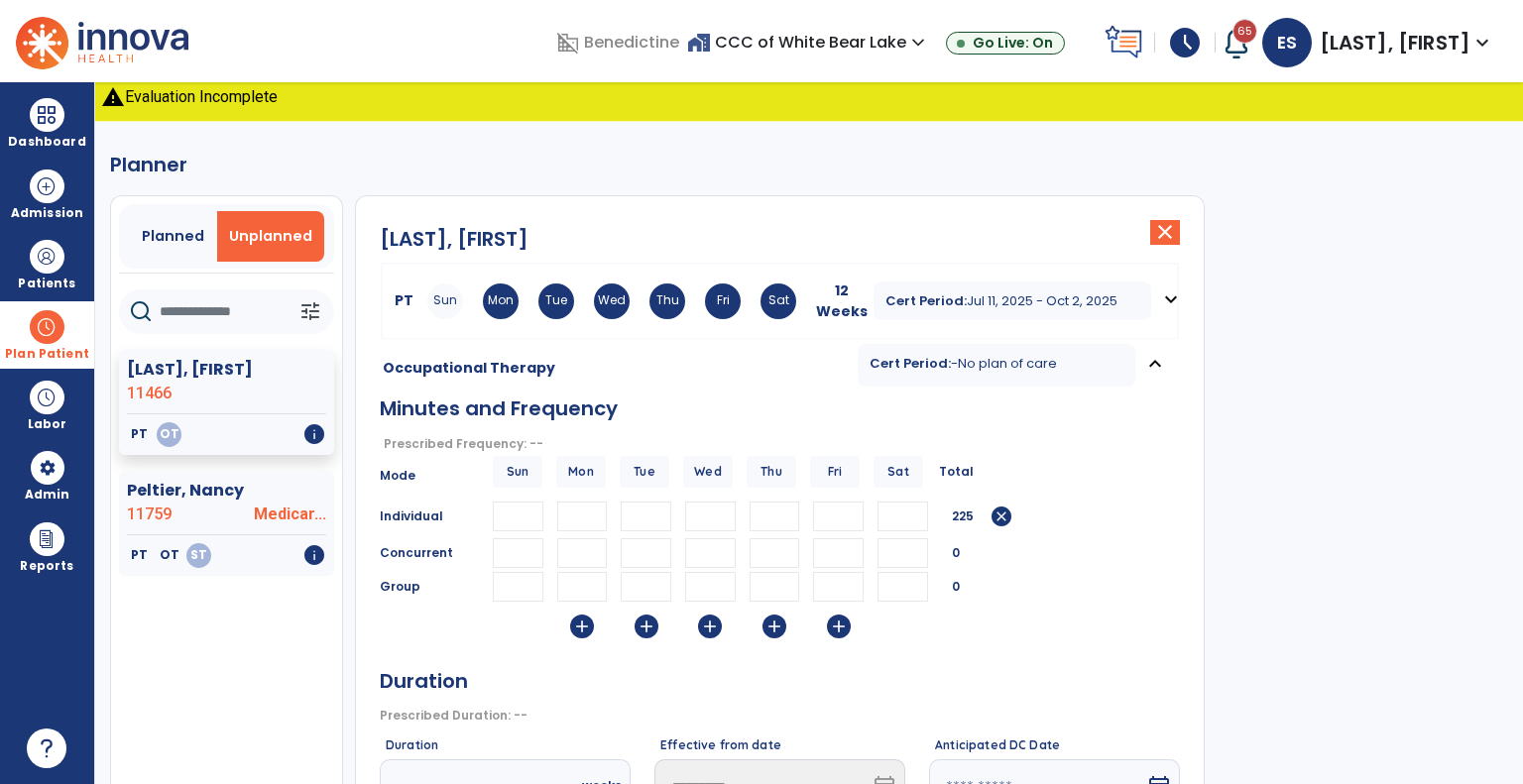 type on "**" 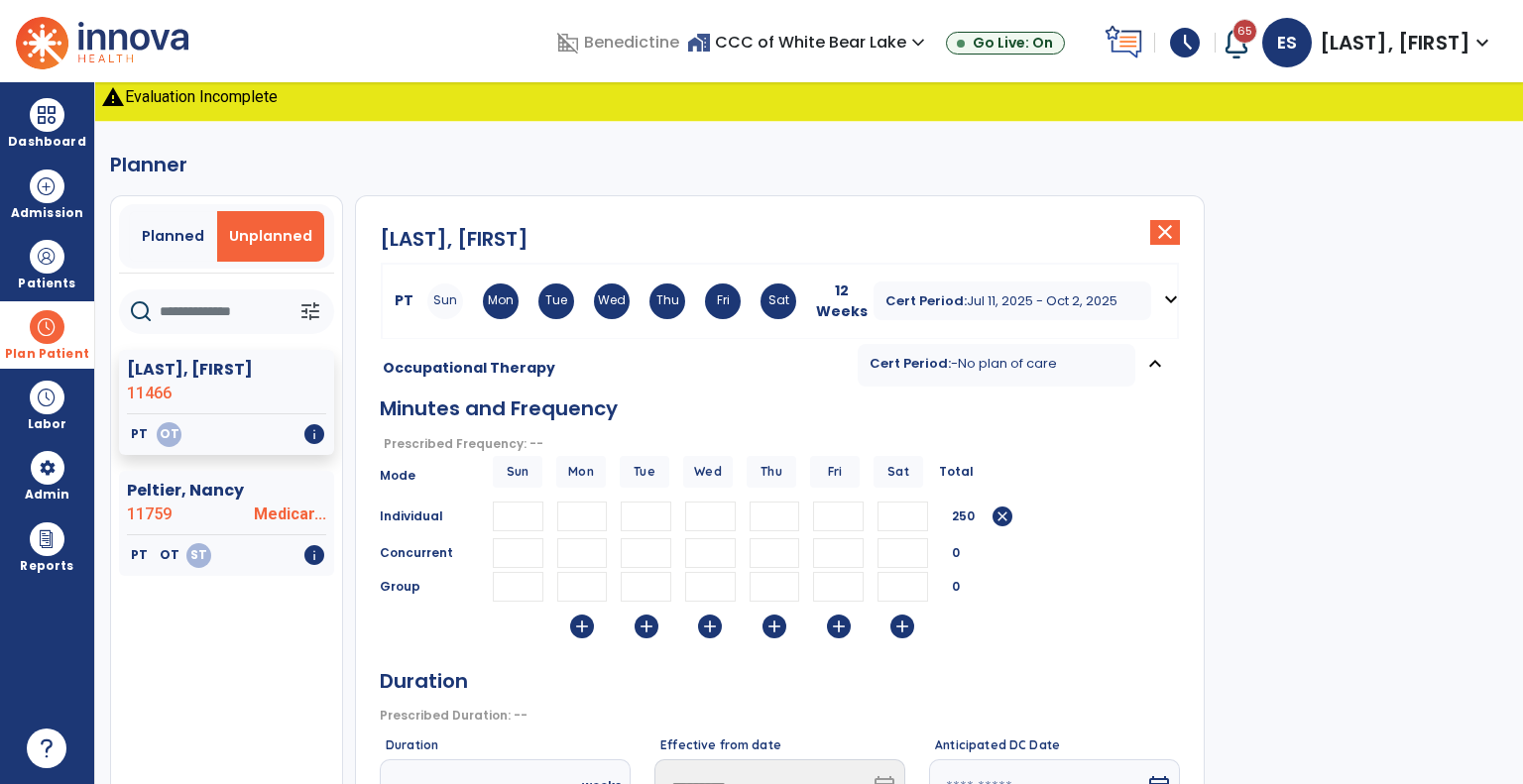 scroll, scrollTop: 198, scrollLeft: 0, axis: vertical 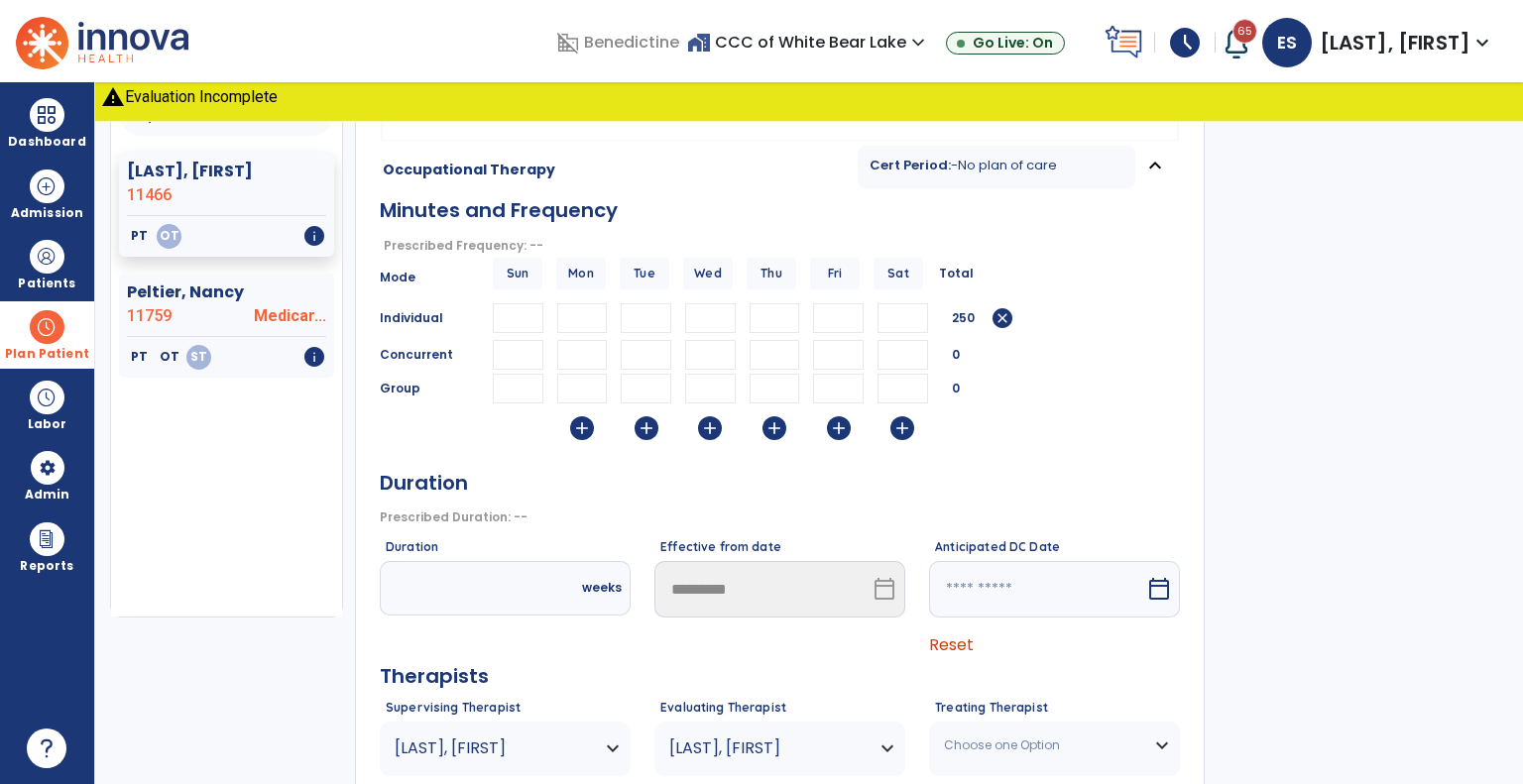 type on "**" 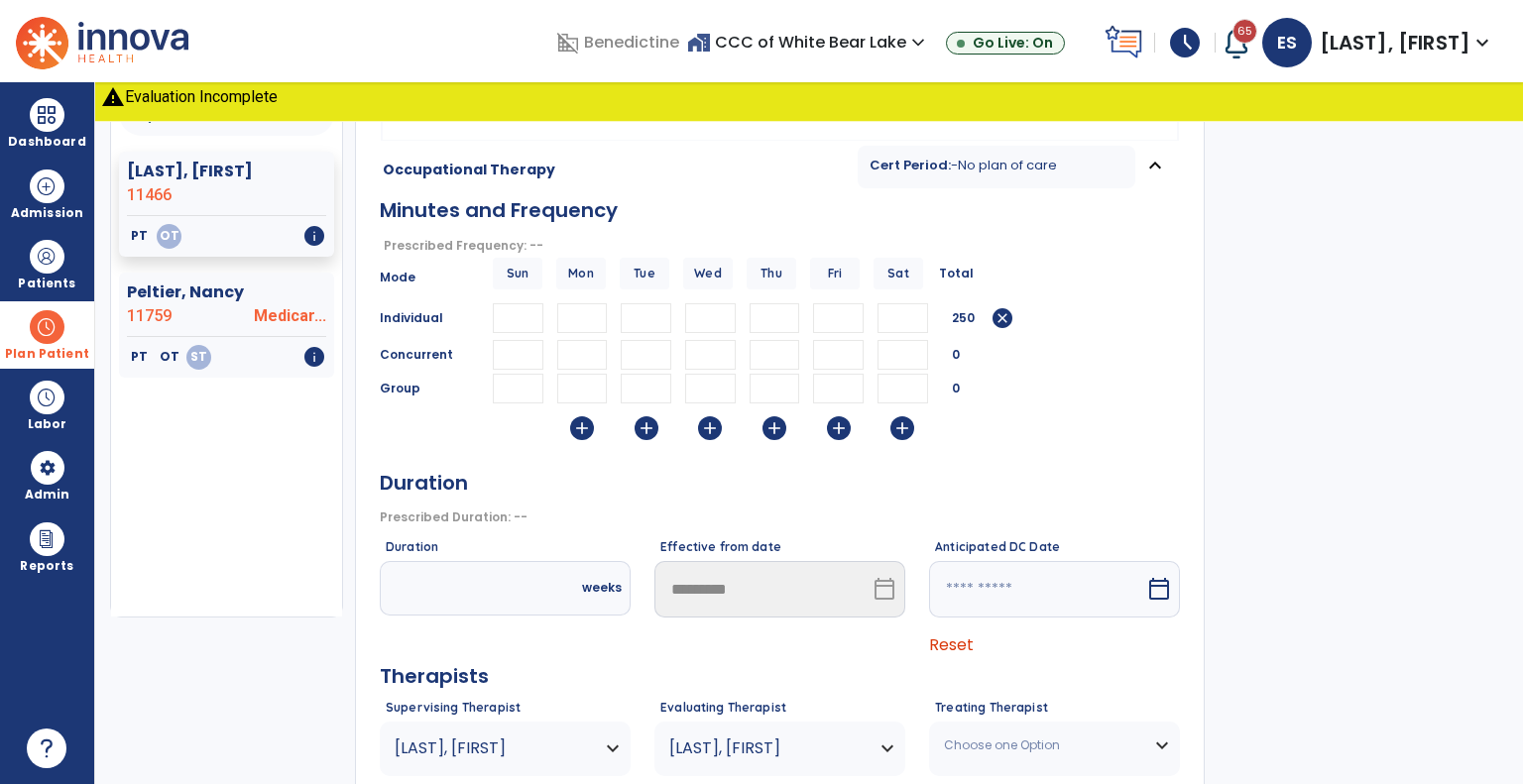 click at bounding box center [461, 588] 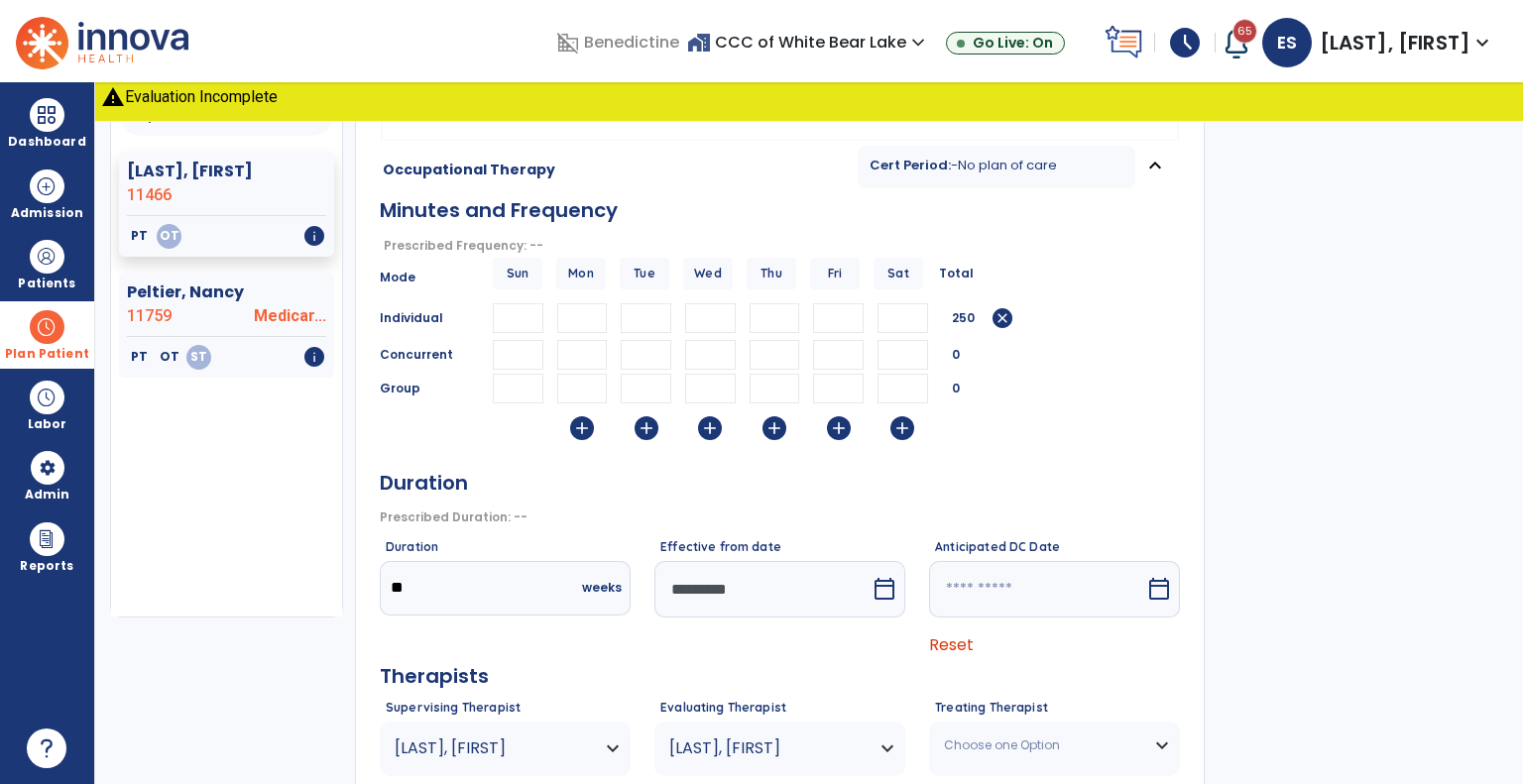 click on "*********" at bounding box center (762, 589) 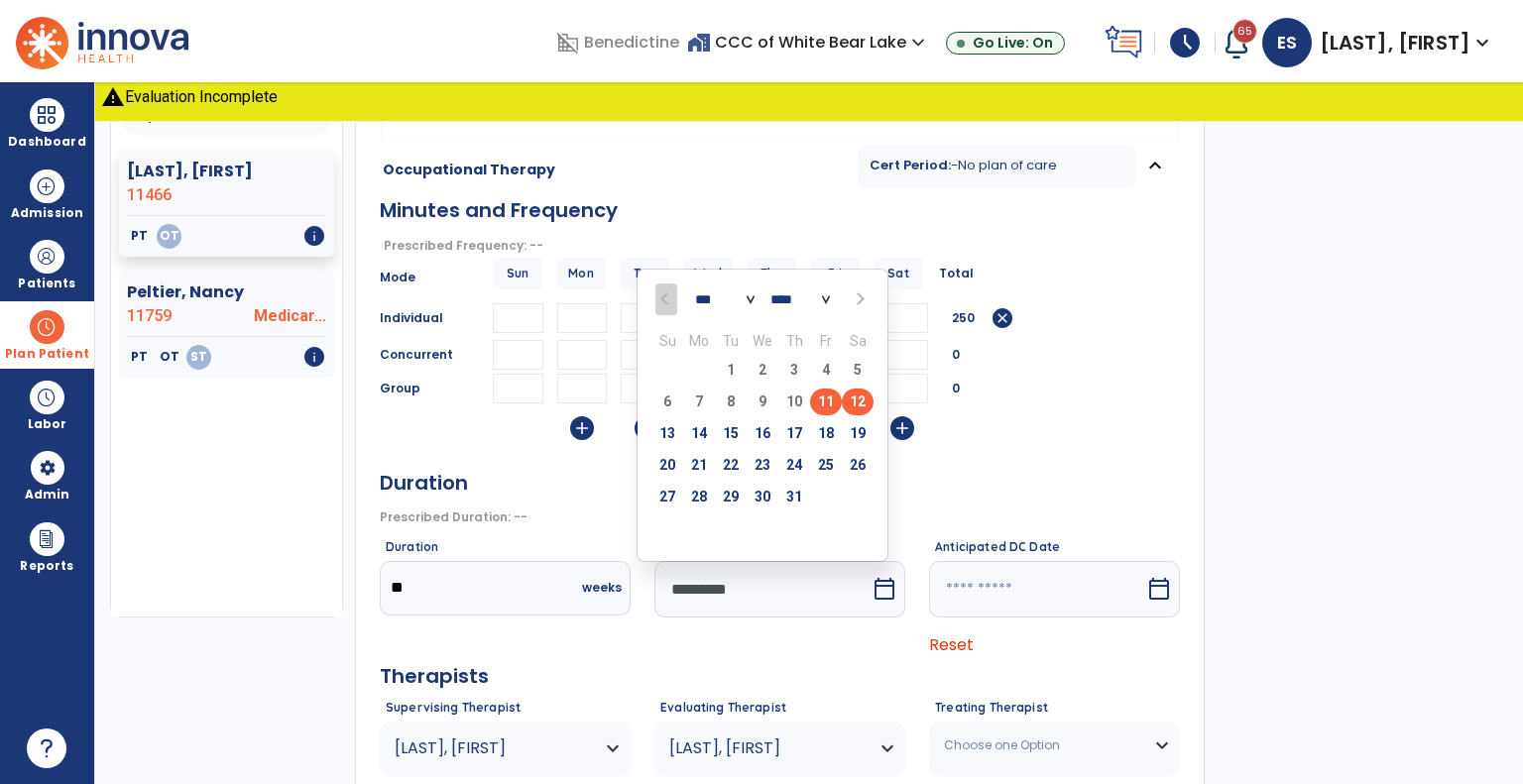 click on "12" at bounding box center [858, 401] 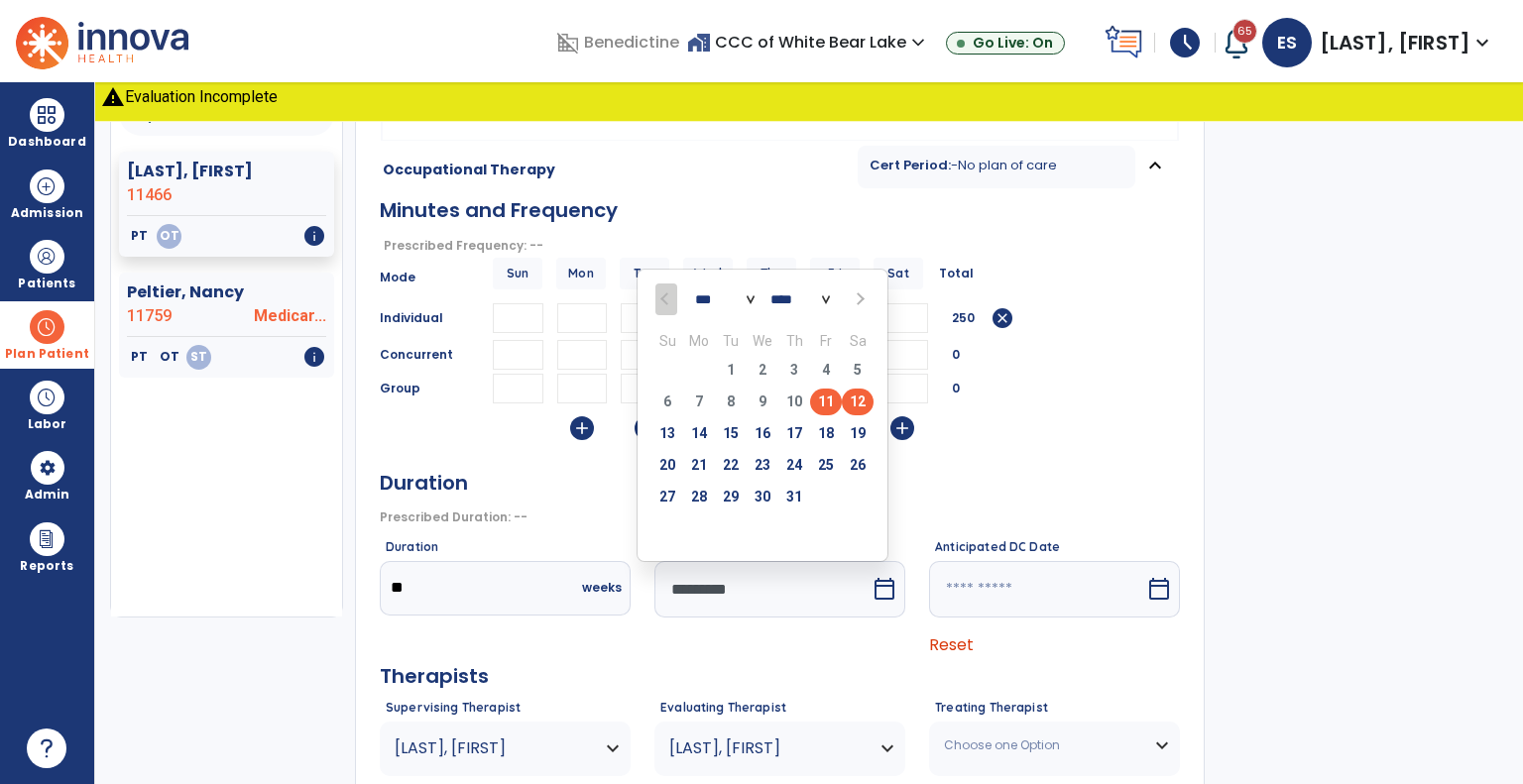type on "**" 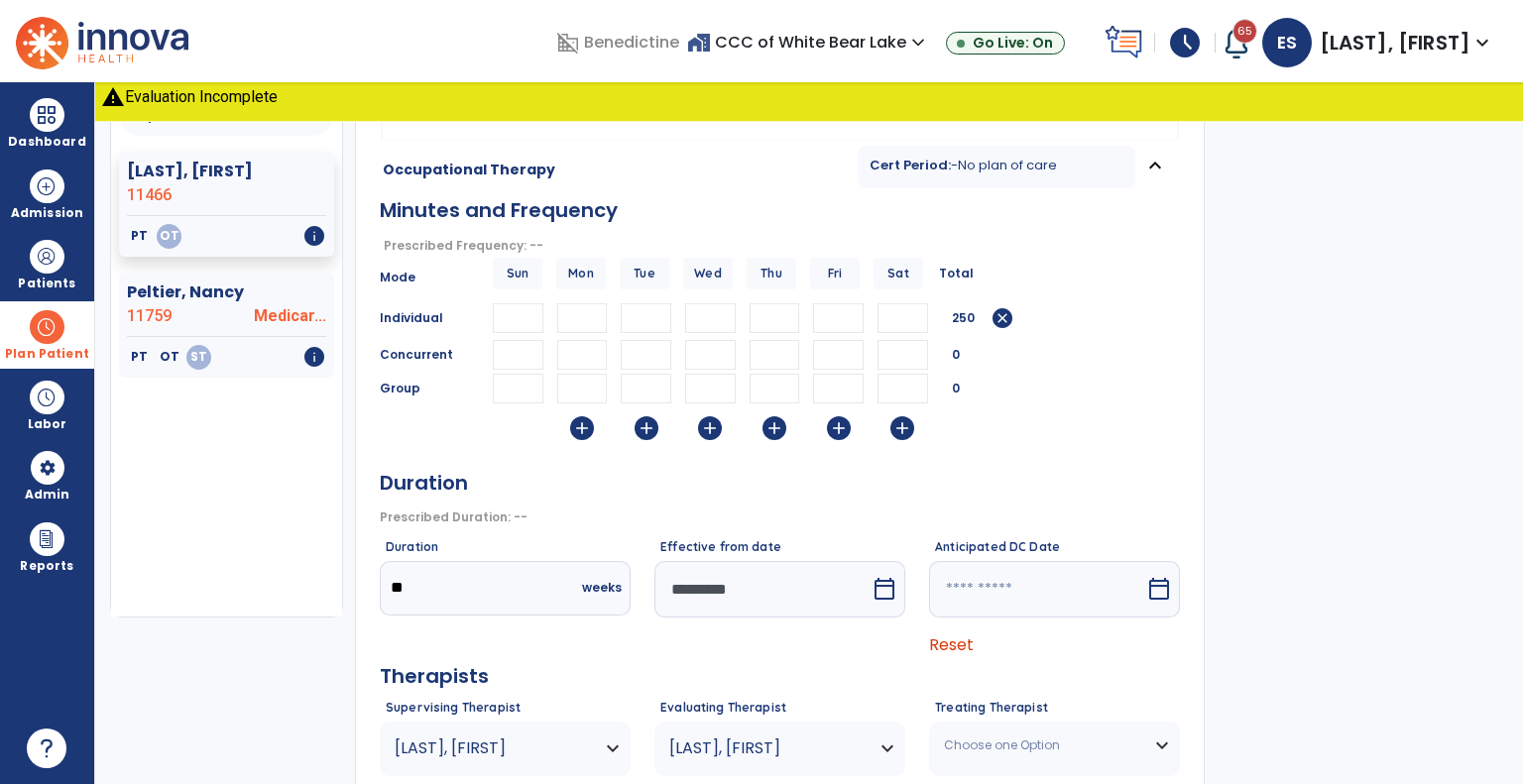scroll, scrollTop: 325, scrollLeft: 0, axis: vertical 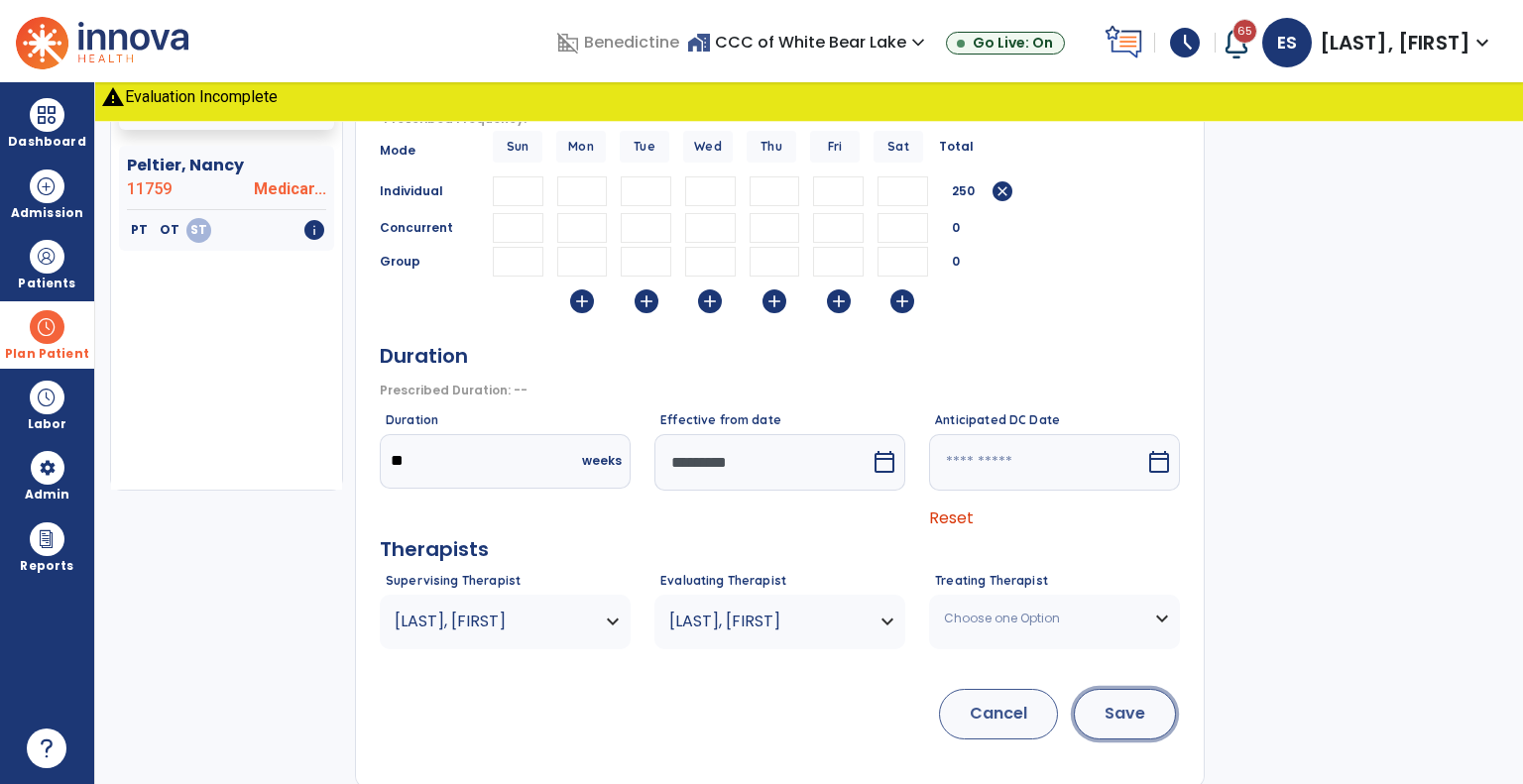 click on "Save" at bounding box center (1124, 714) 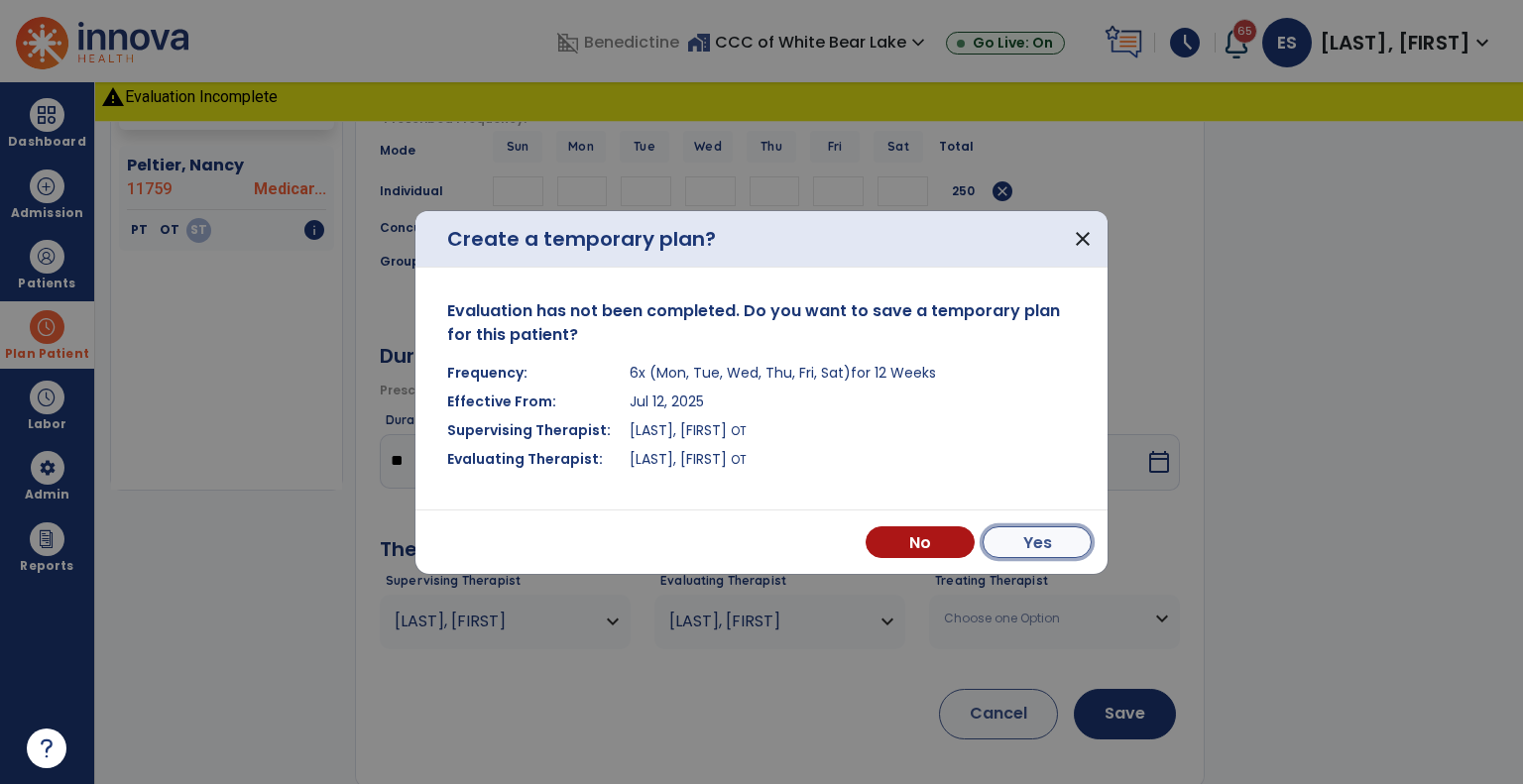 click on "Yes" at bounding box center [1037, 542] 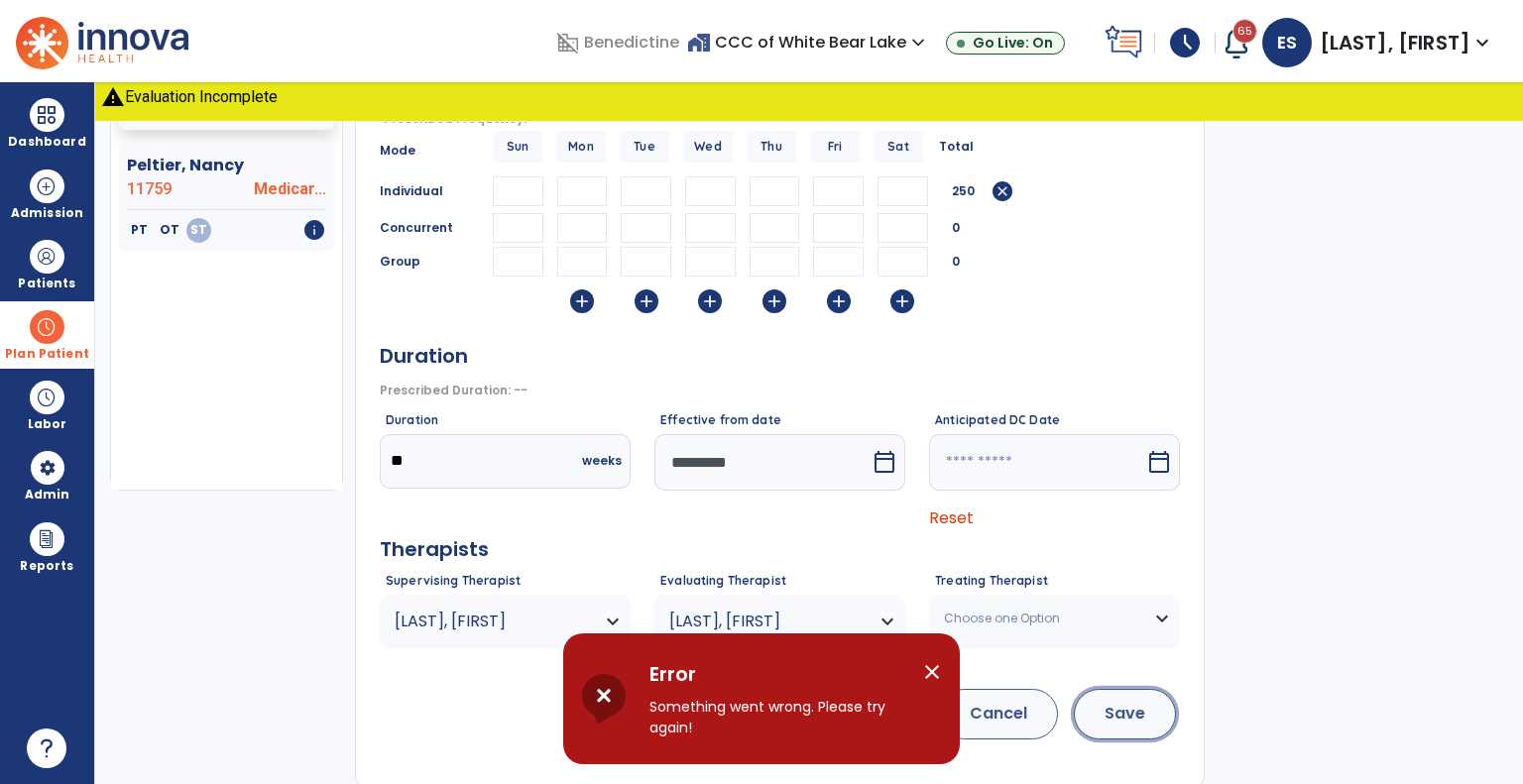 click on "Save" at bounding box center [1124, 714] 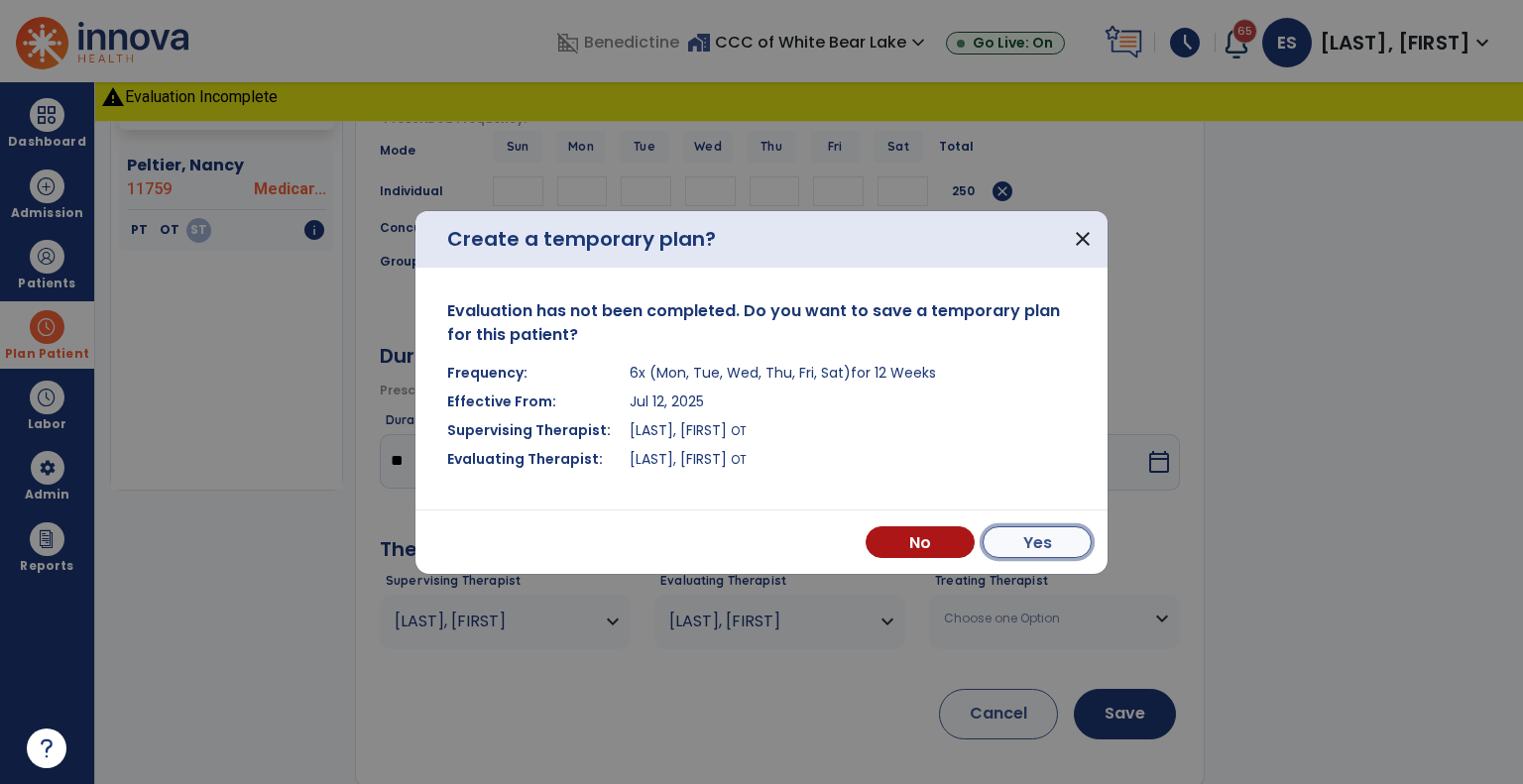 click on "Yes" at bounding box center (1037, 542) 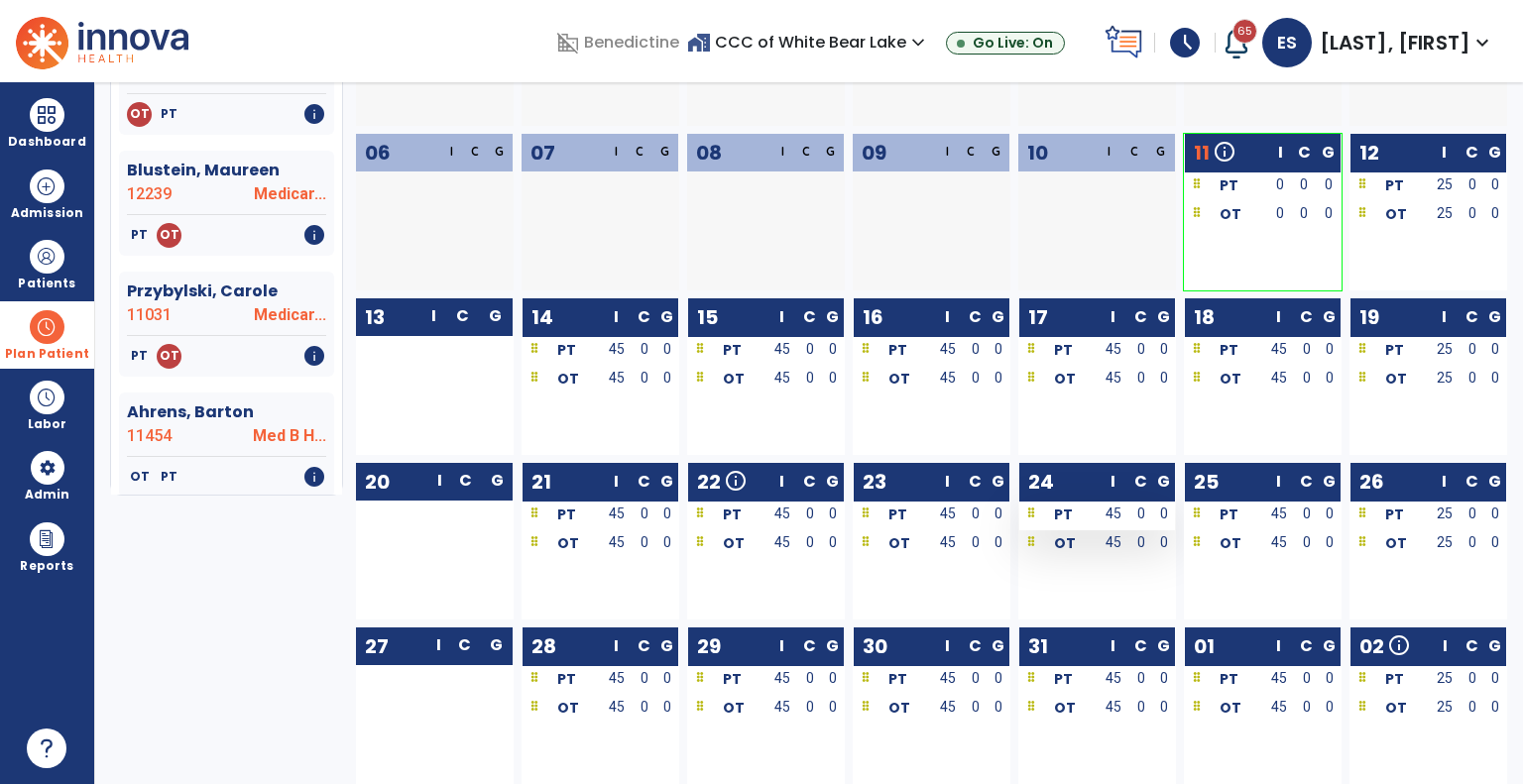 scroll, scrollTop: 0, scrollLeft: 0, axis: both 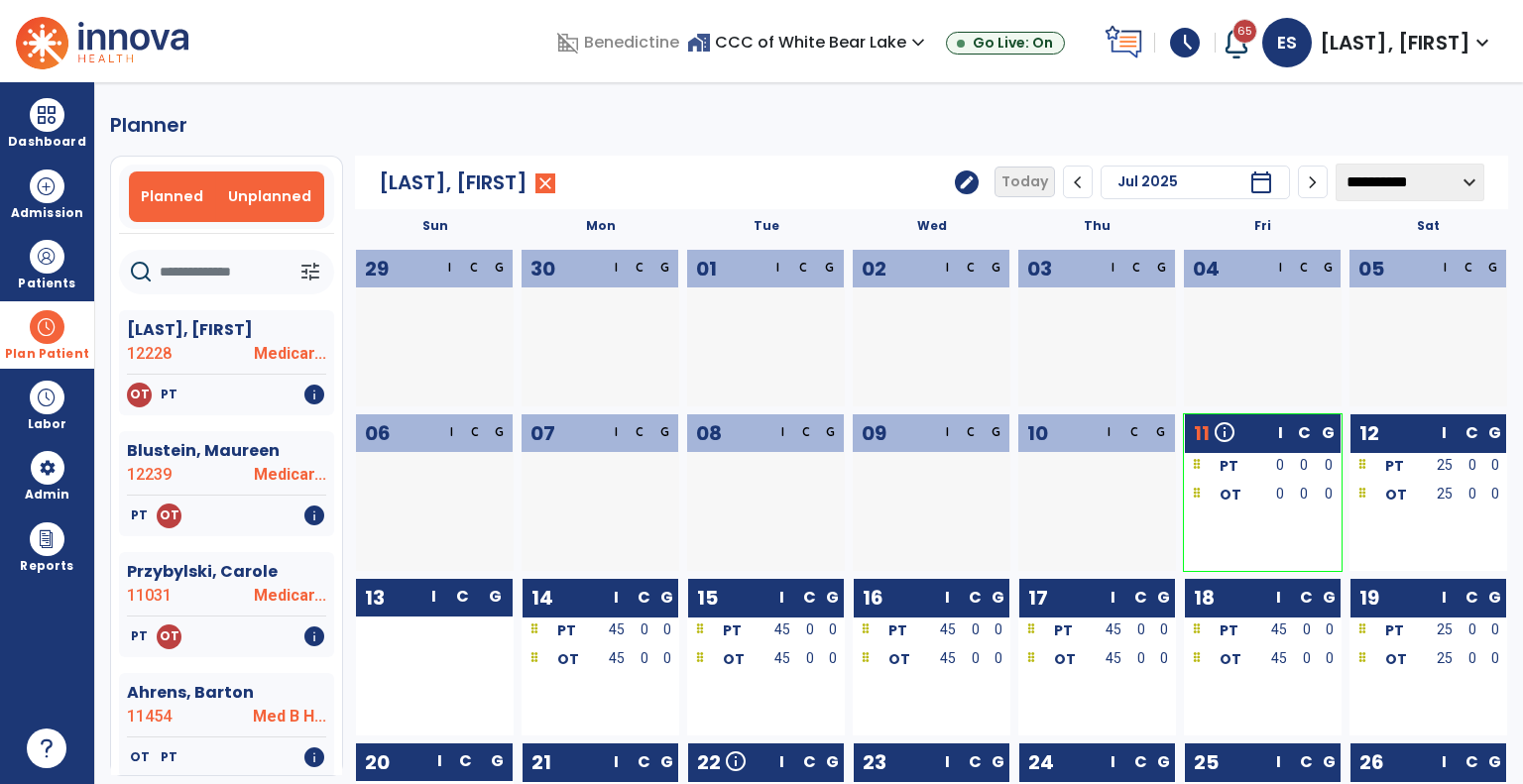 click on "Unplanned" at bounding box center [270, 196] 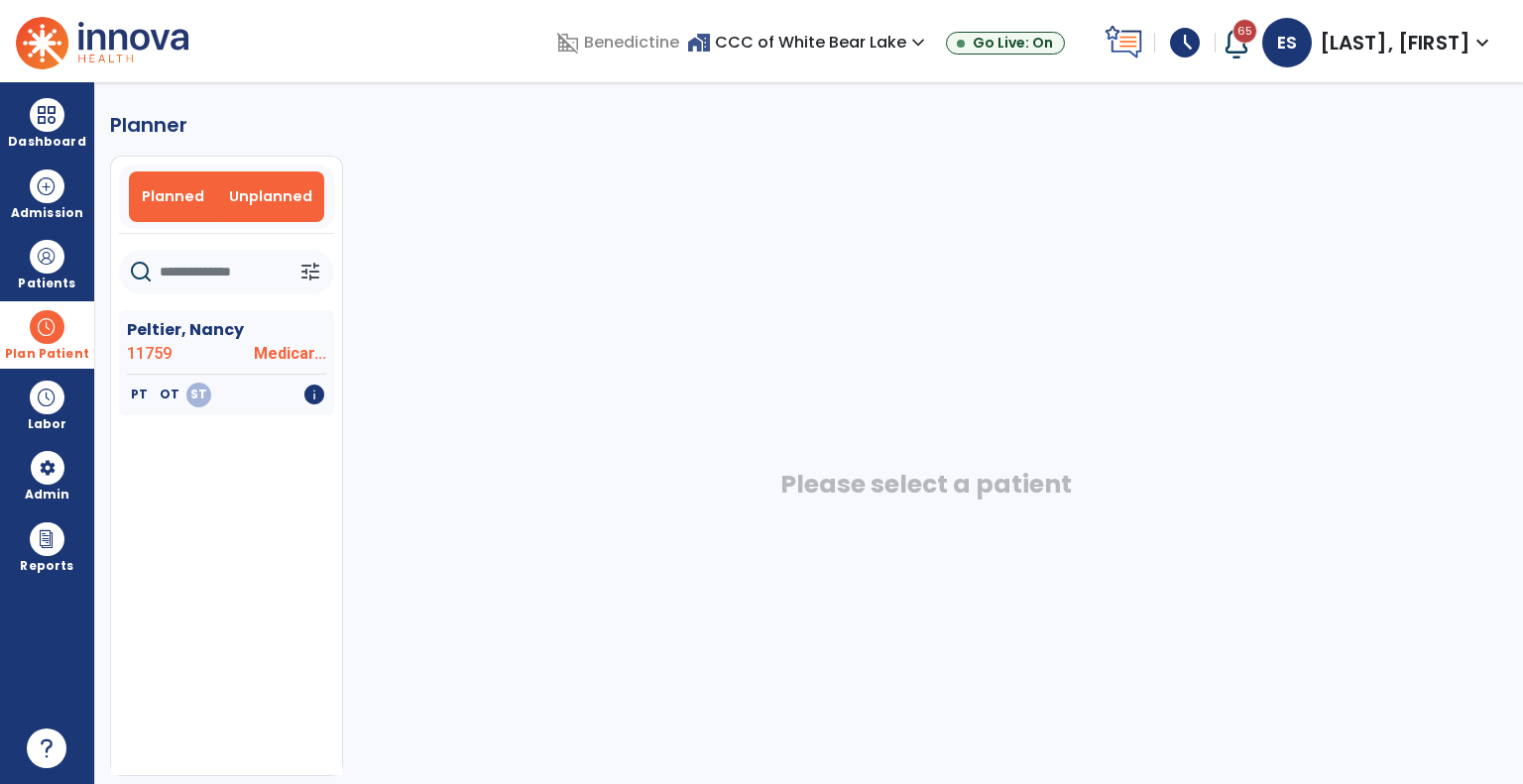 click on "Planned" at bounding box center [174, 196] 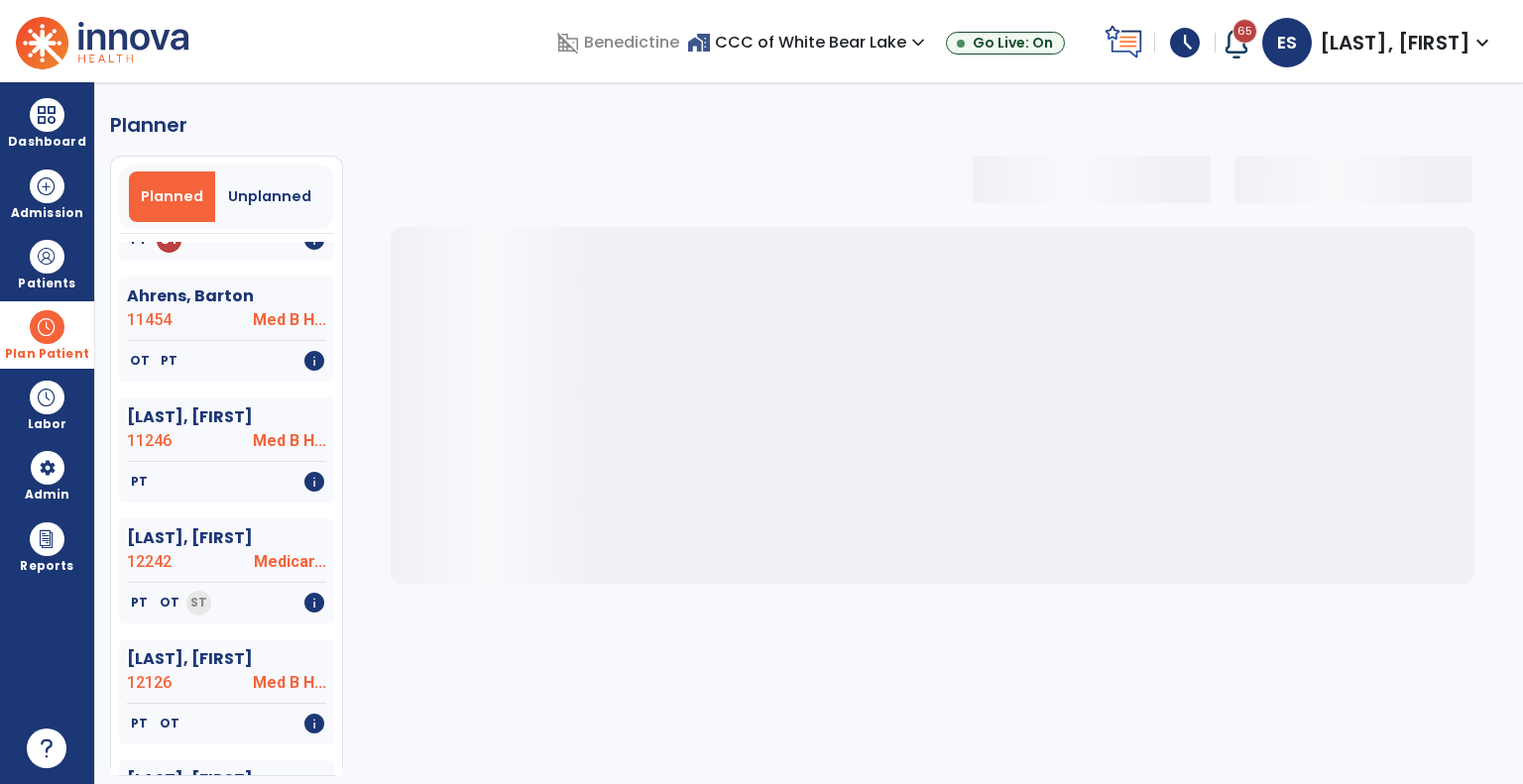 scroll, scrollTop: 0, scrollLeft: 0, axis: both 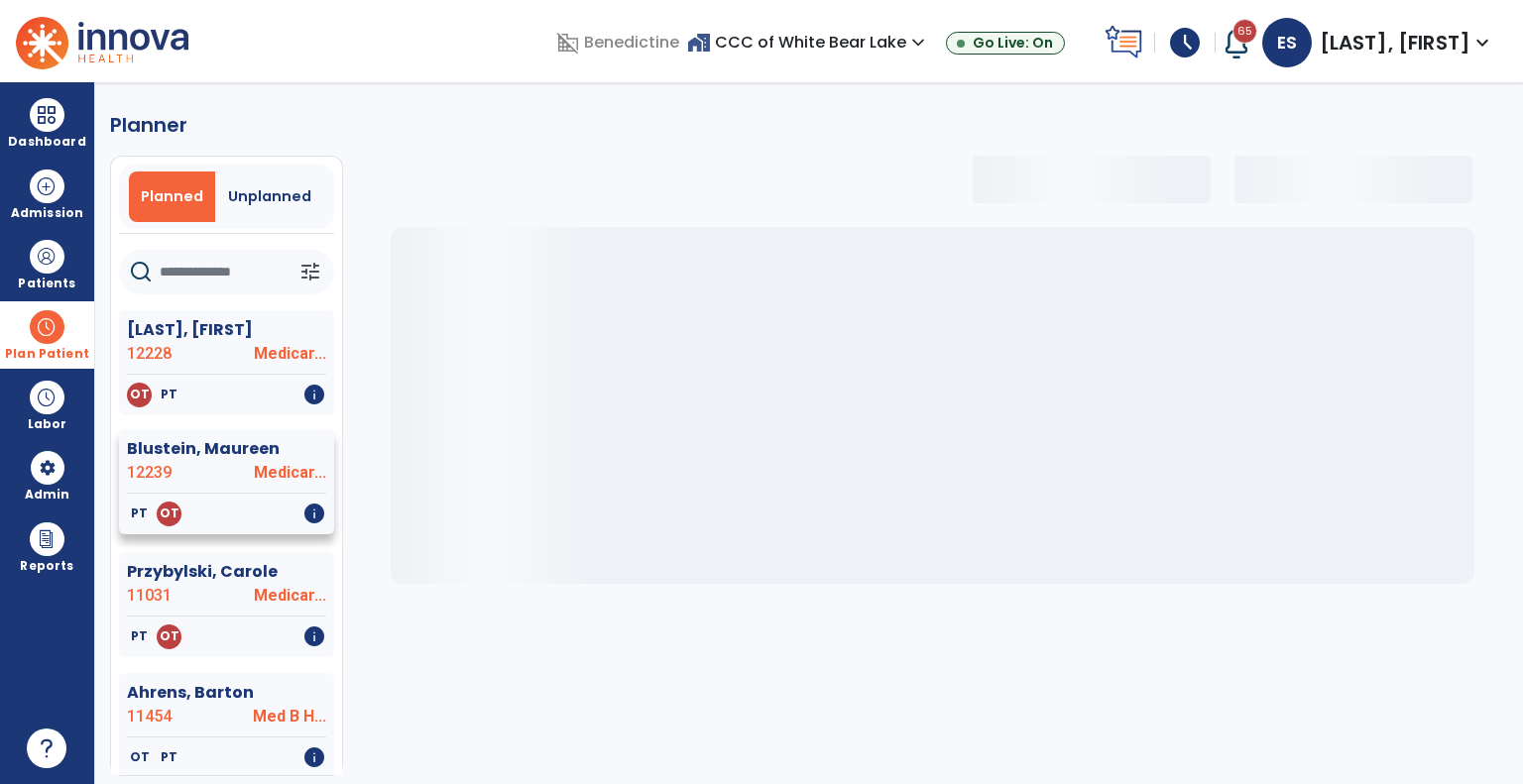 select on "***" 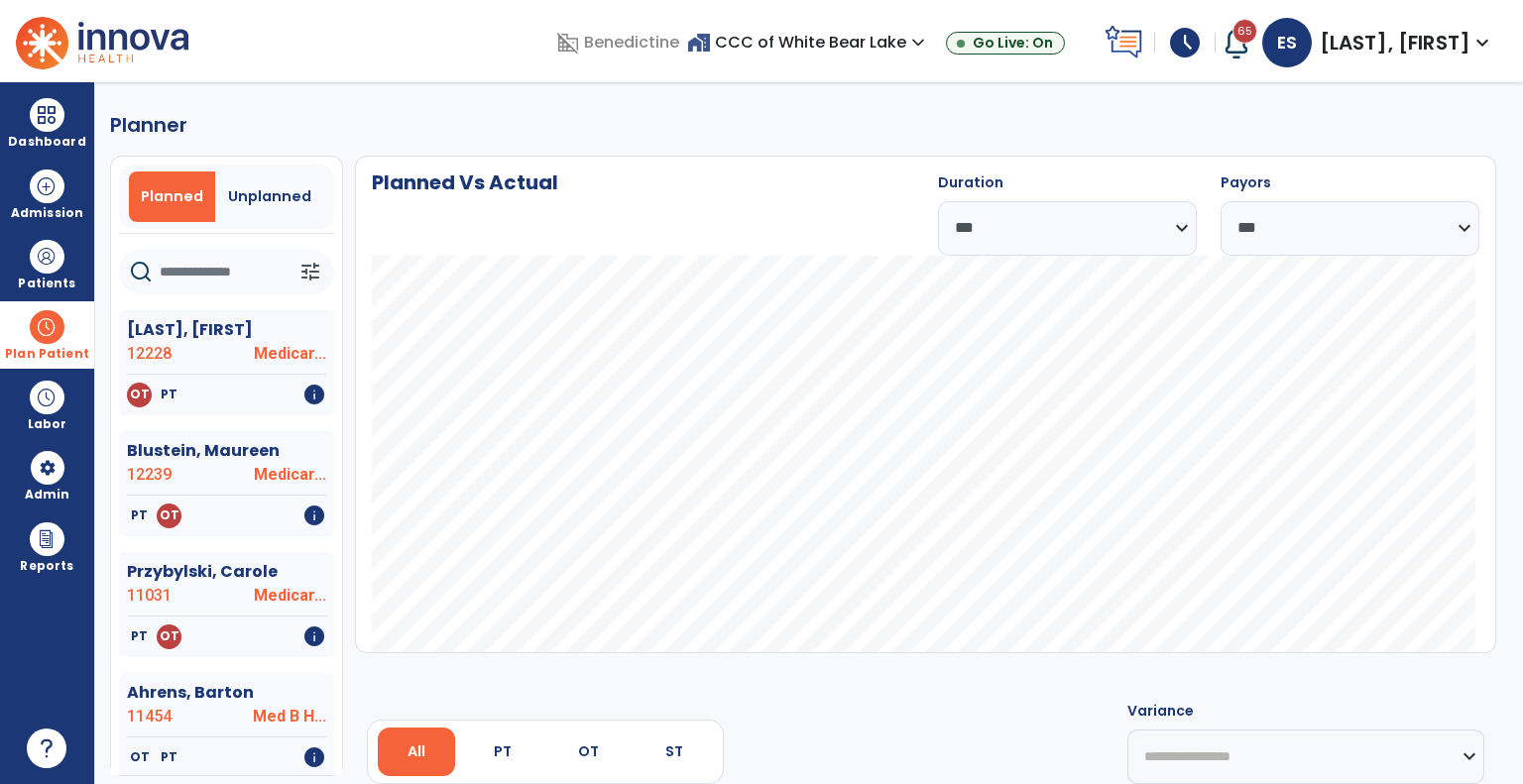 click on "Plan Patient" at bounding box center [47, 334] 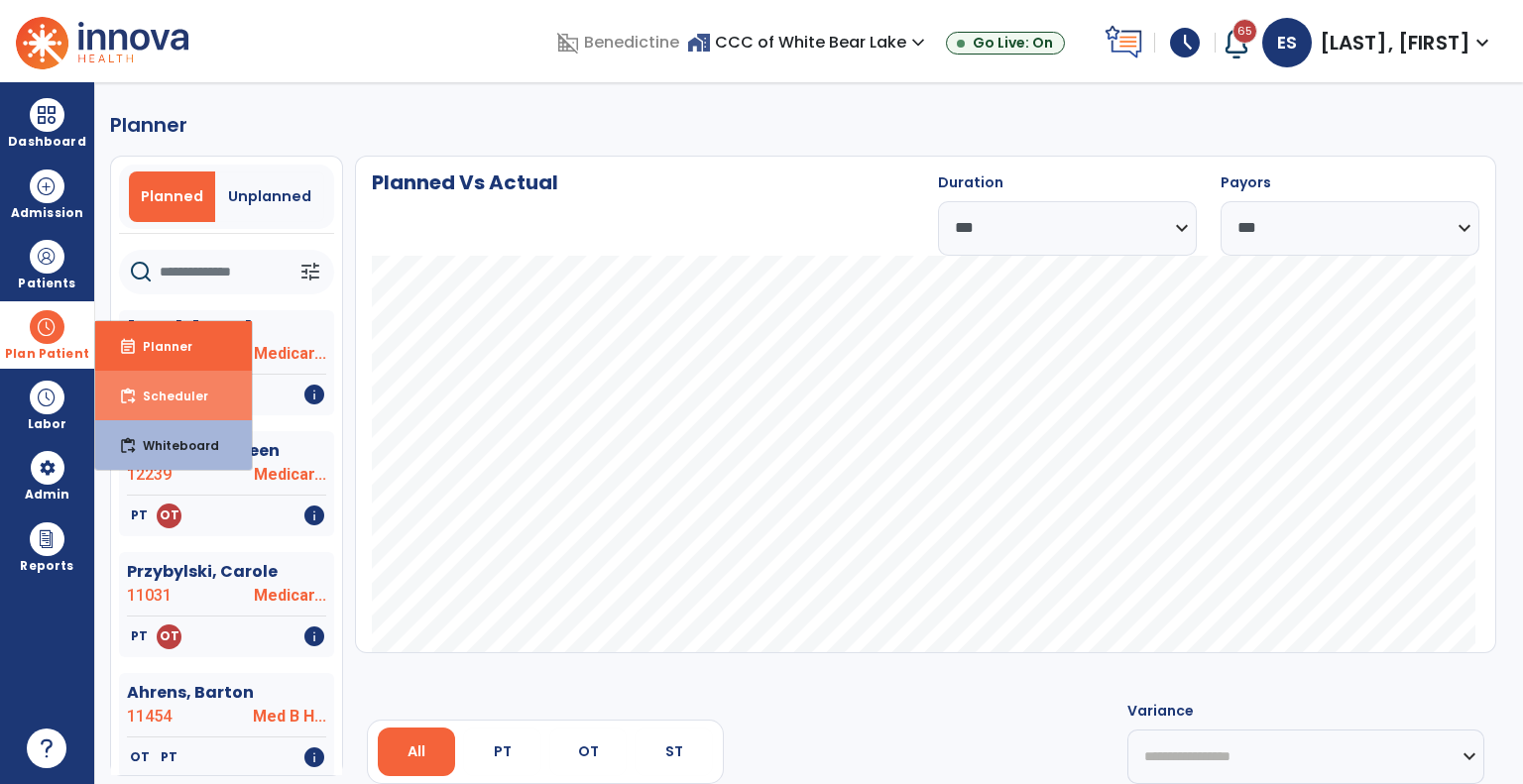 click on "Scheduler" at bounding box center [168, 395] 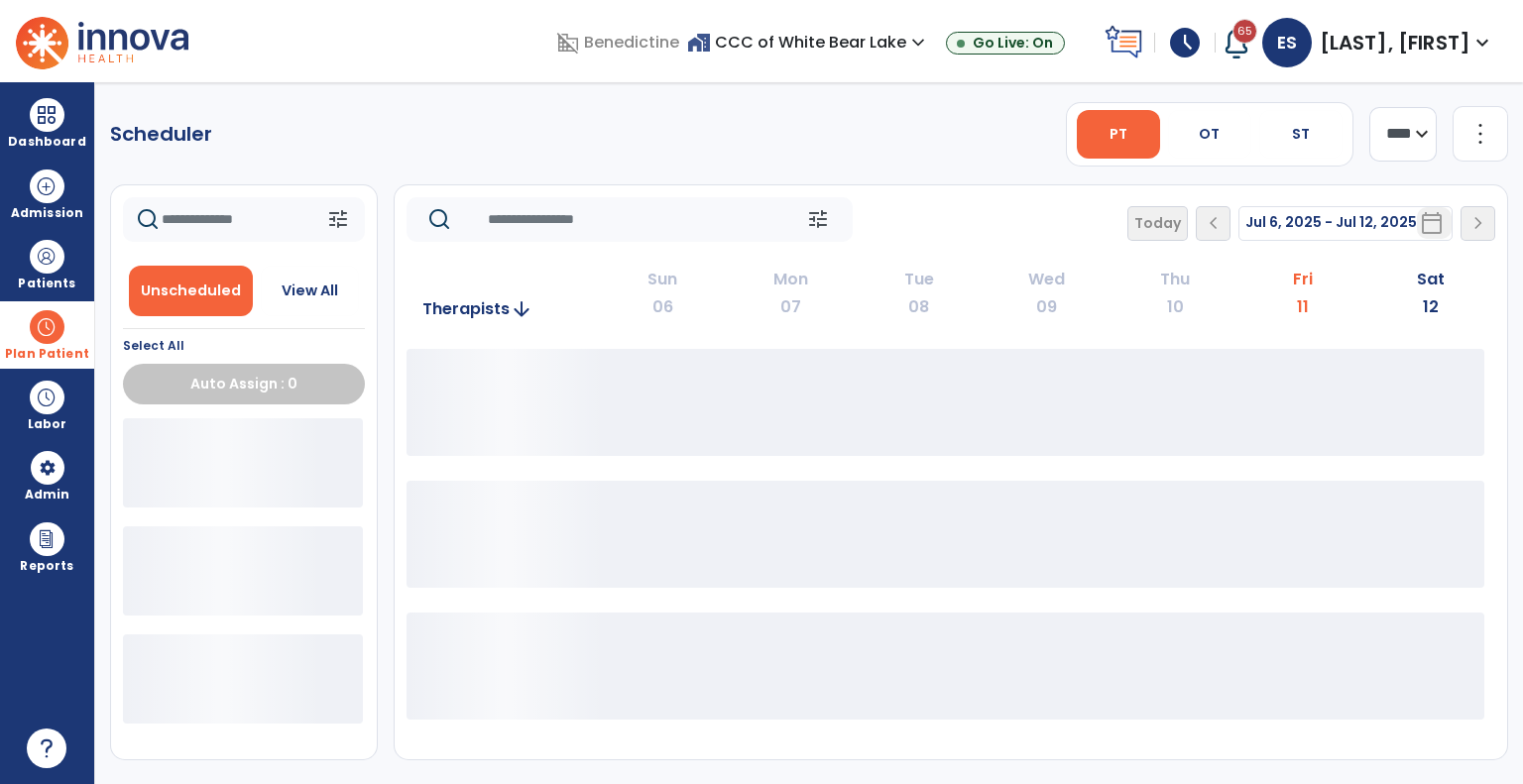click on "**** ***" 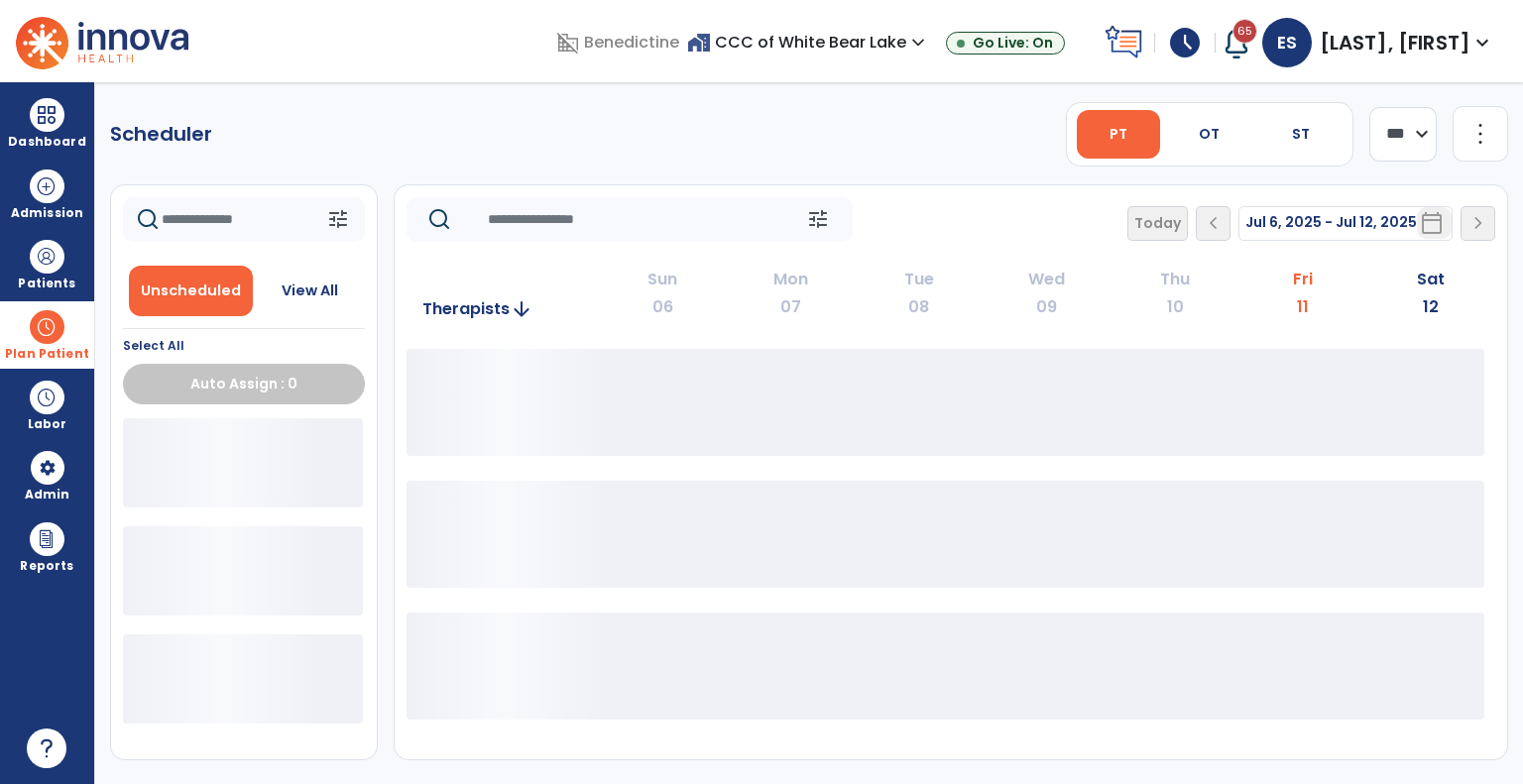 click on "**** ***" 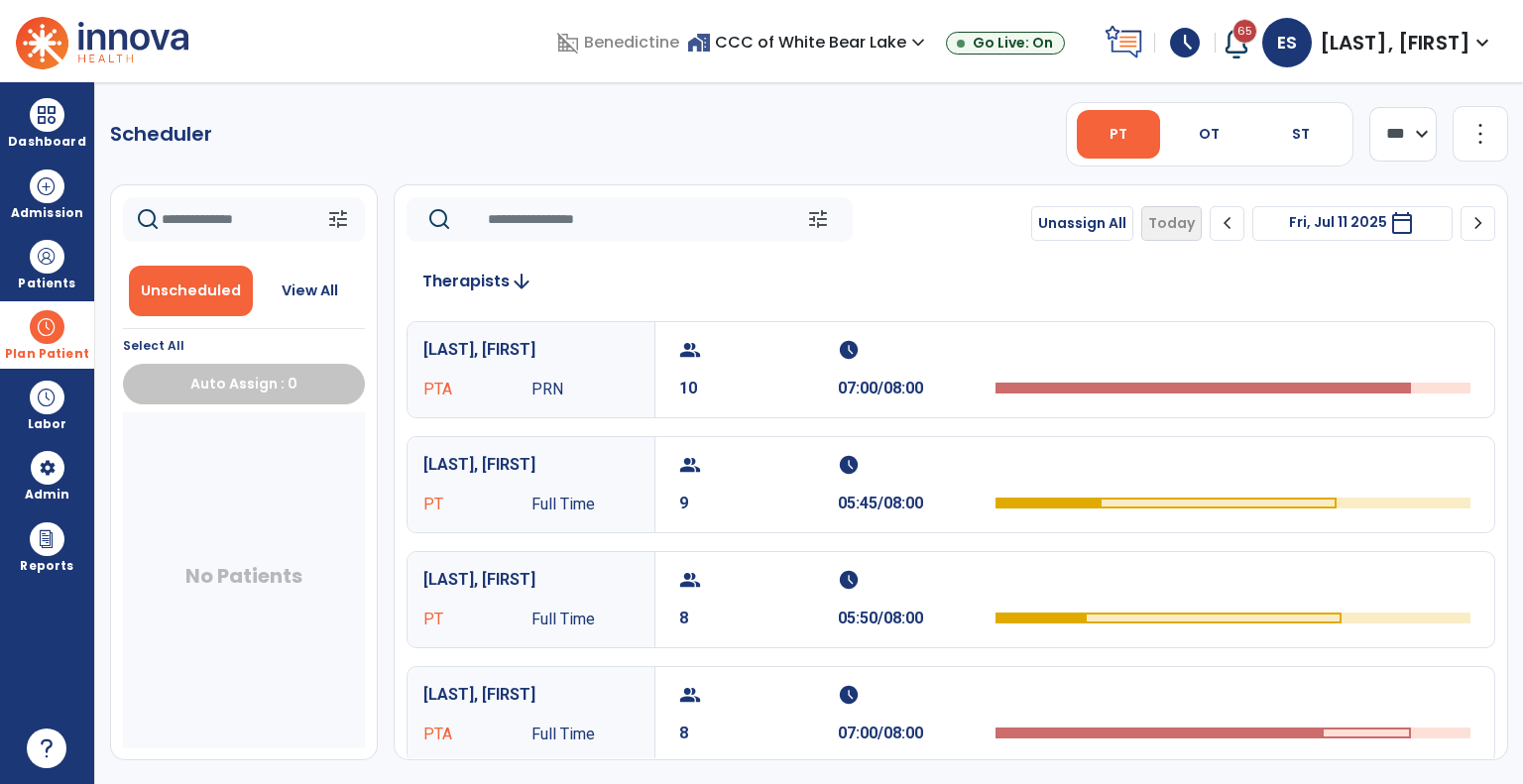 click on "chevron_right" 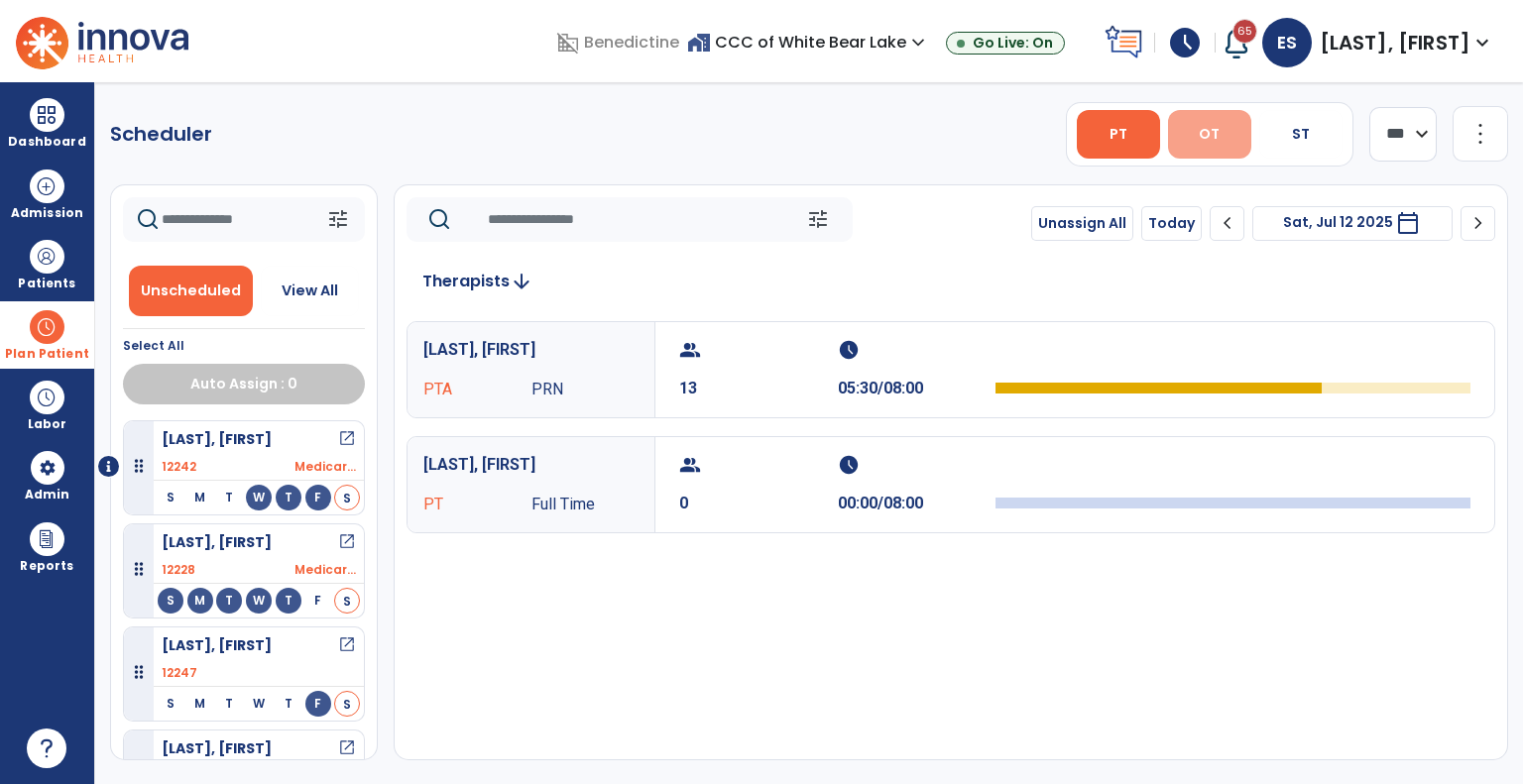 click on "OT" at bounding box center (1209, 134) 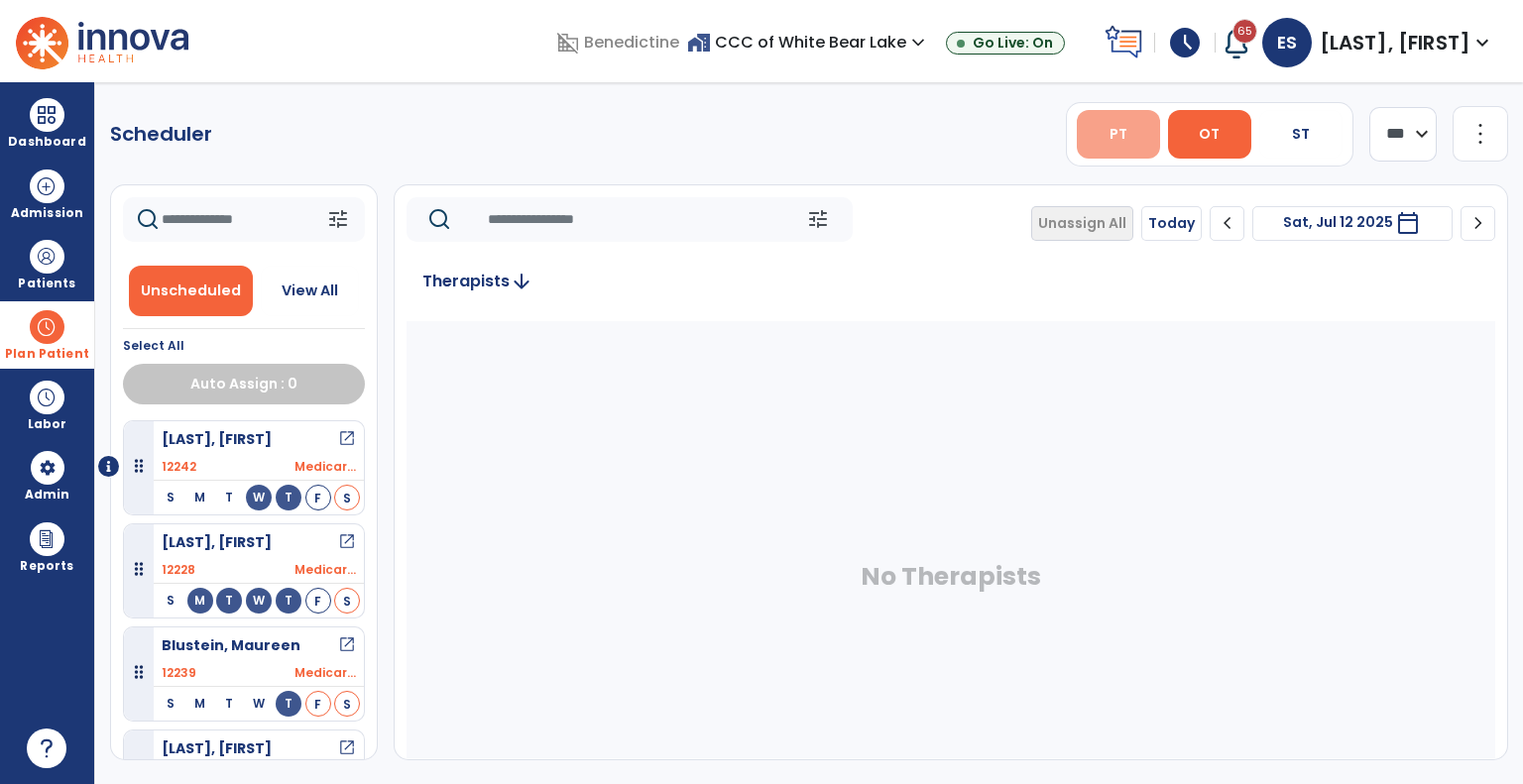 click on "PT" at bounding box center (1118, 134) 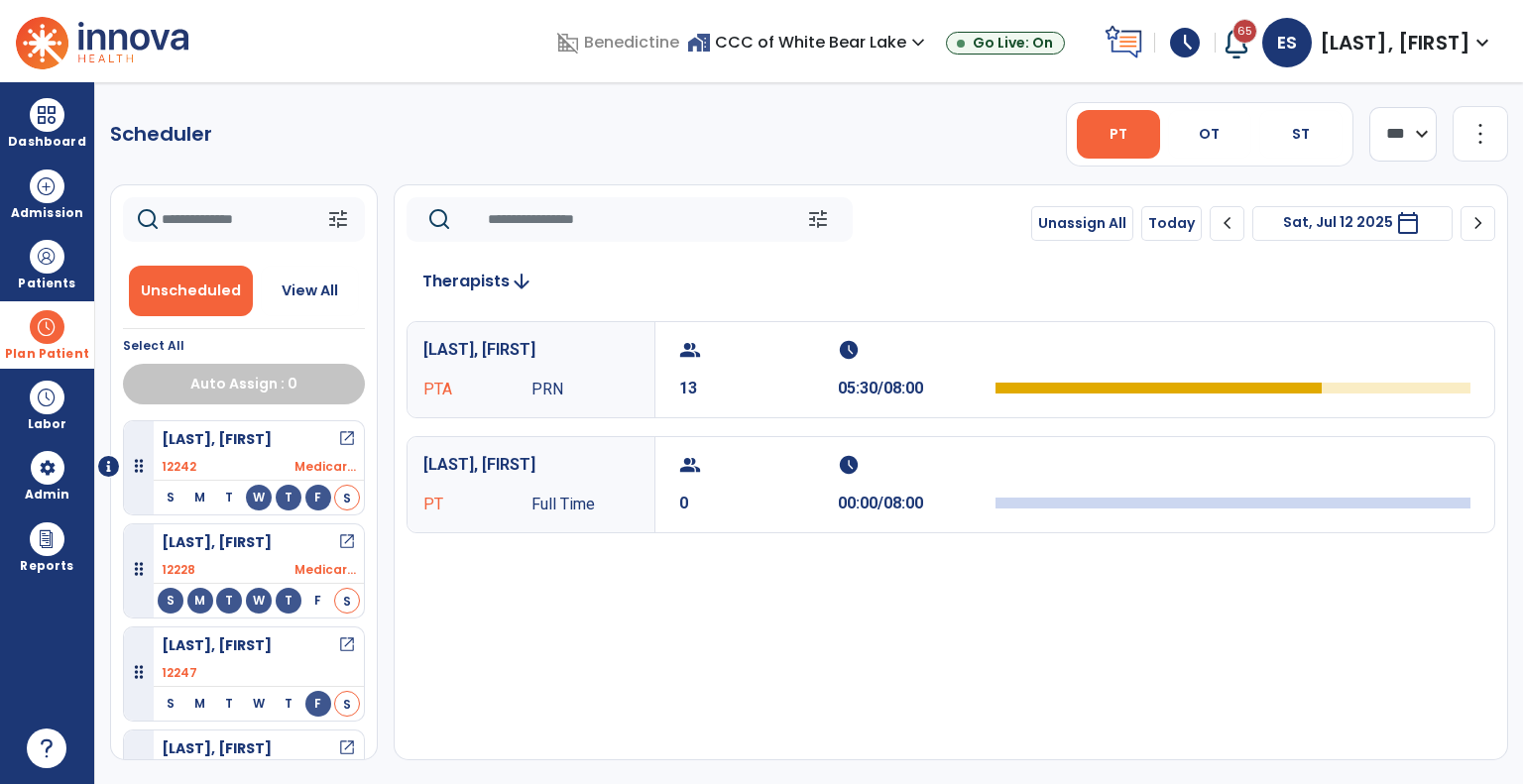 click on "chevron_right" 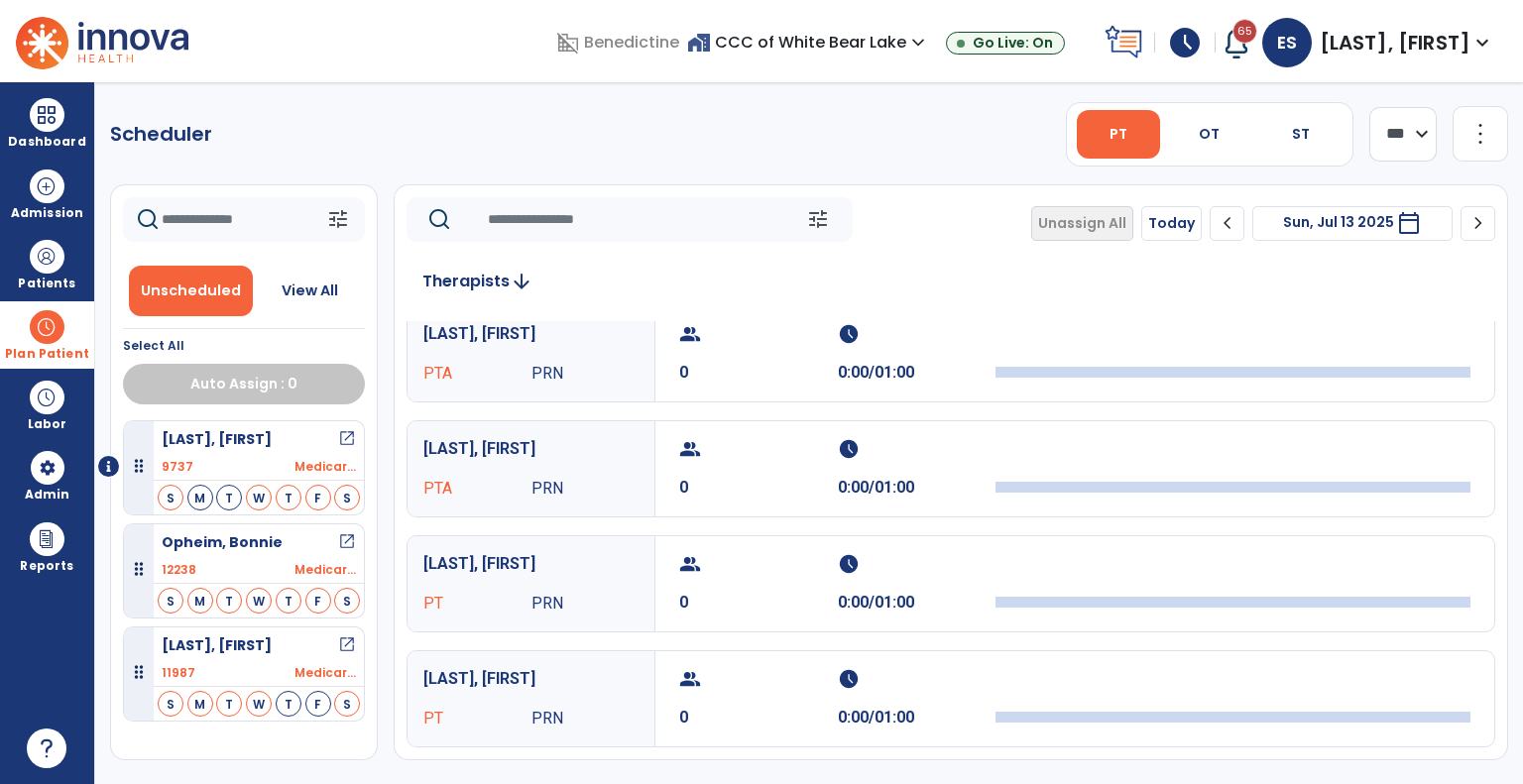 scroll, scrollTop: 595, scrollLeft: 0, axis: vertical 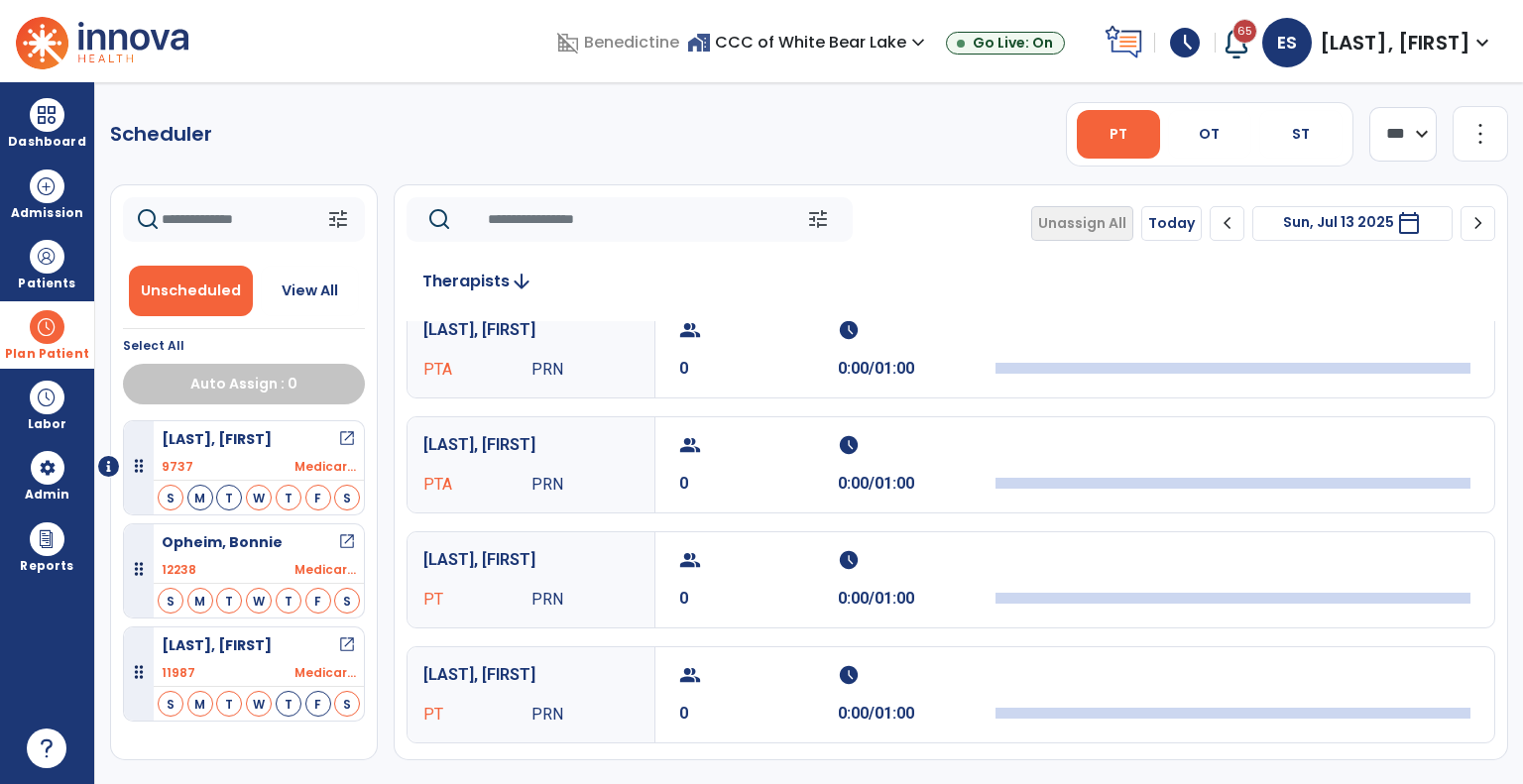 click on "more_vert" 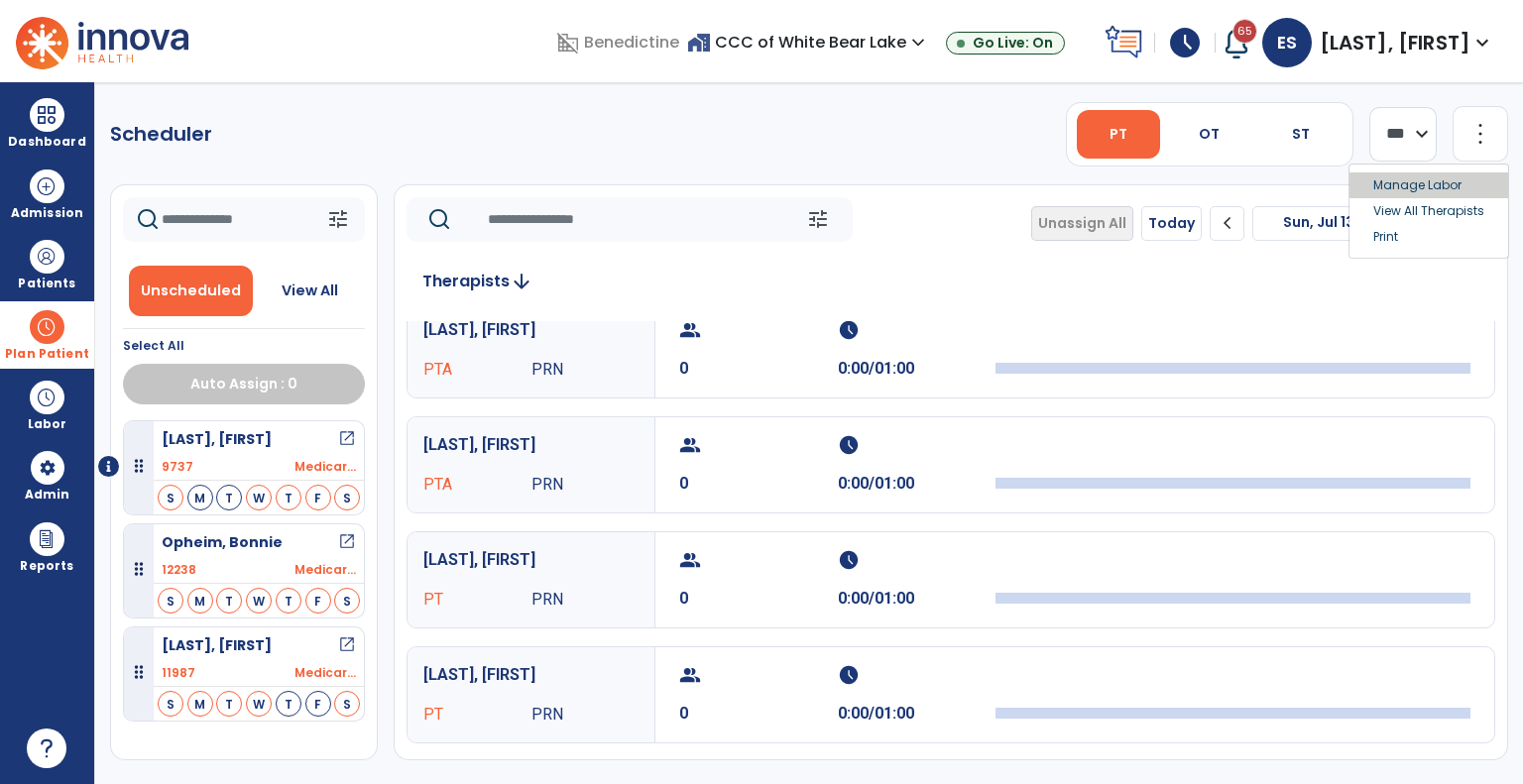 click on "Manage Labor" at bounding box center [1429, 185] 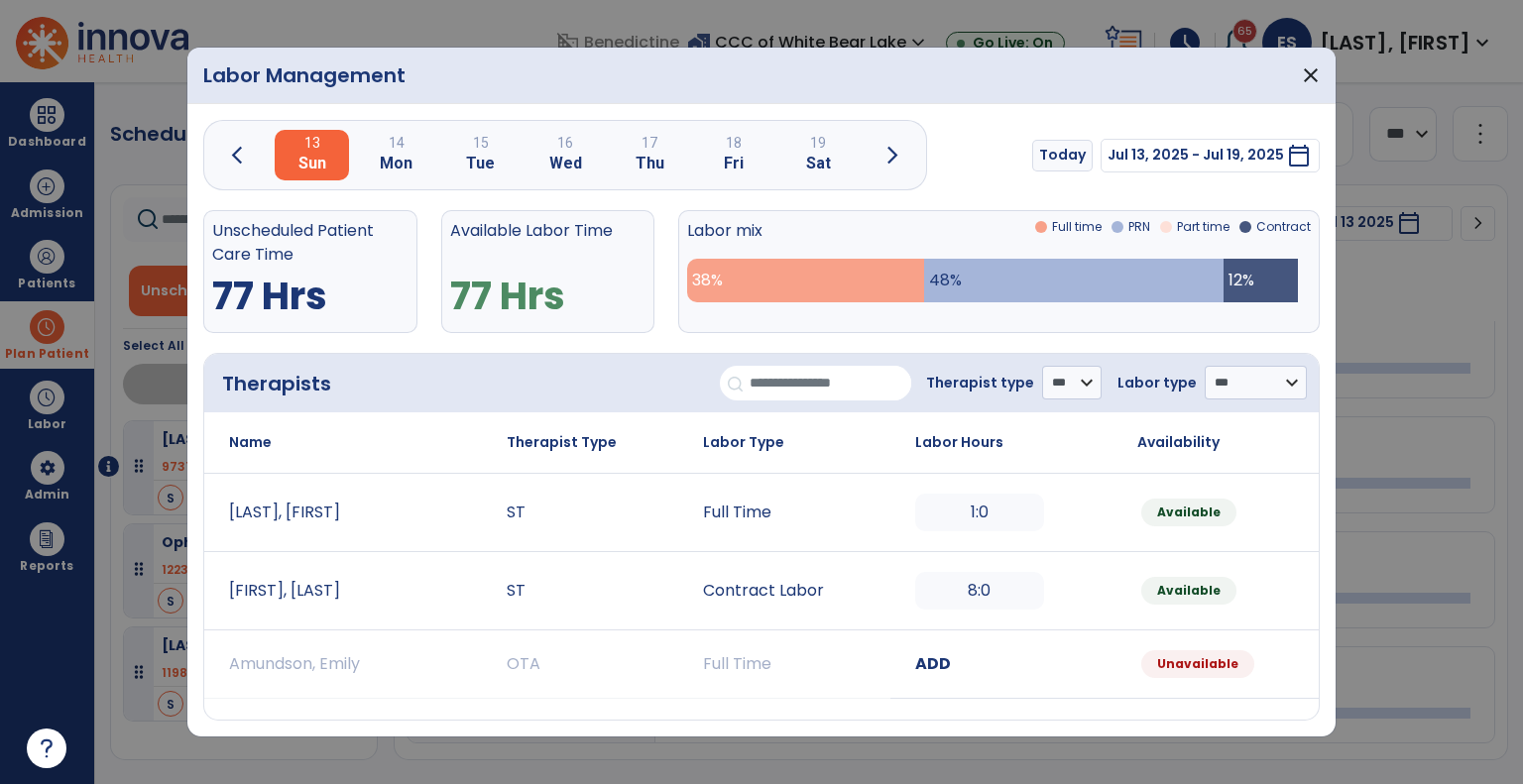 click at bounding box center [830, 383] 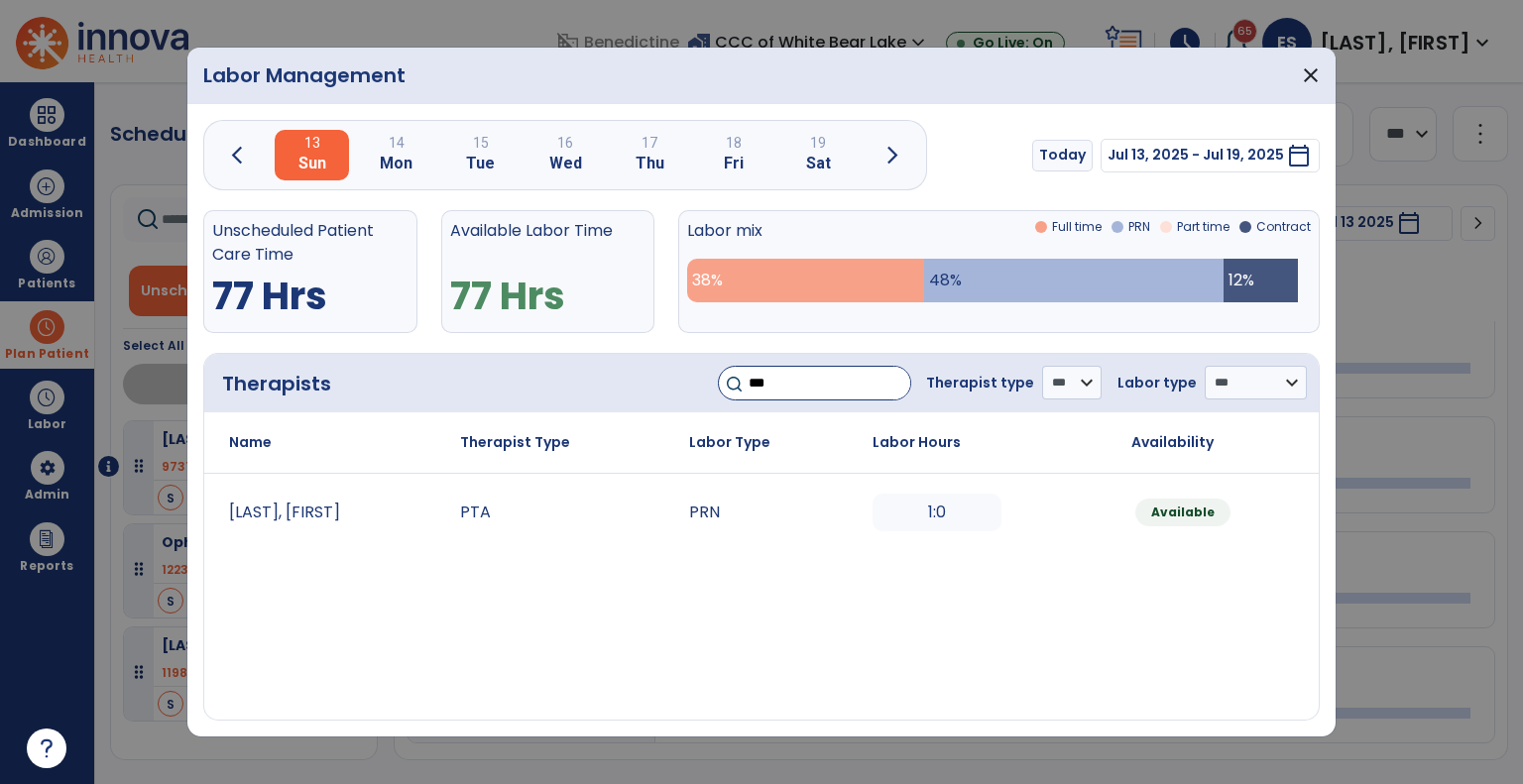 type on "***" 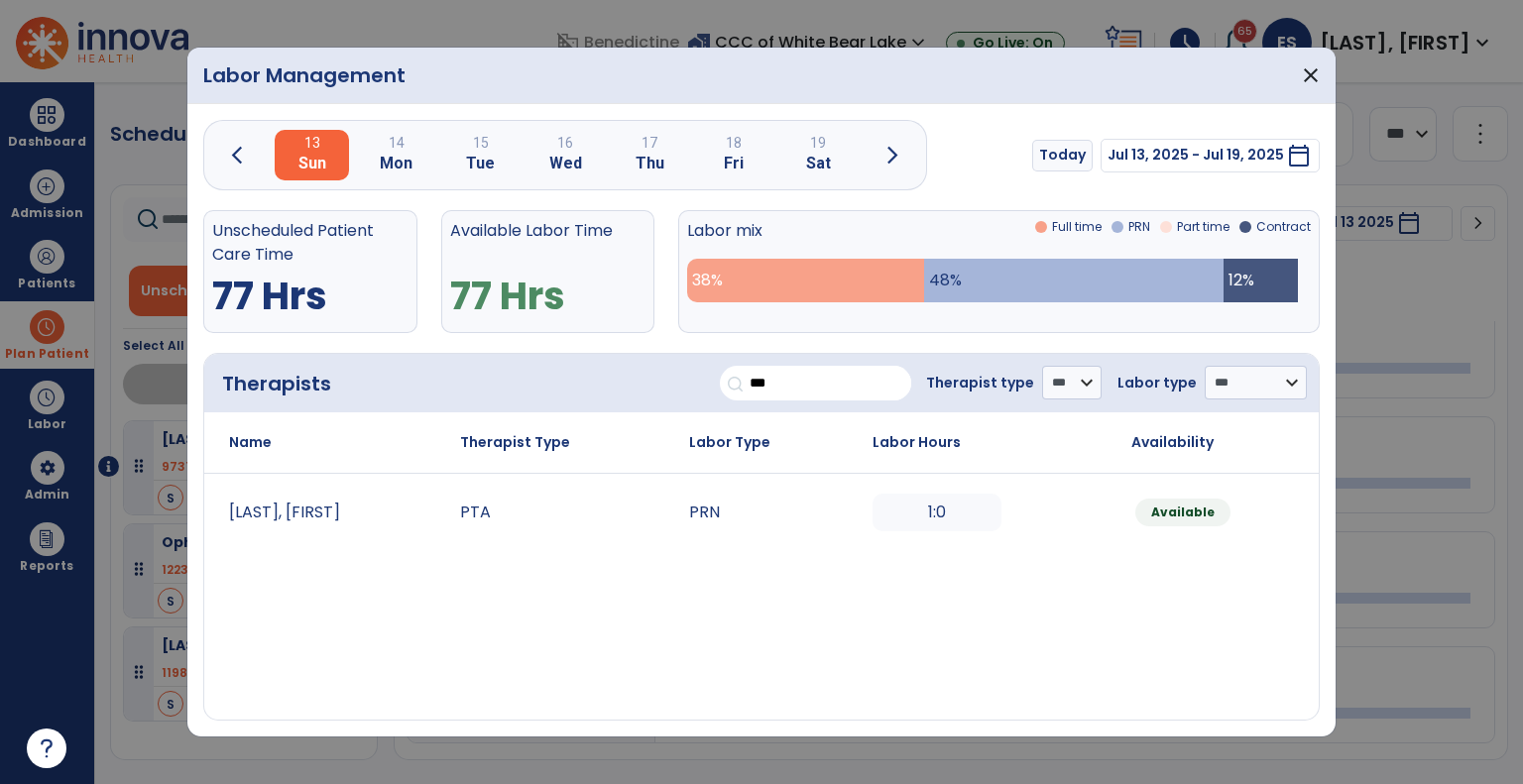 click on "1:0" at bounding box center [937, 512] 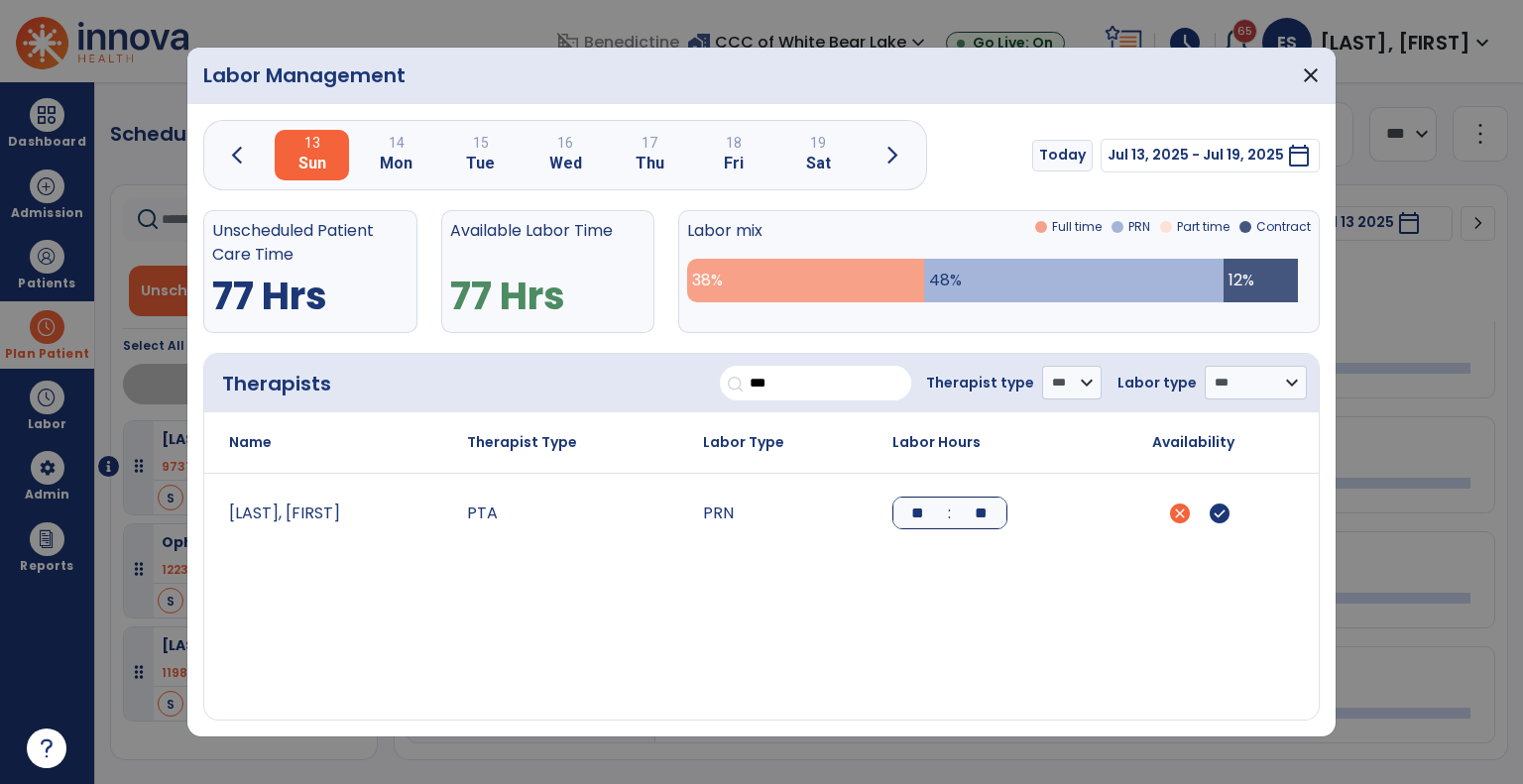 click on "**" at bounding box center [918, 512] 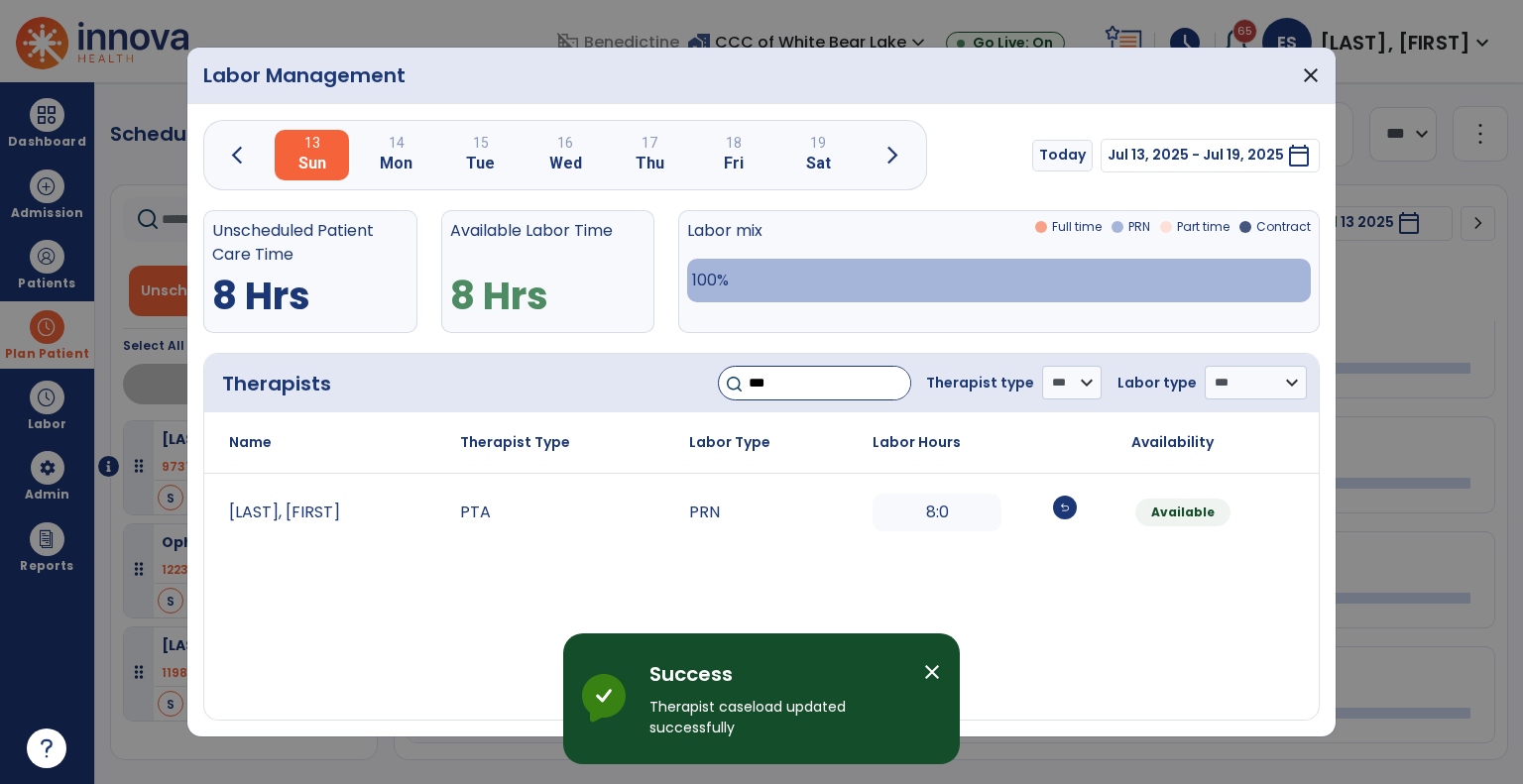 drag, startPoint x: 738, startPoint y: 385, endPoint x: 501, endPoint y: 427, distance: 240.69275 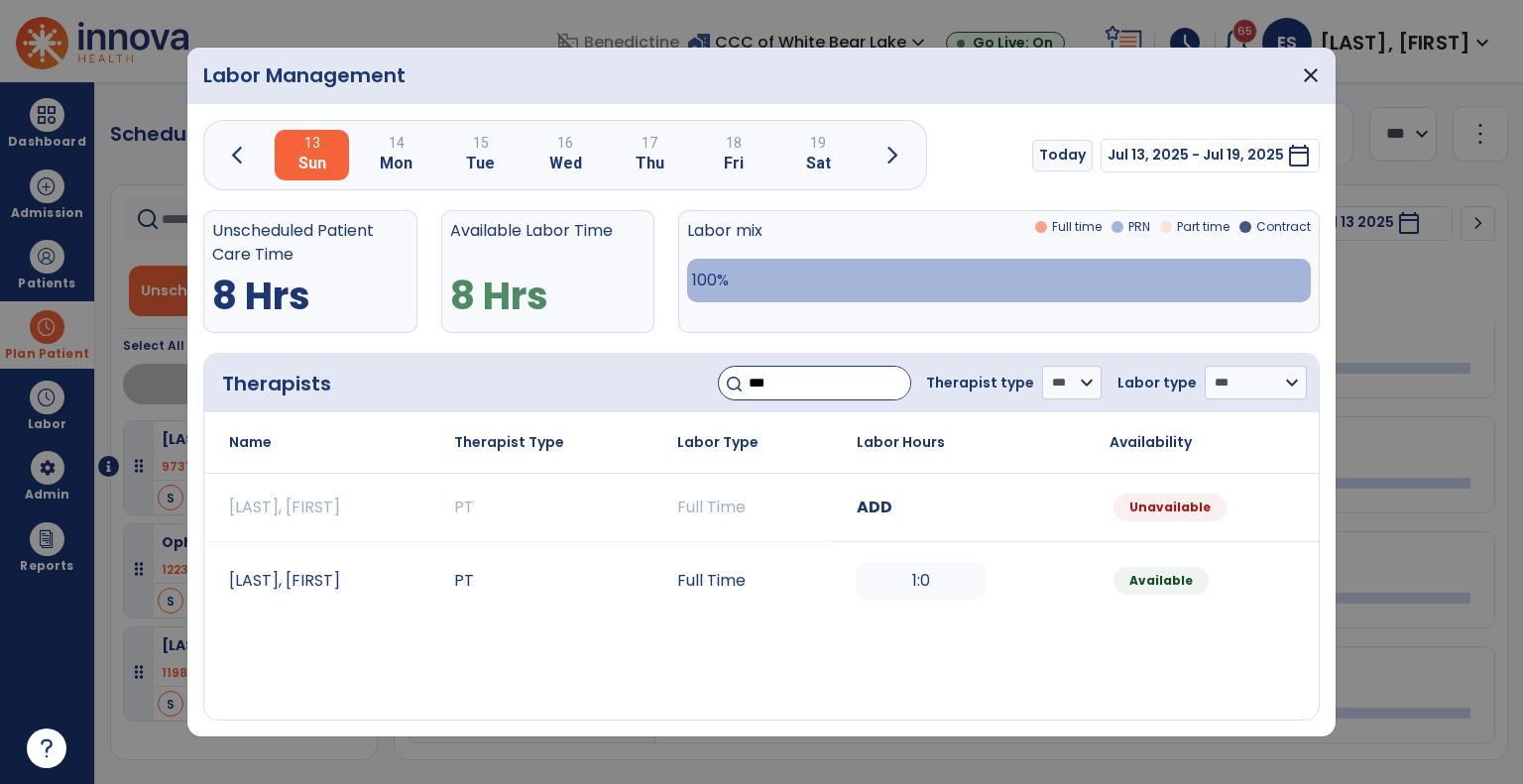 type on "***" 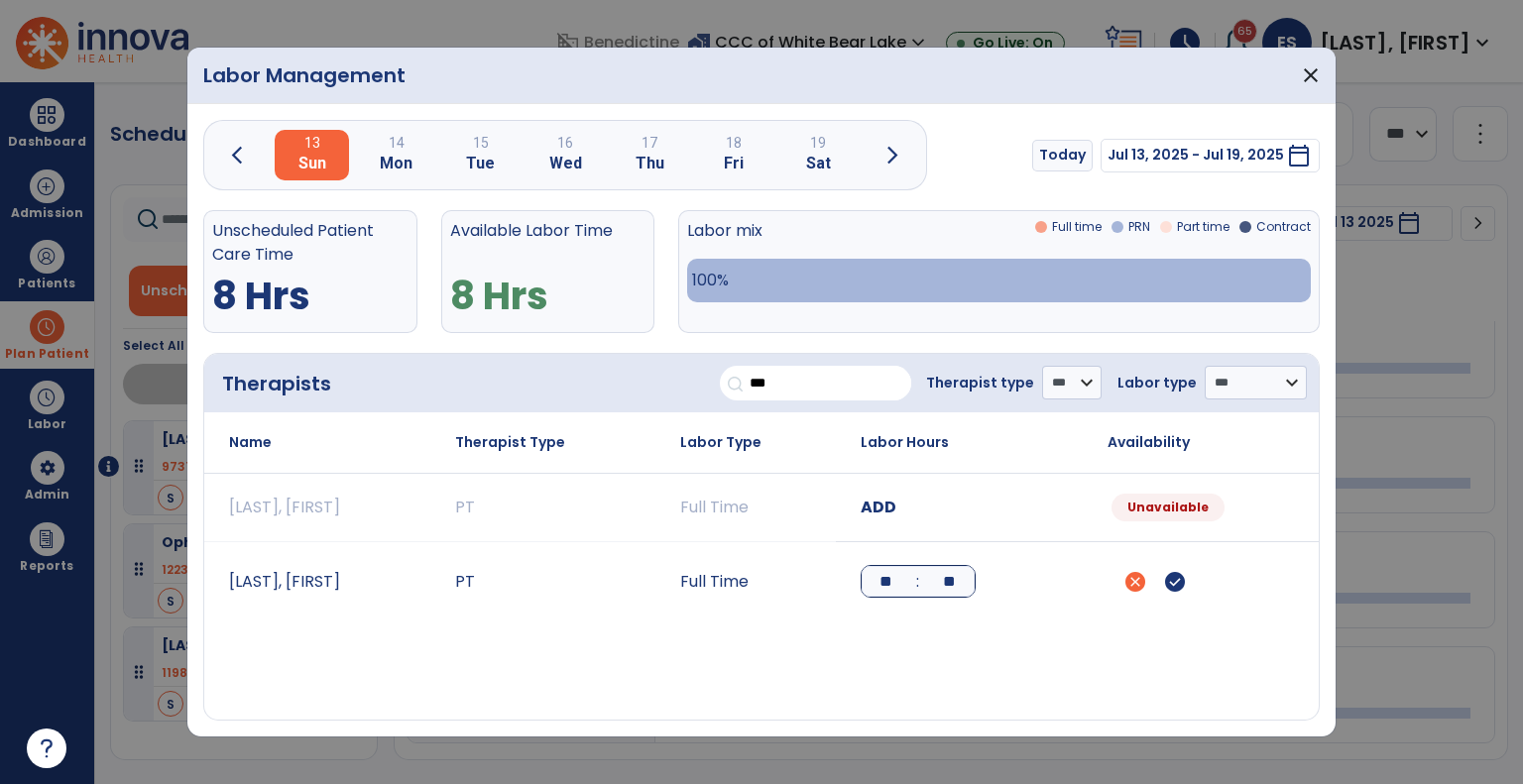 click on "**" at bounding box center (886, 581) 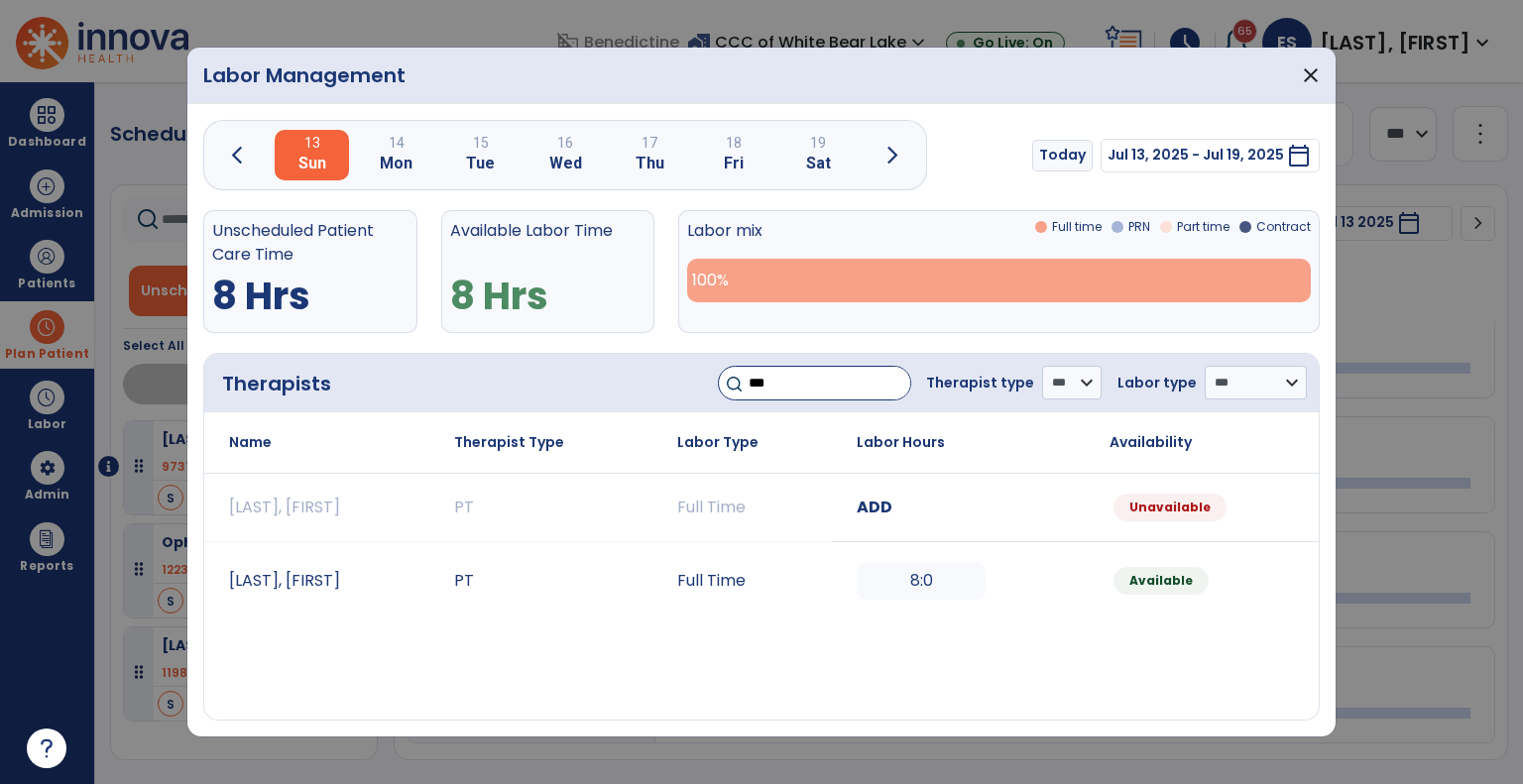 drag, startPoint x: 754, startPoint y: 381, endPoint x: 603, endPoint y: 390, distance: 151.26797 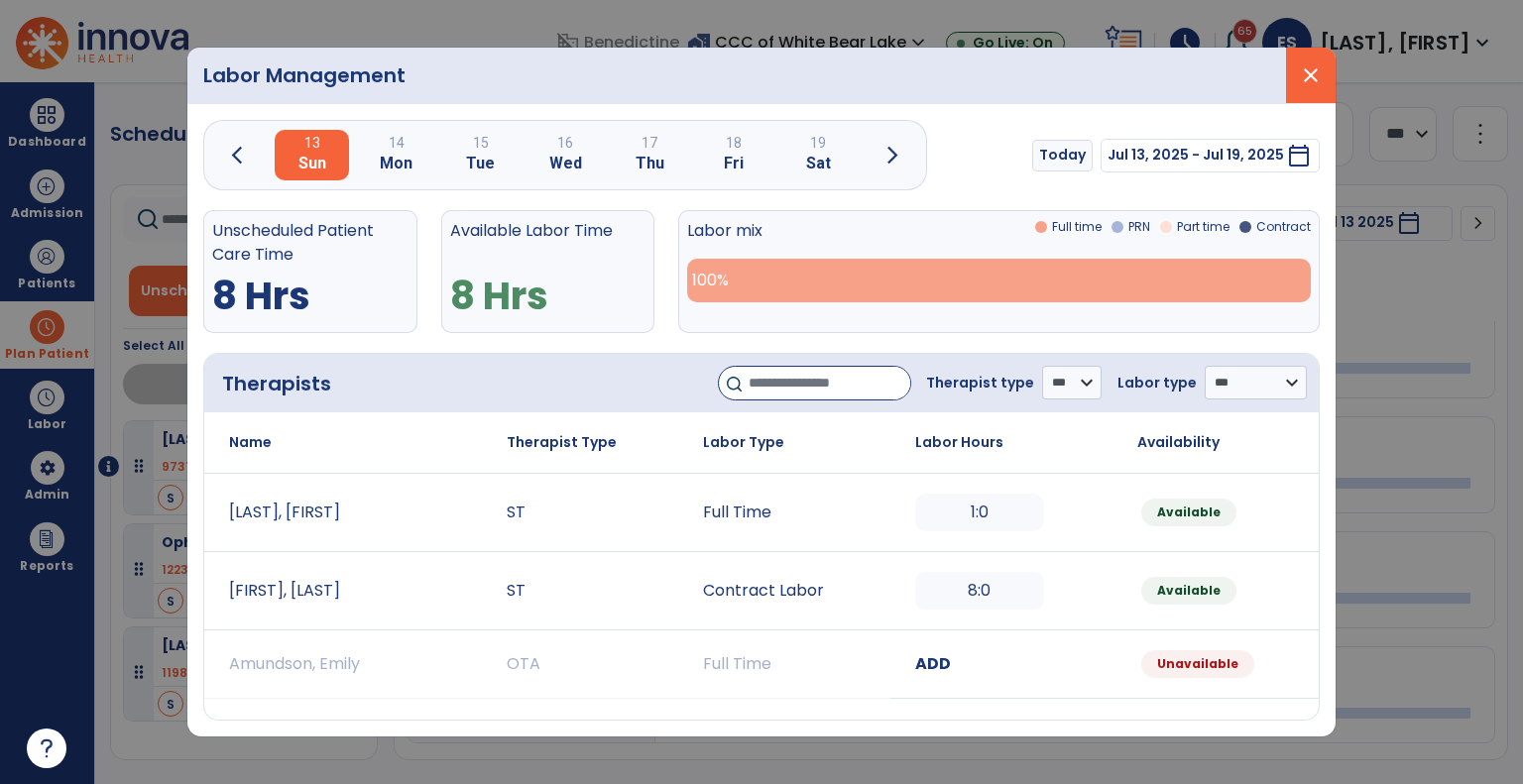 type 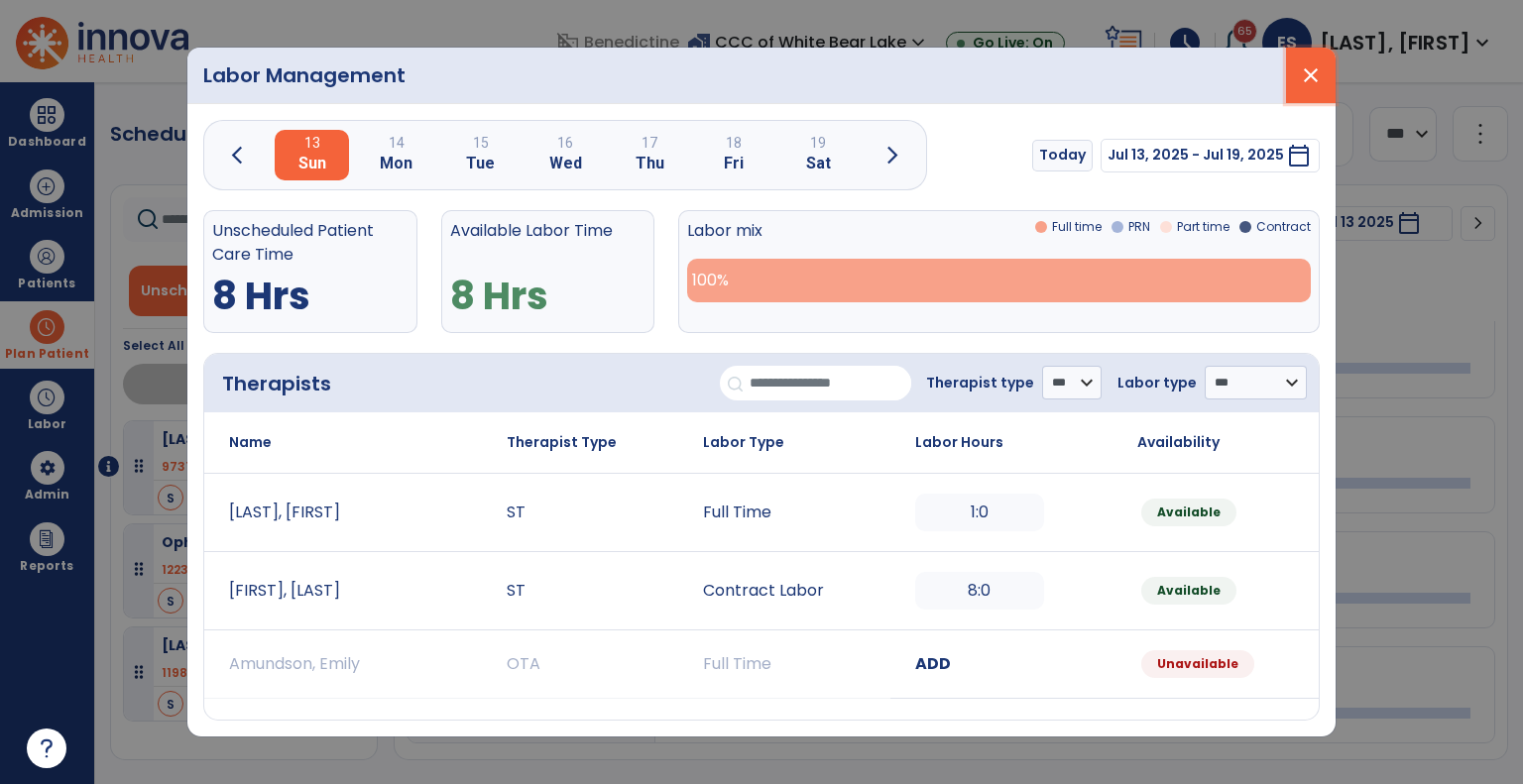 click on "close" at bounding box center [1311, 75] 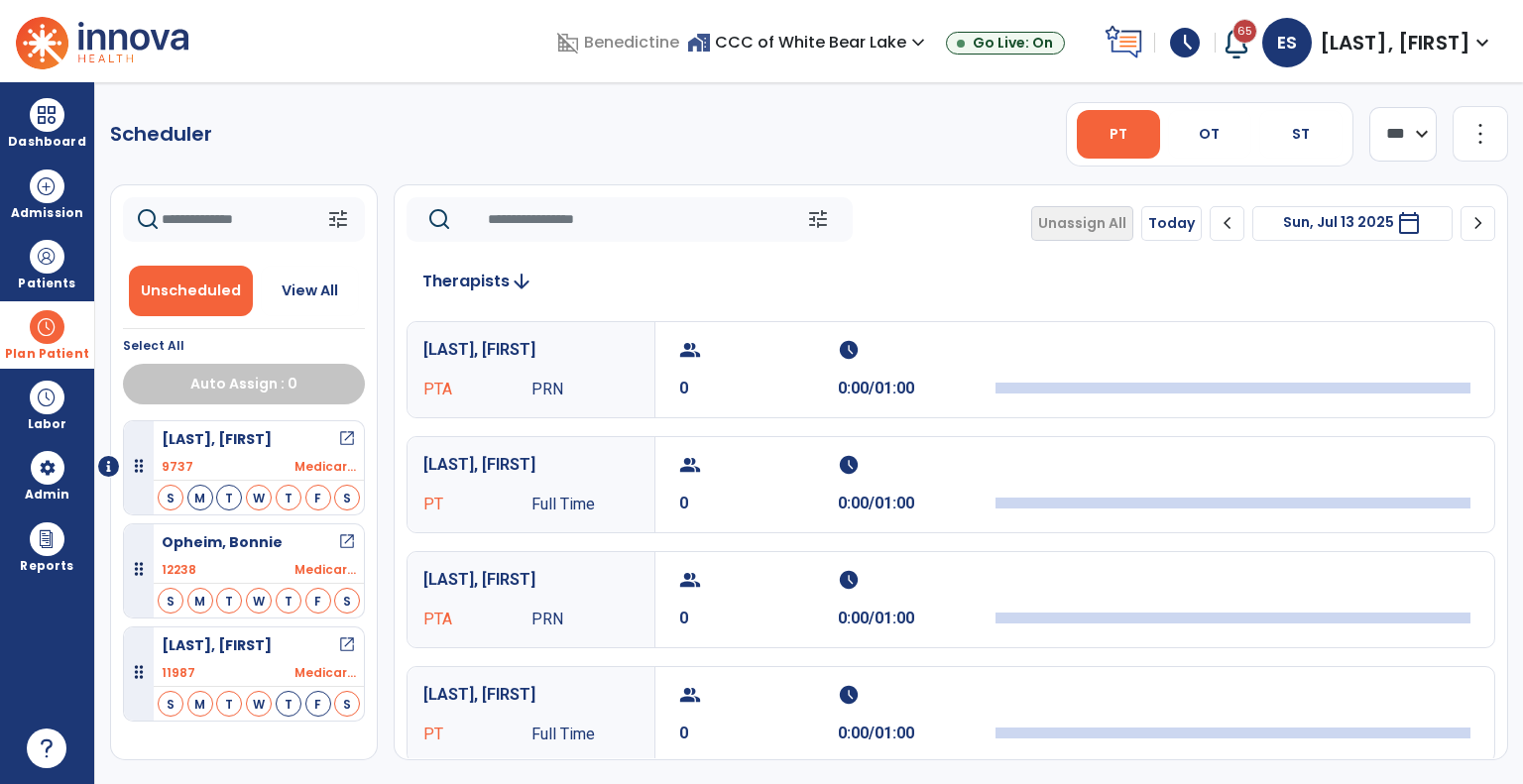 click on "chevron_left" 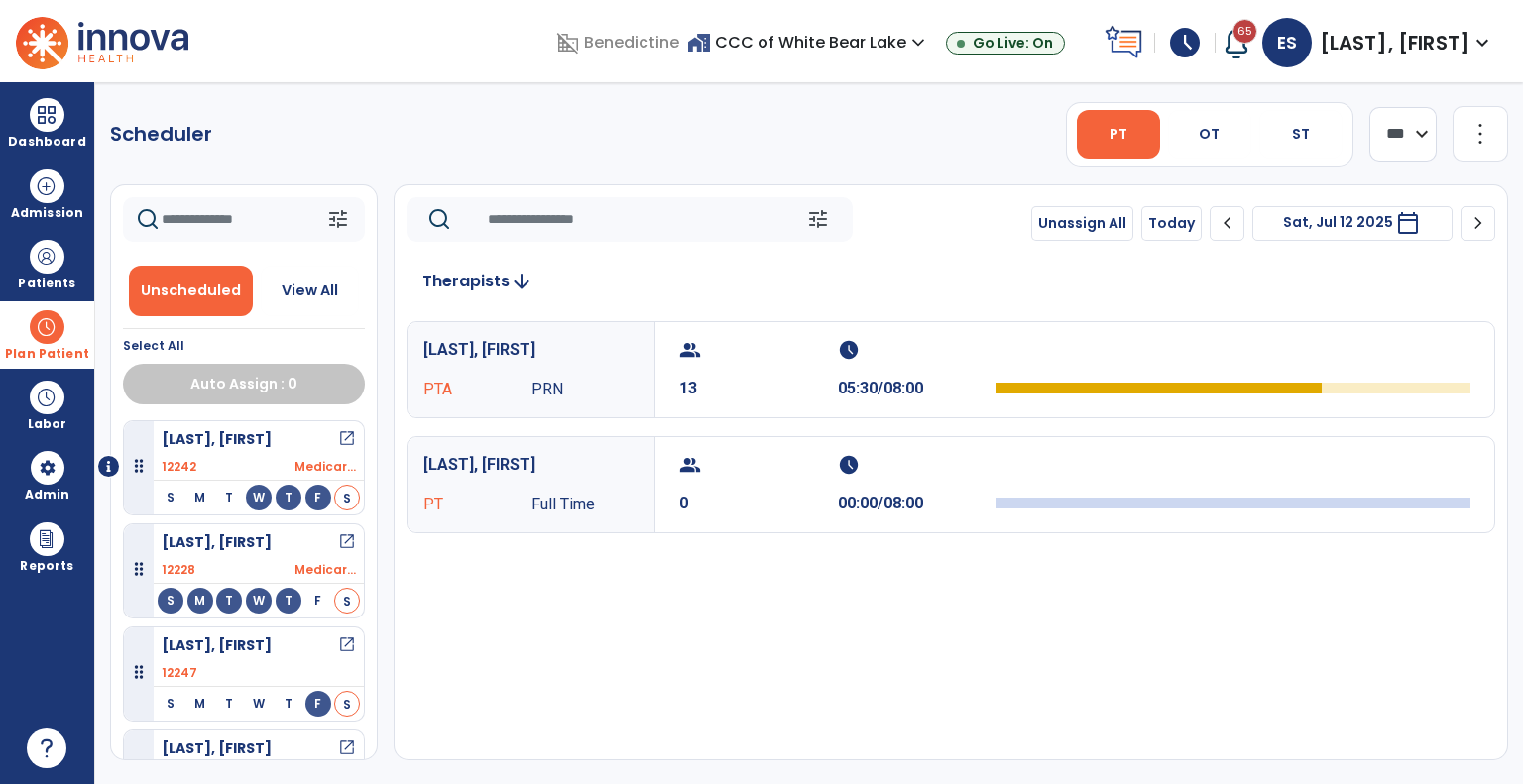 click on "chevron_right" 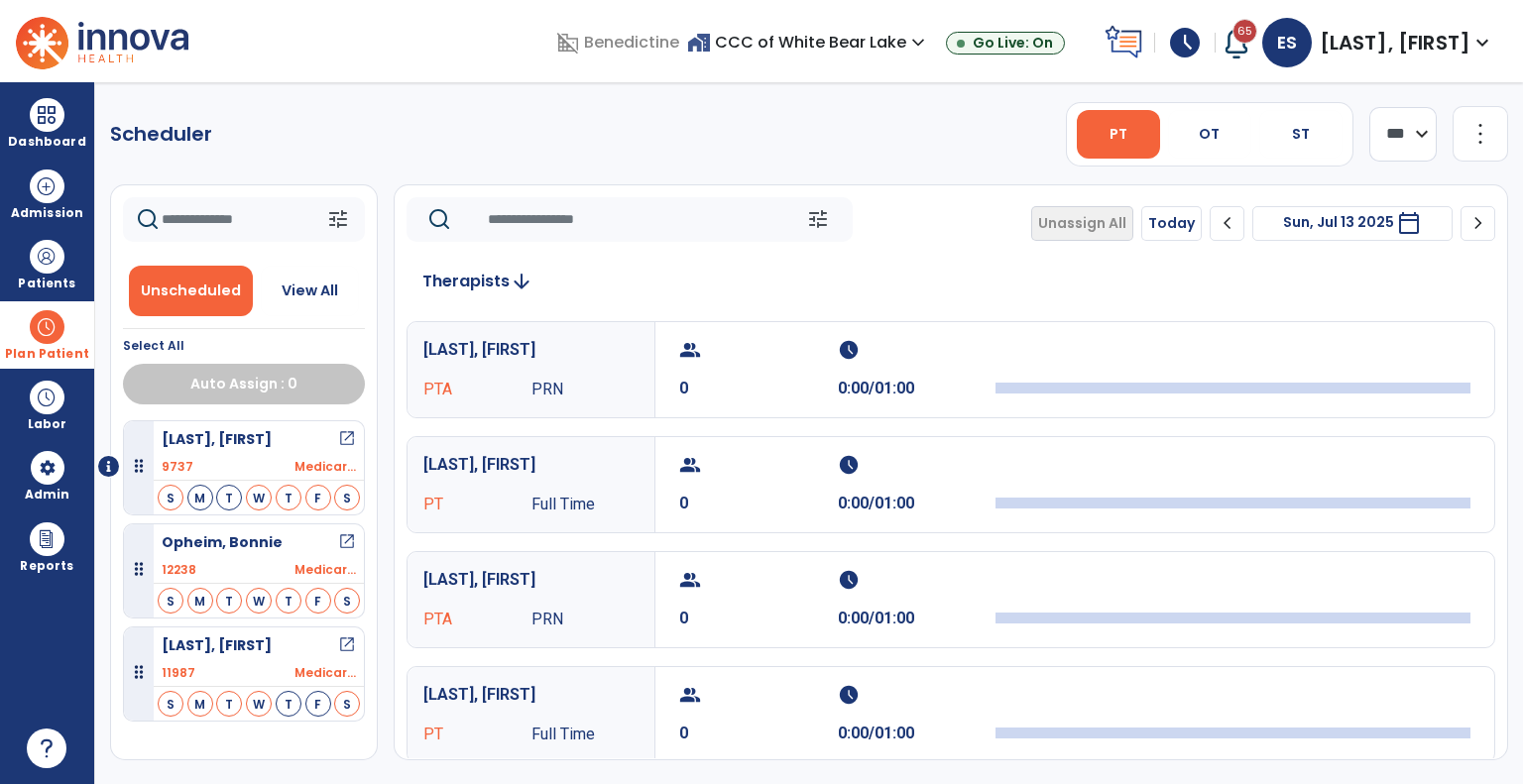 click on "chevron_left" 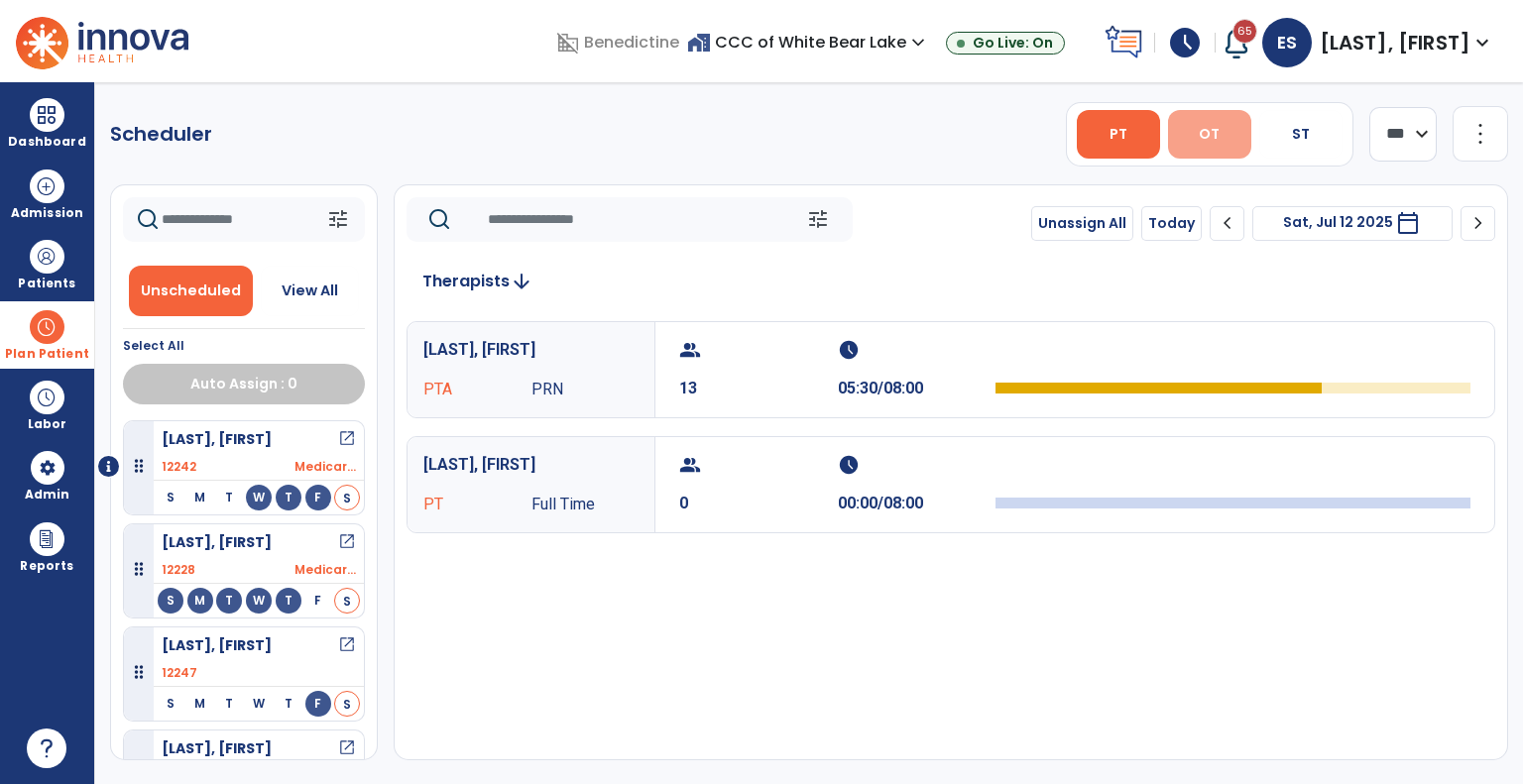 click on "OT" at bounding box center [1209, 134] 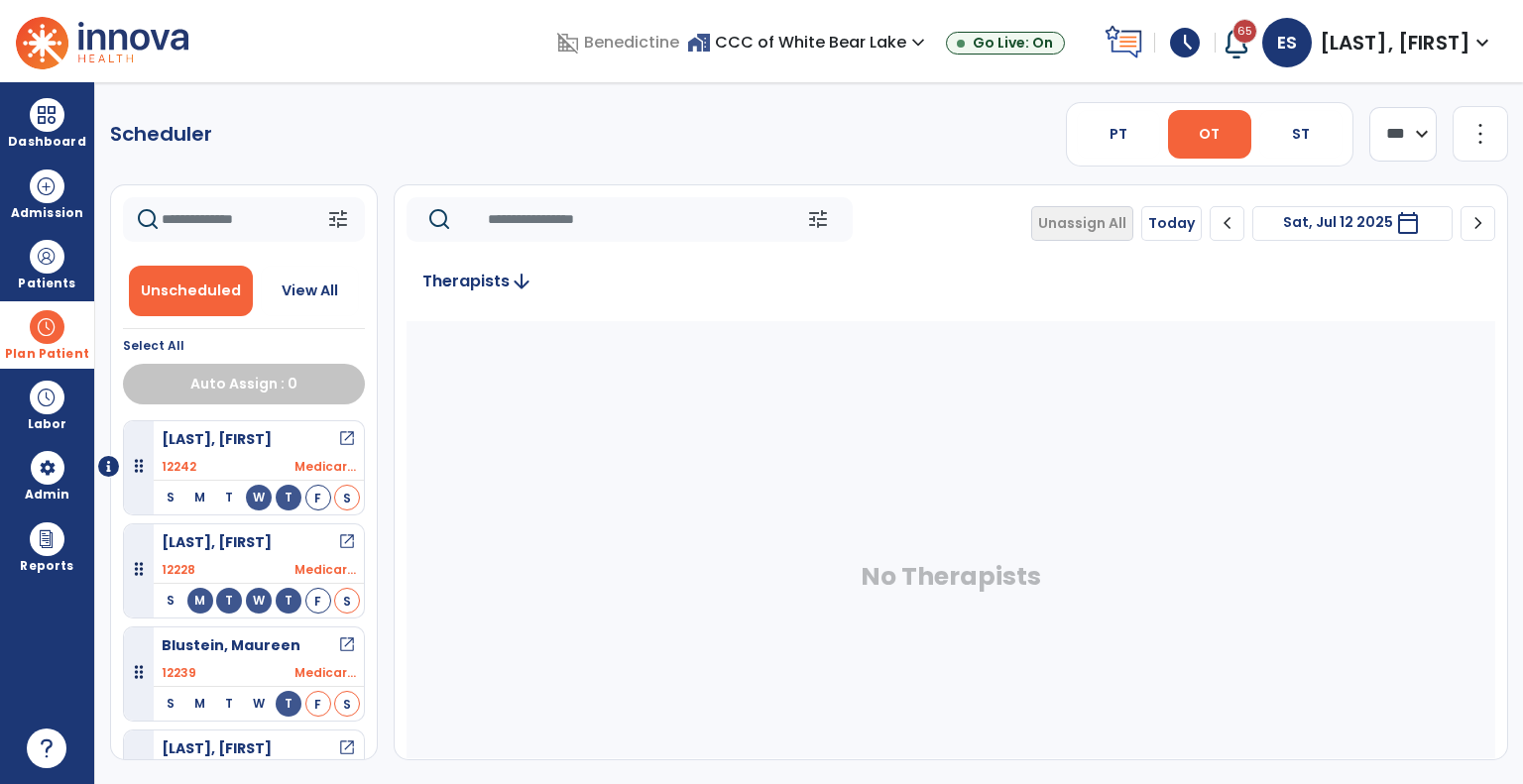 click on "more_vert" 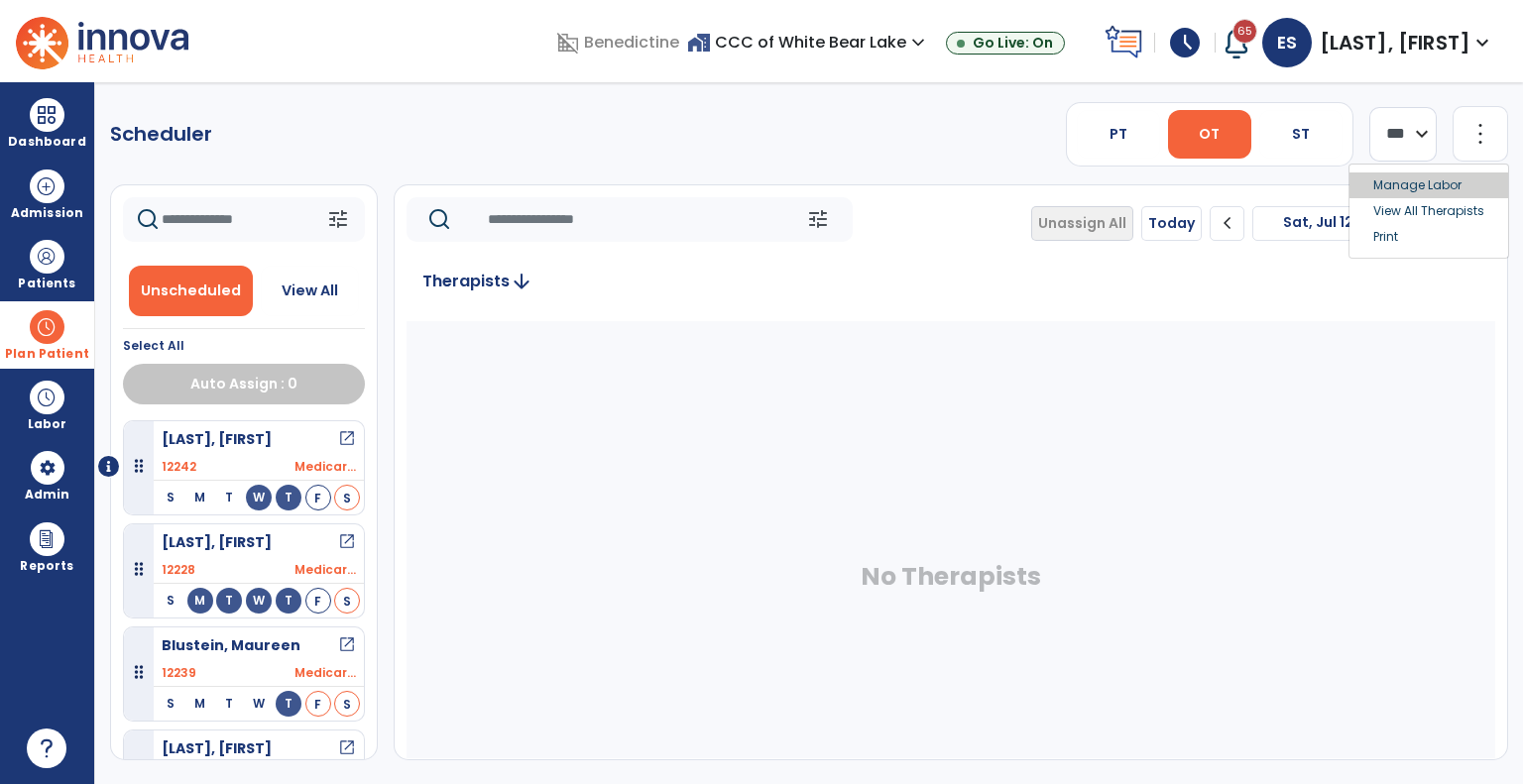 click on "Manage Labor" at bounding box center [1429, 185] 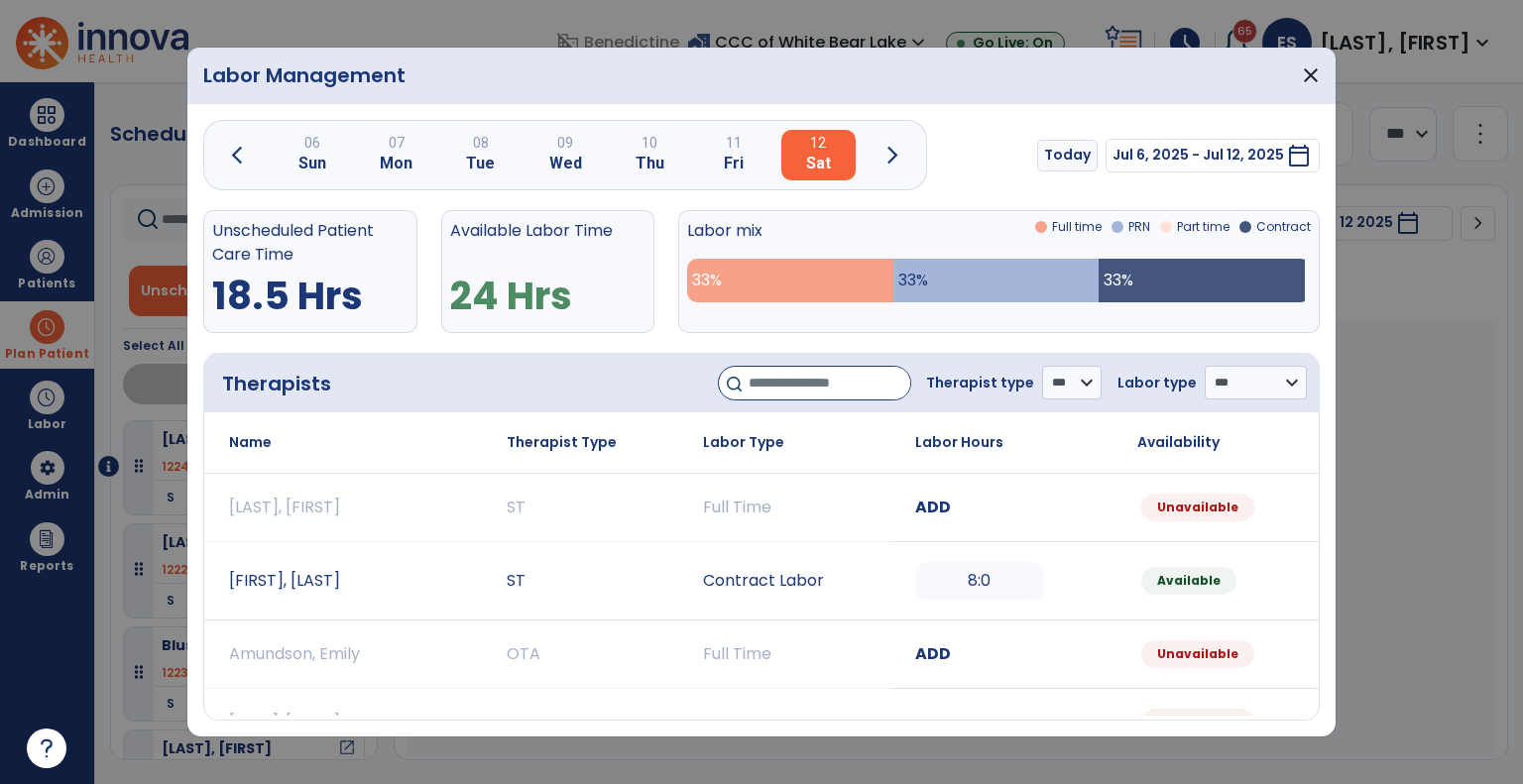 click at bounding box center [829, 383] 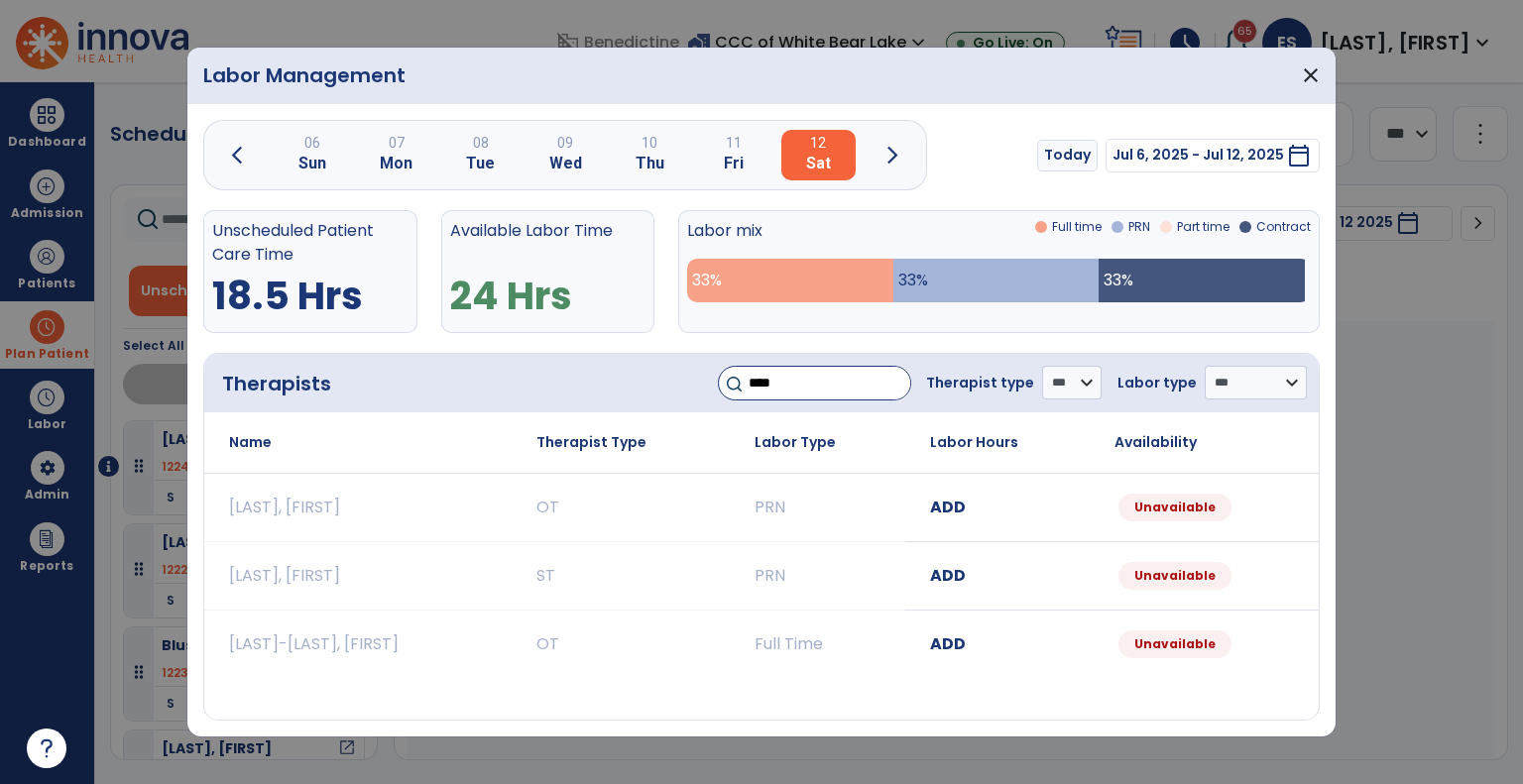 type on "****" 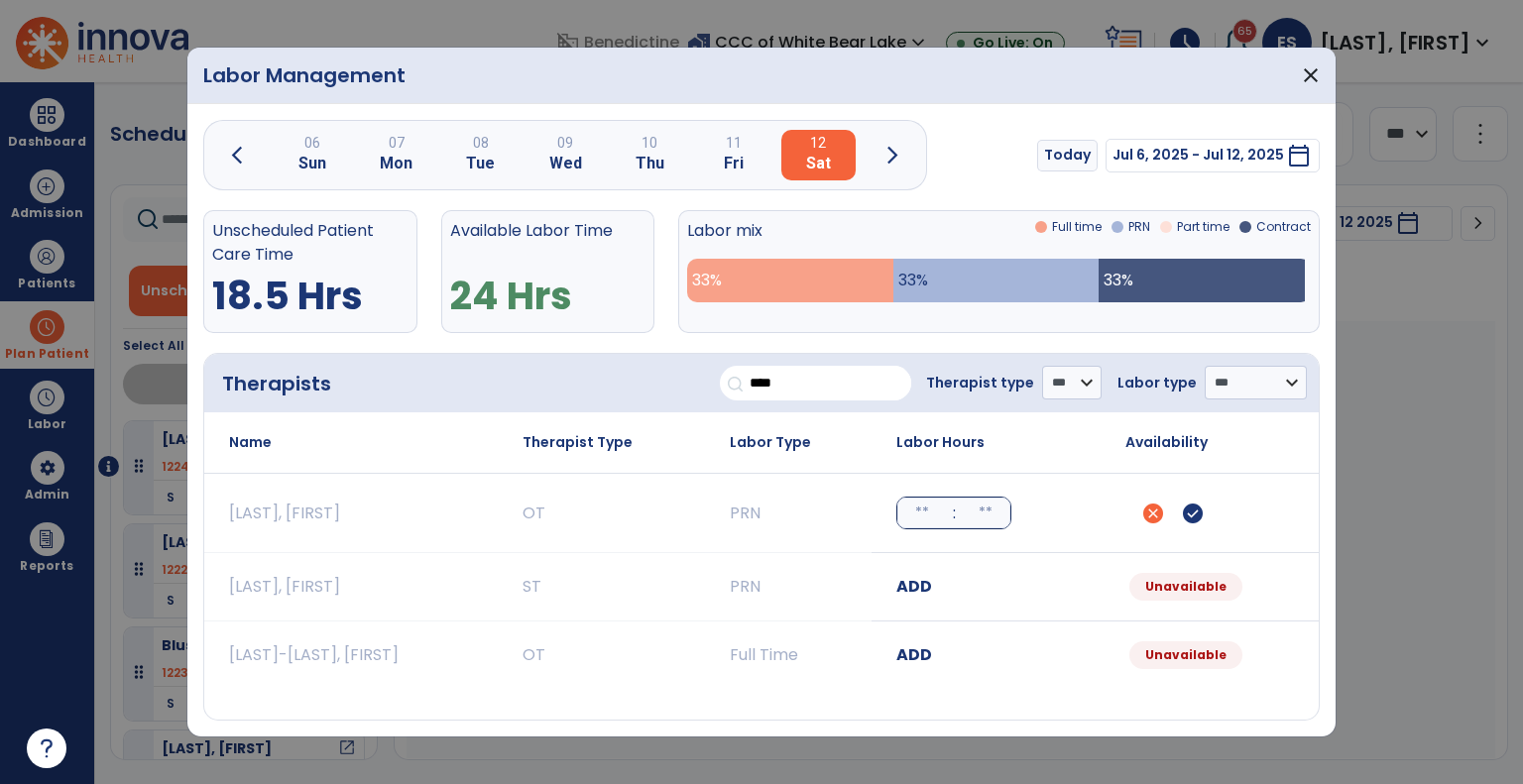 click at bounding box center (922, 512) 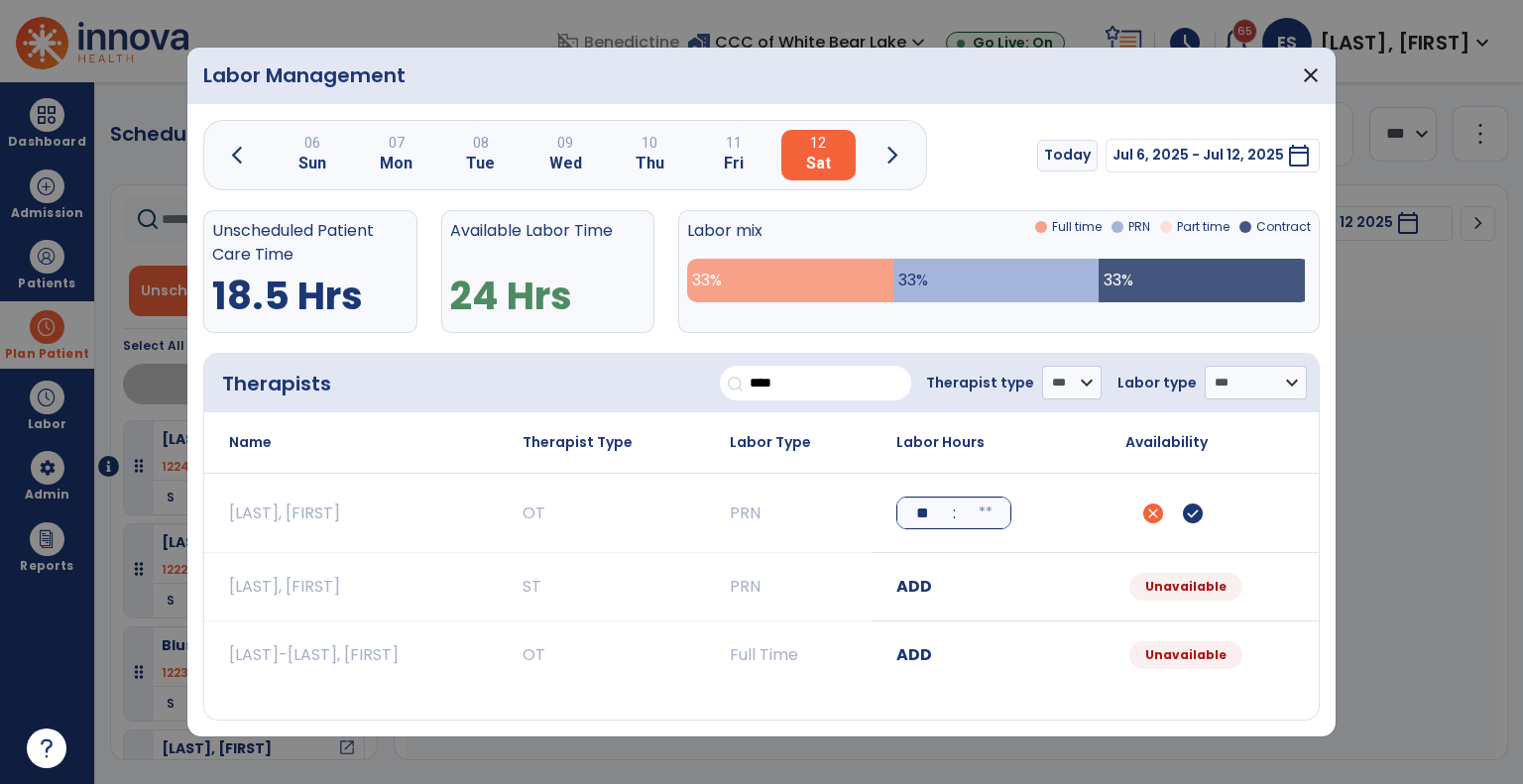 type on "**" 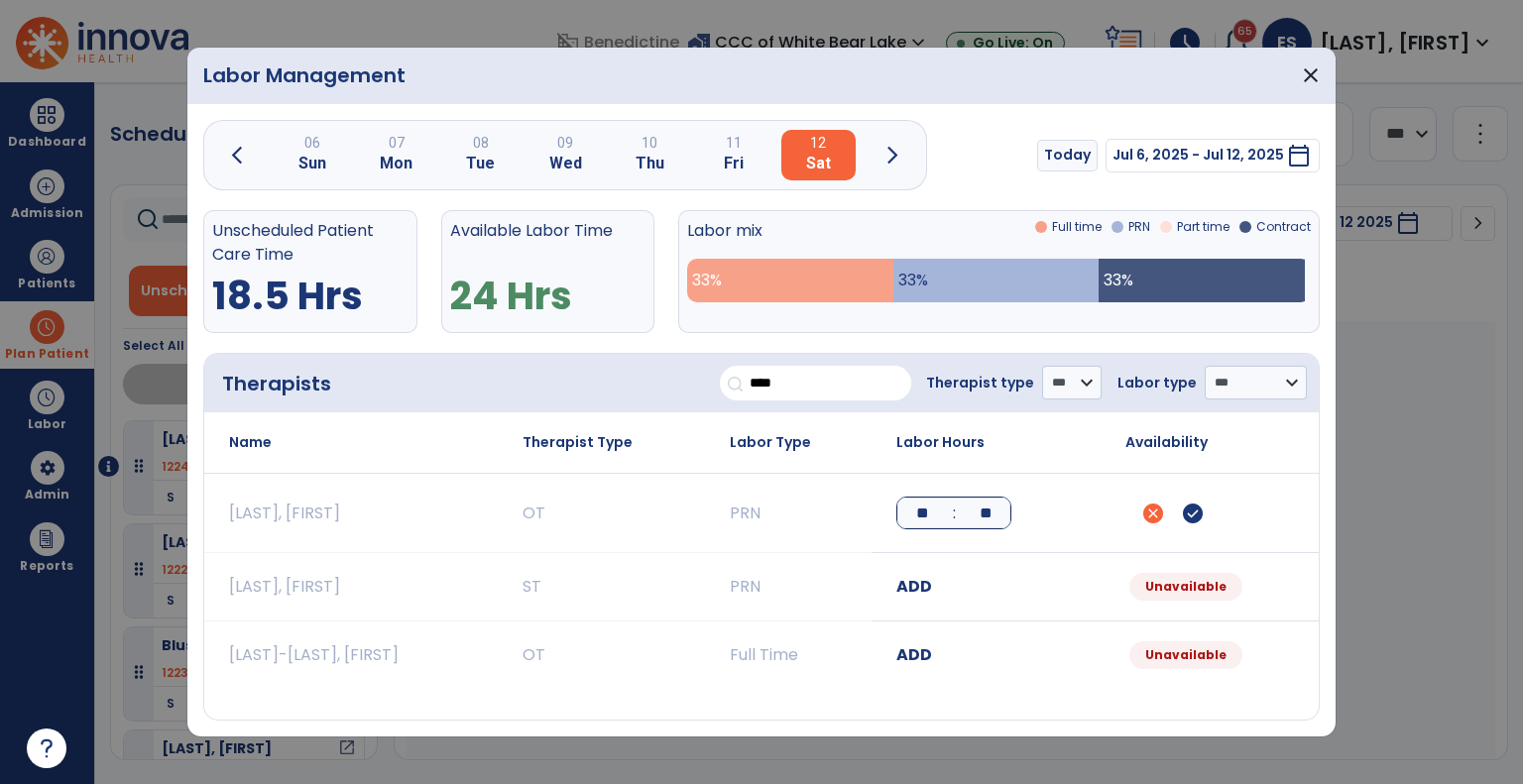 type on "**" 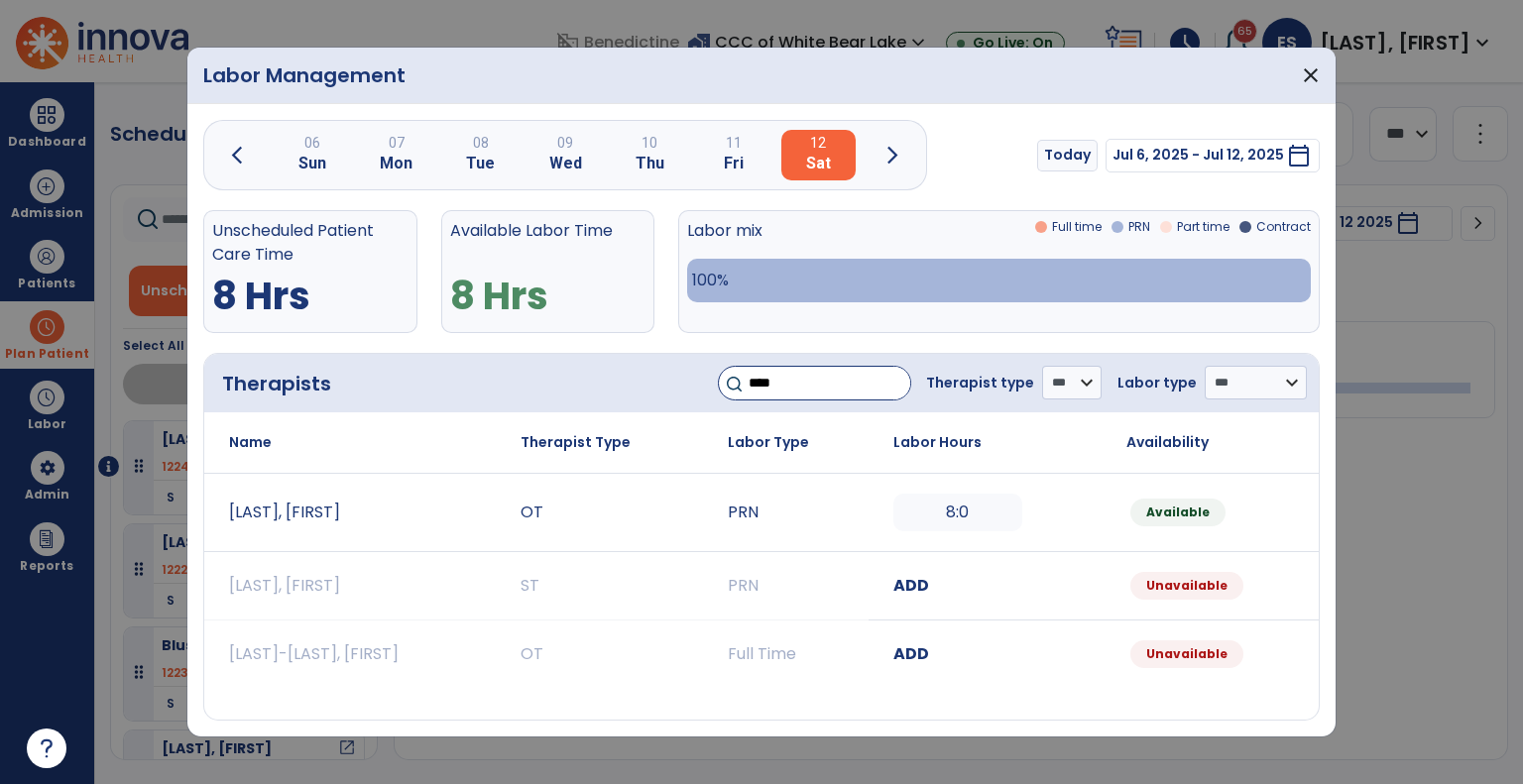 drag, startPoint x: 738, startPoint y: 389, endPoint x: 665, endPoint y: 397, distance: 73.437048 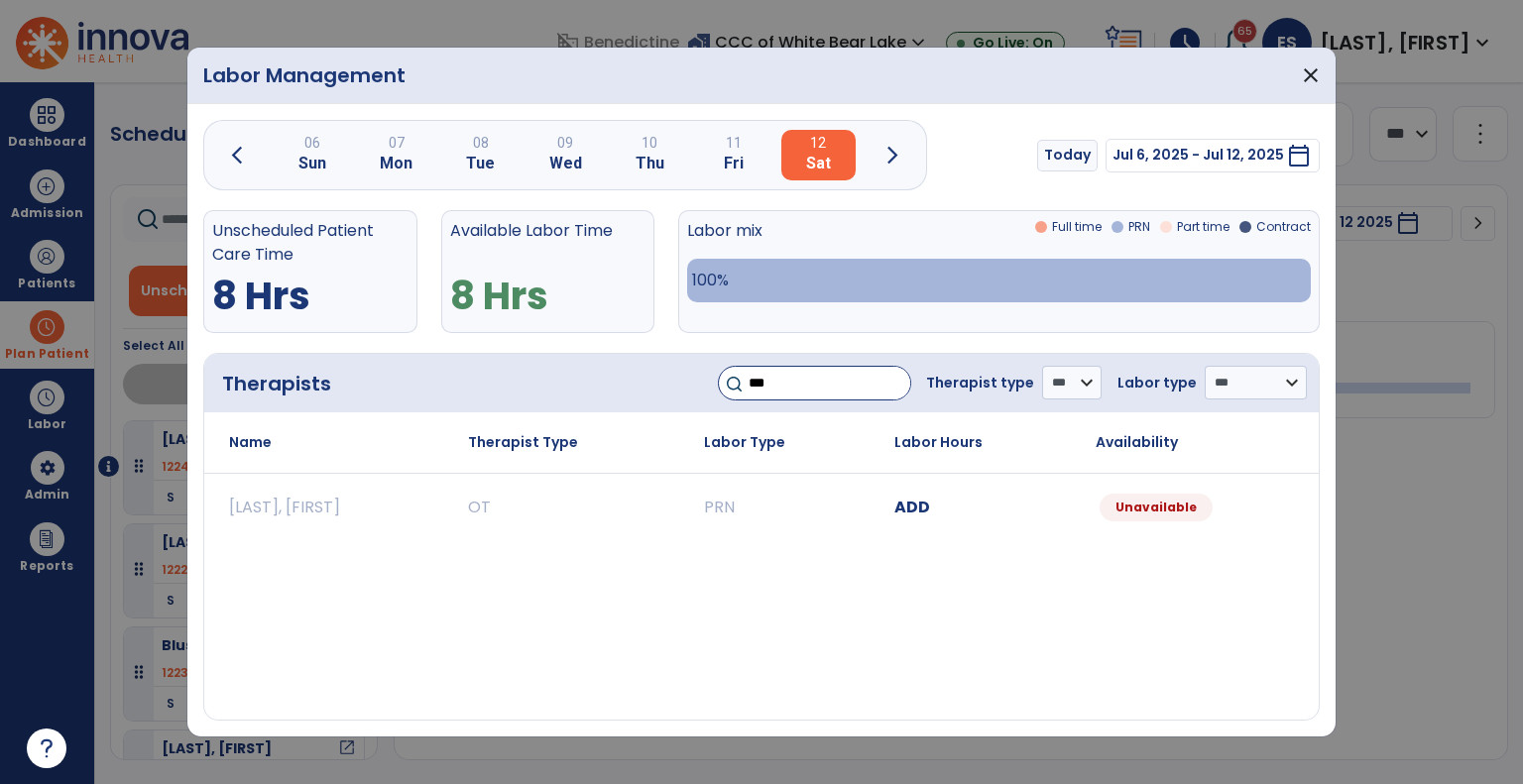 type on "***" 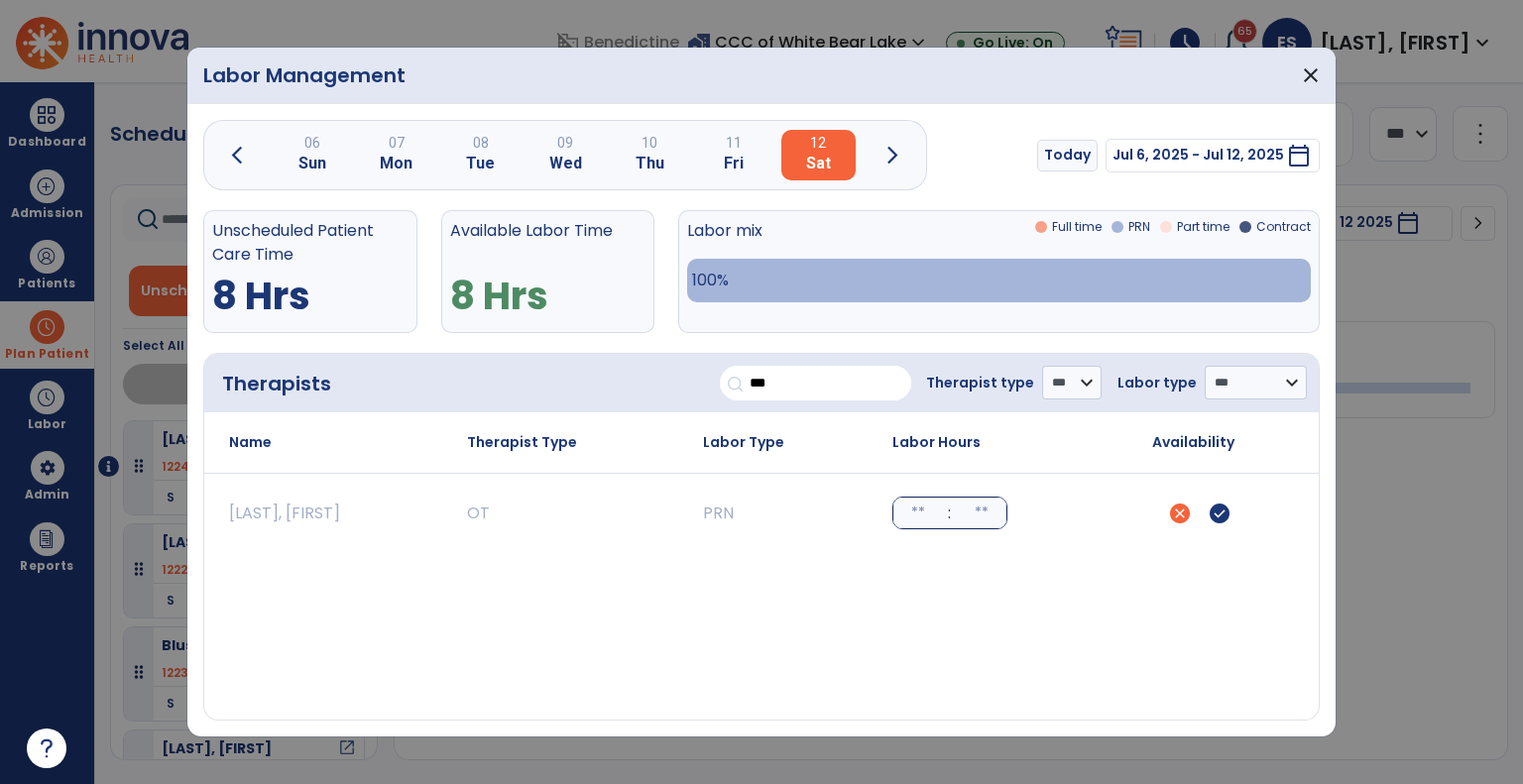 click at bounding box center (918, 512) 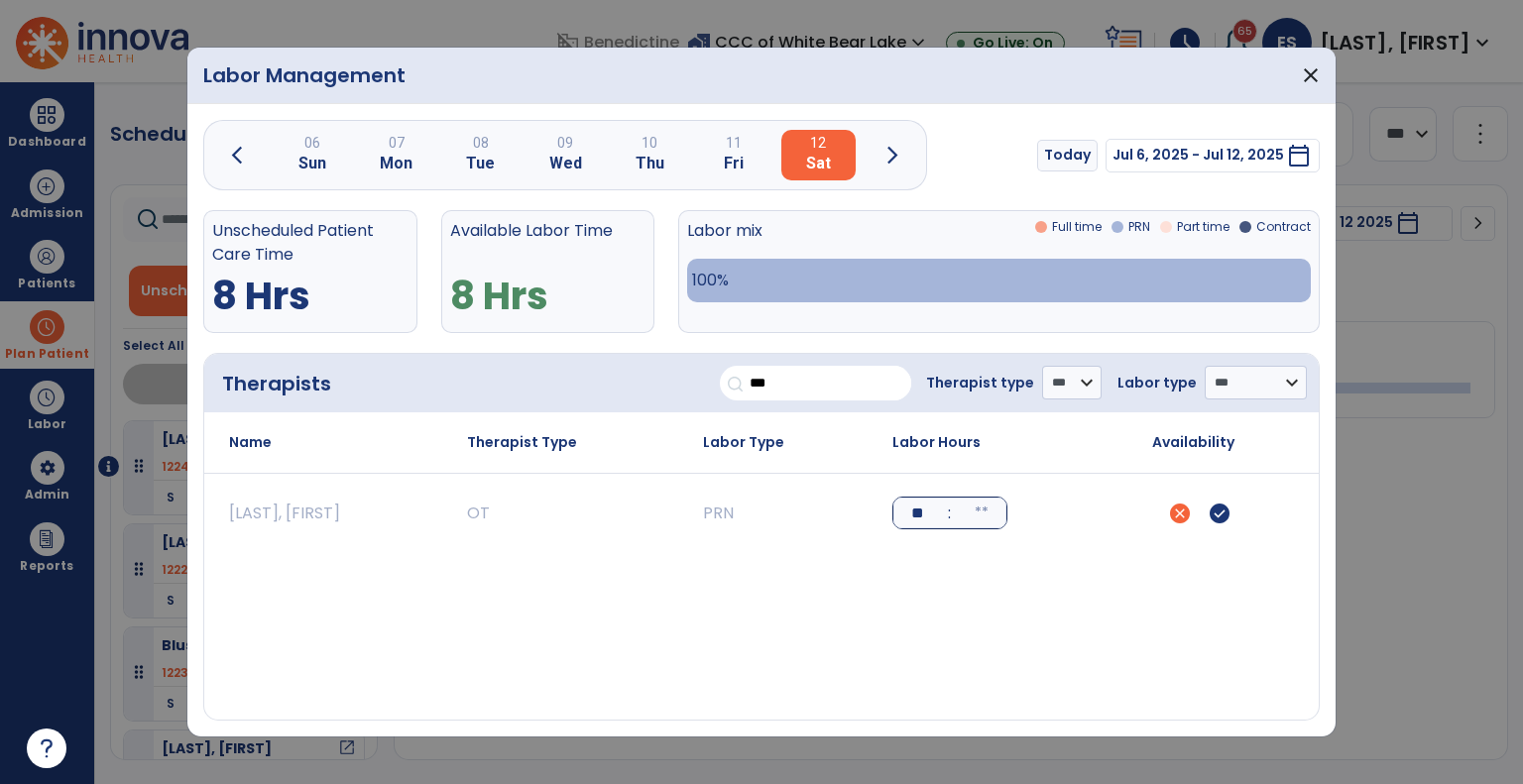 type on "**" 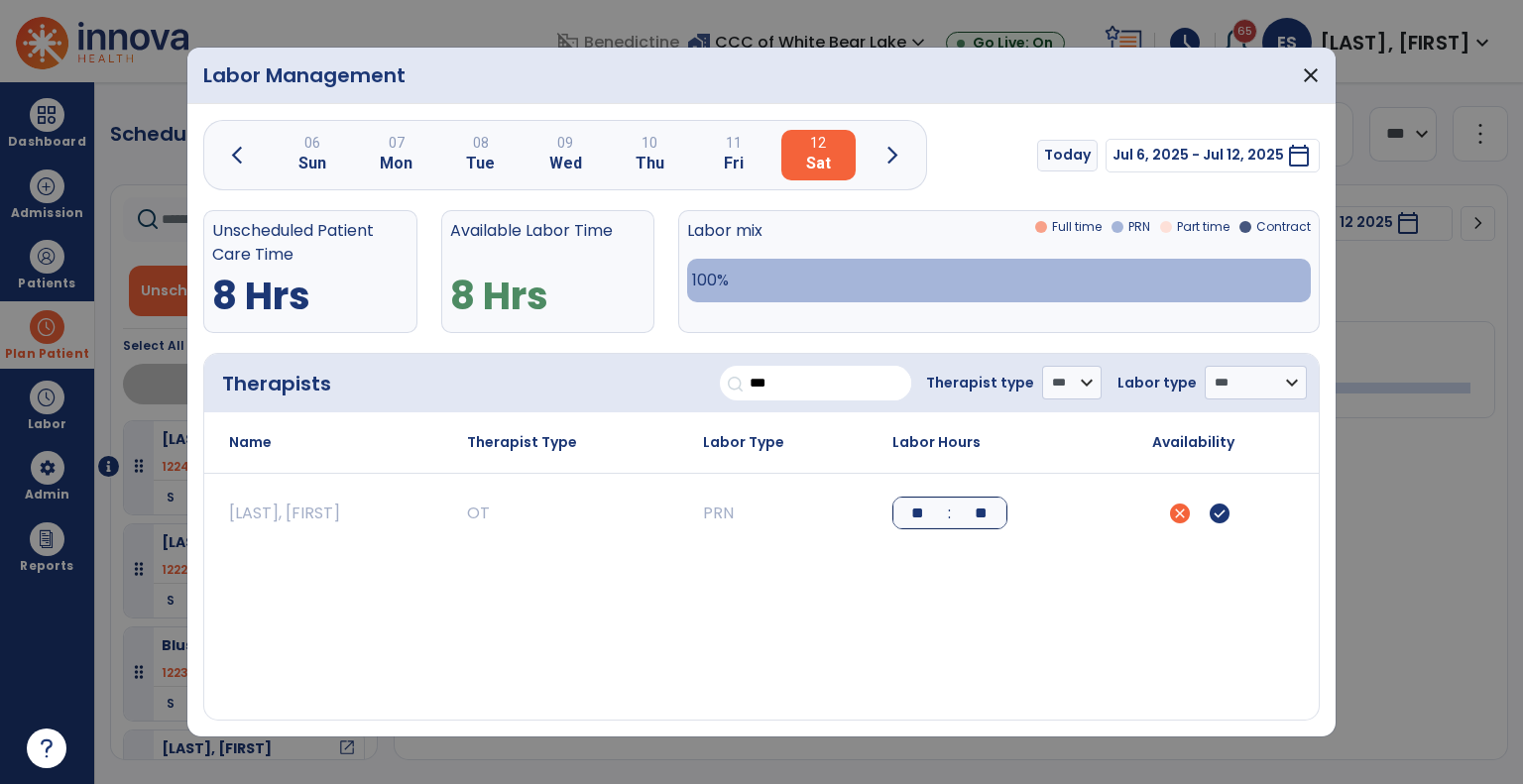 type on "**" 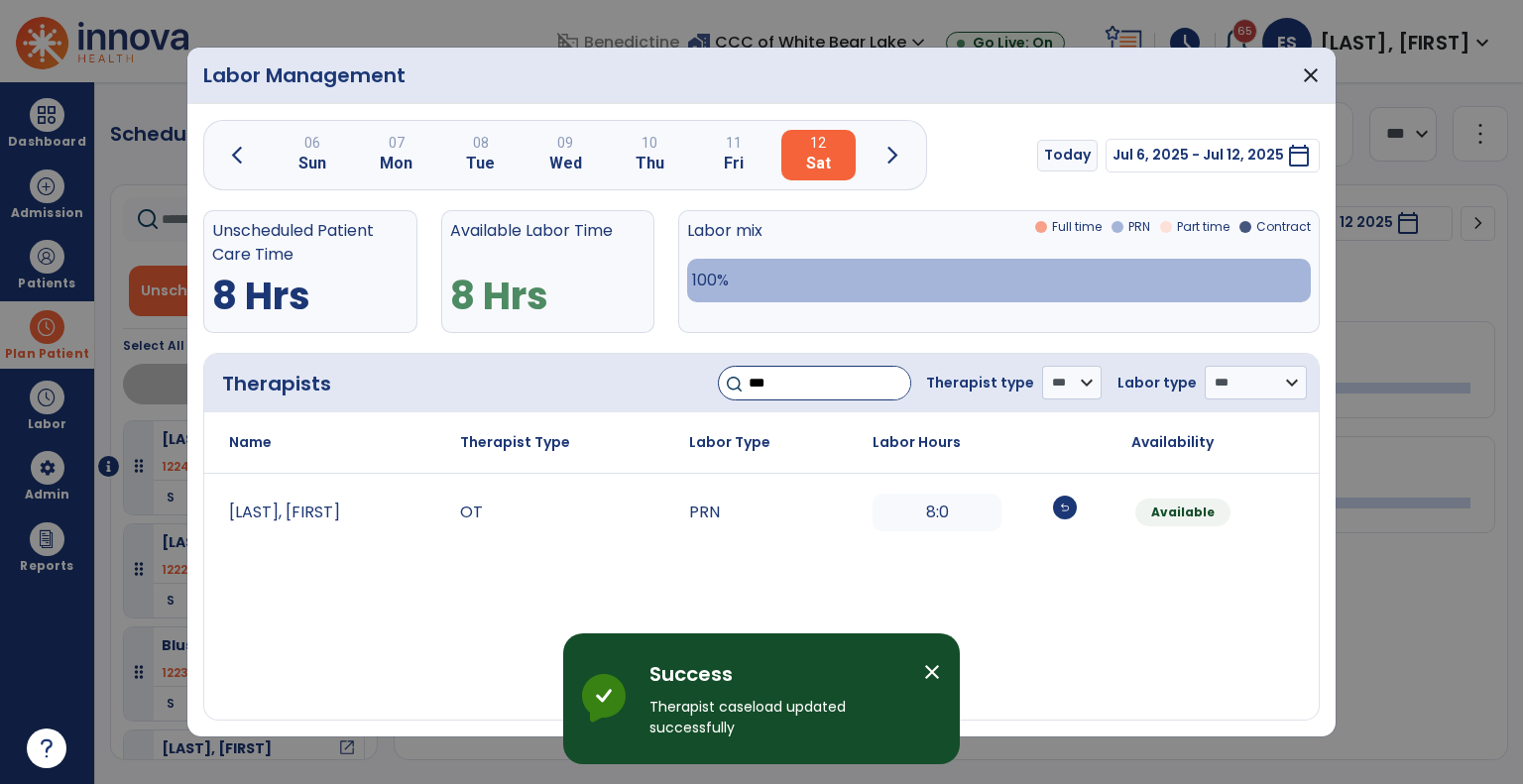 drag, startPoint x: 745, startPoint y: 392, endPoint x: 661, endPoint y: 397, distance: 84.14868 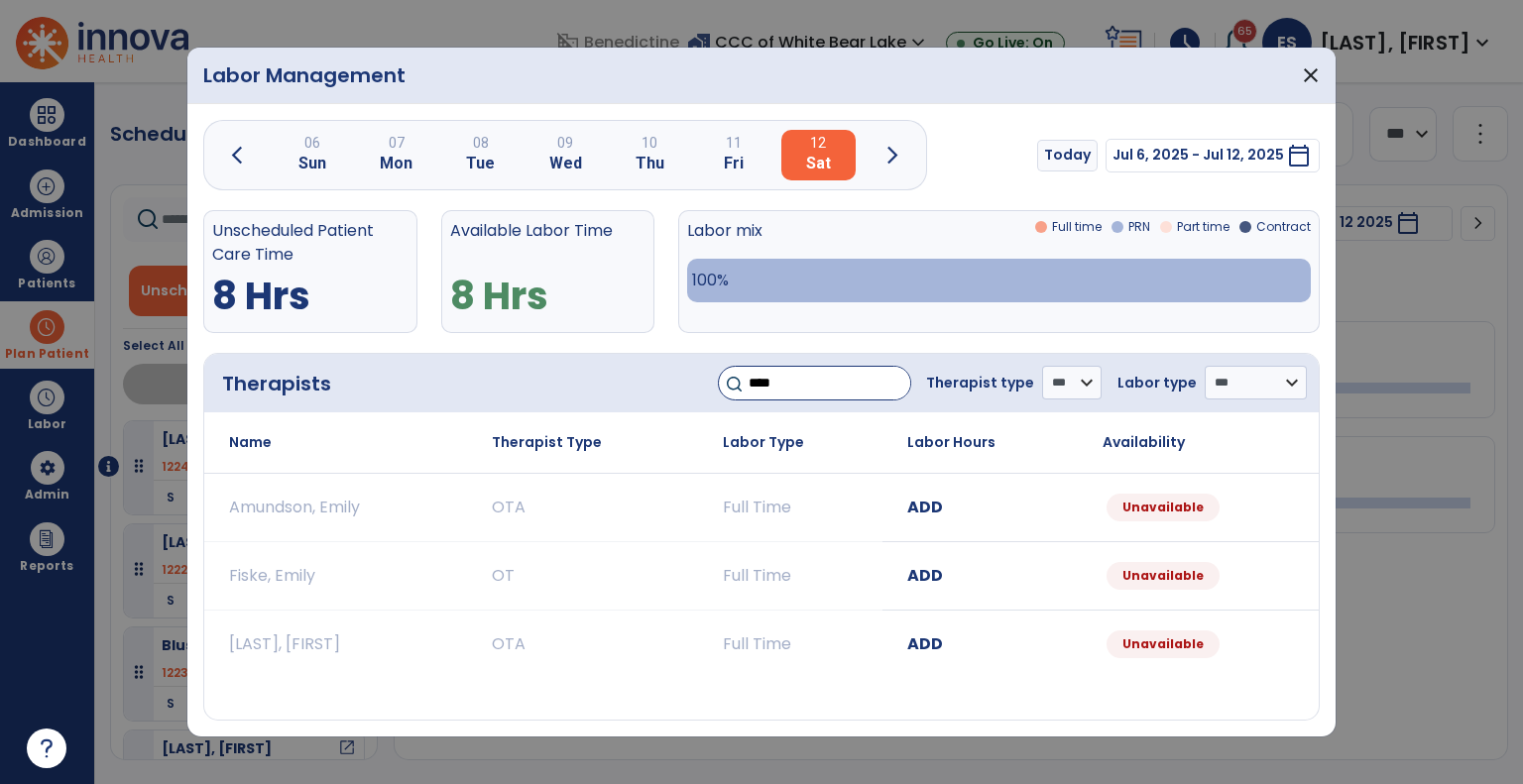 type on "****" 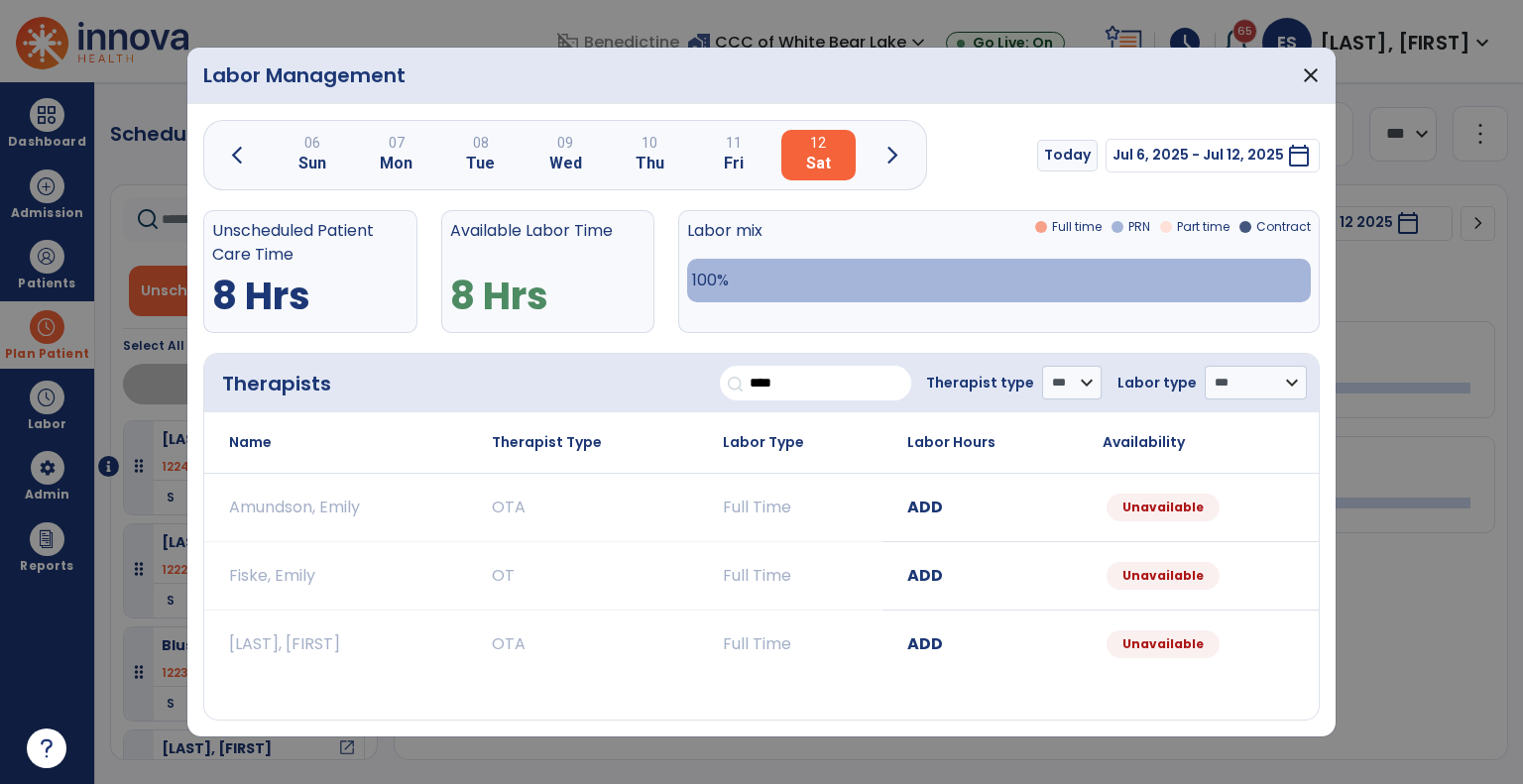 click on "ADD" at bounding box center (925, 643) 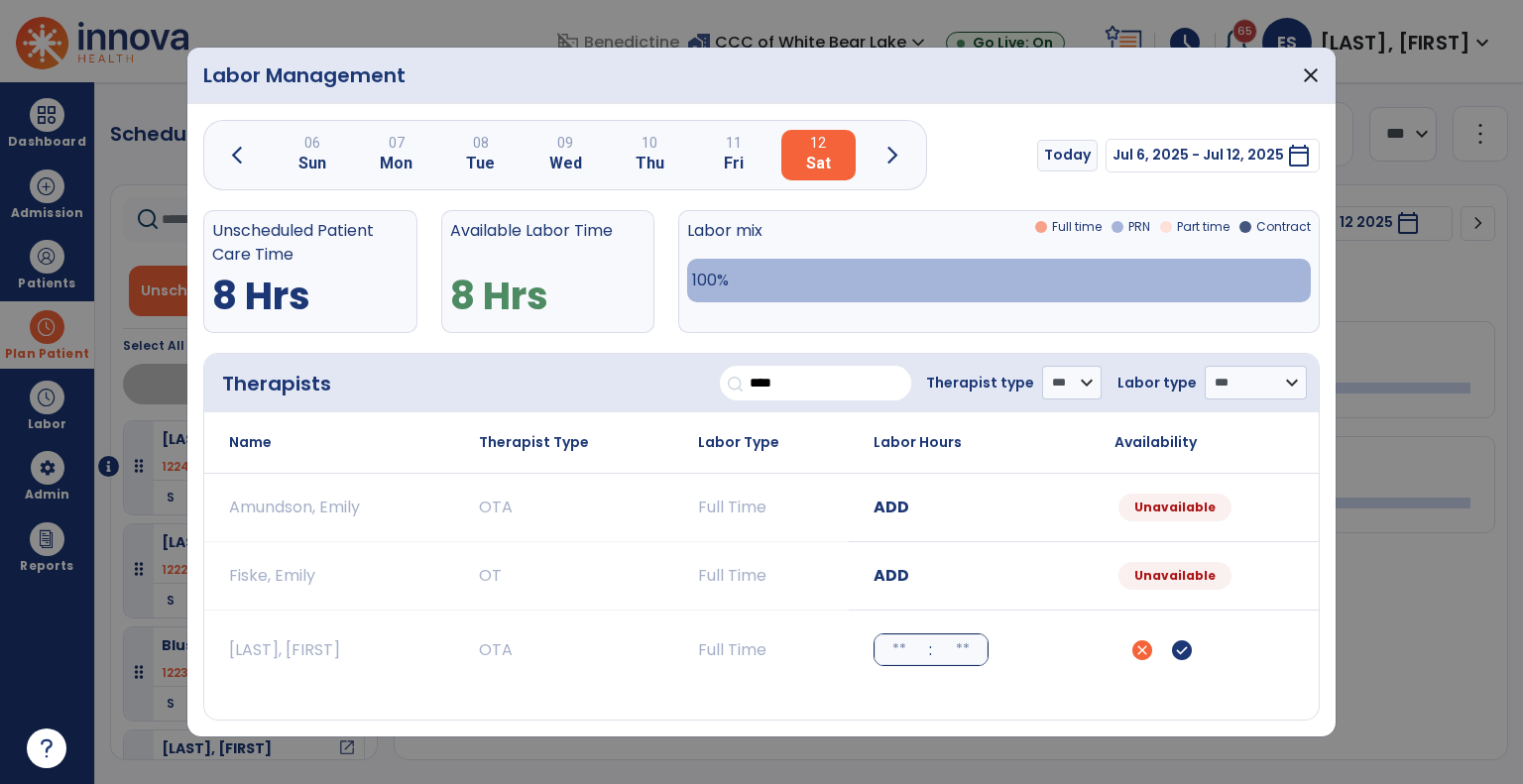 click at bounding box center (899, 649) 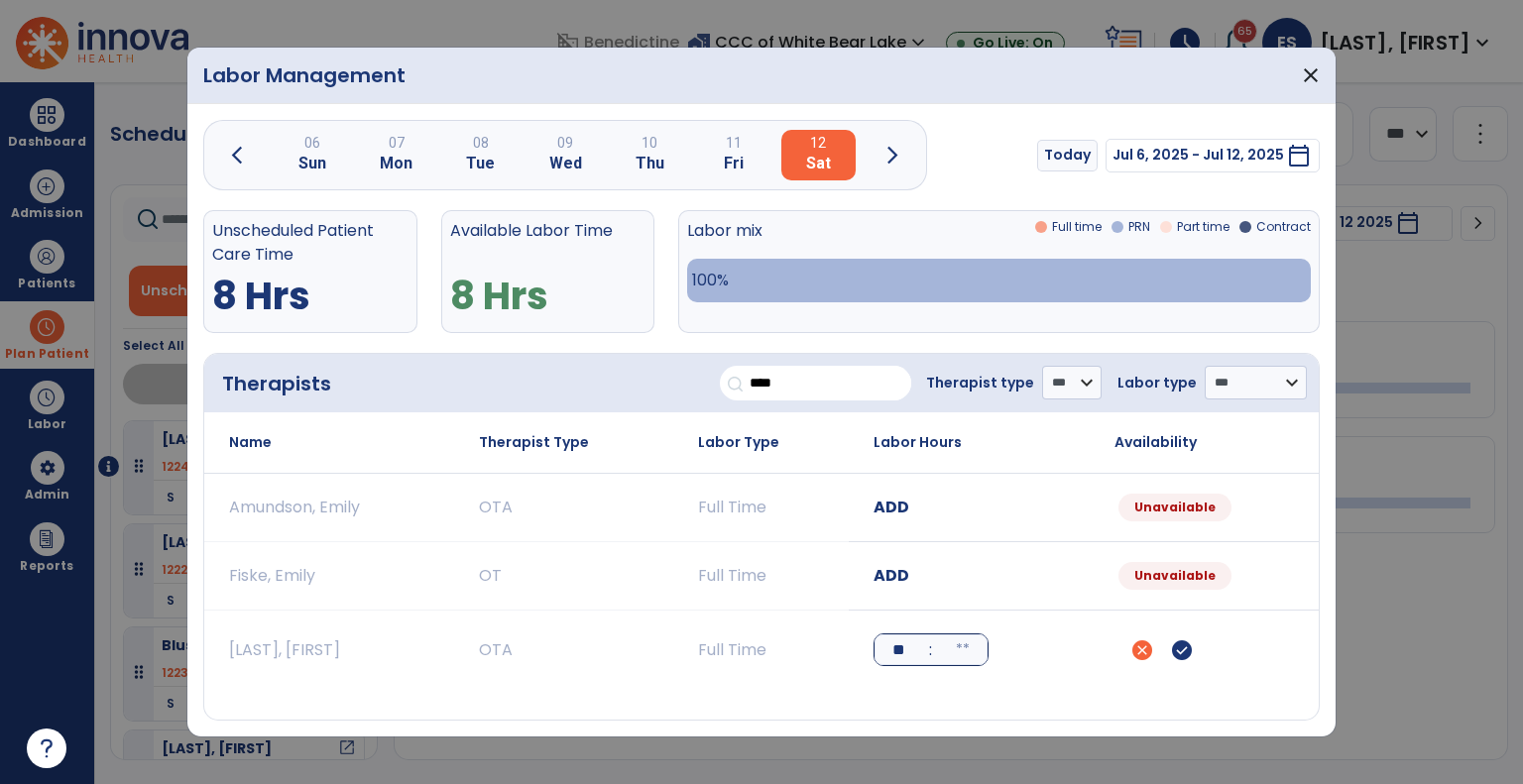 type on "**" 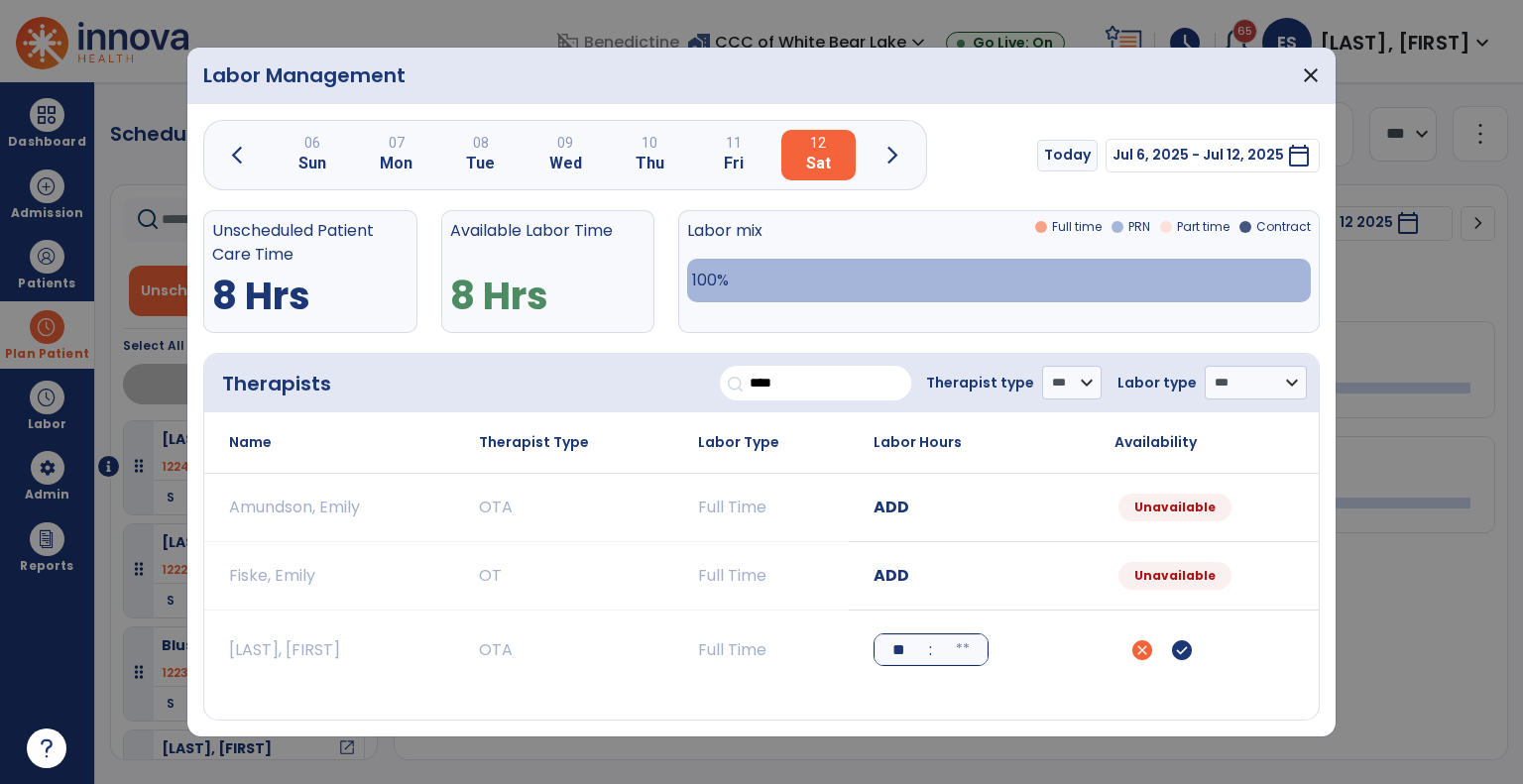 click at bounding box center (963, 649) 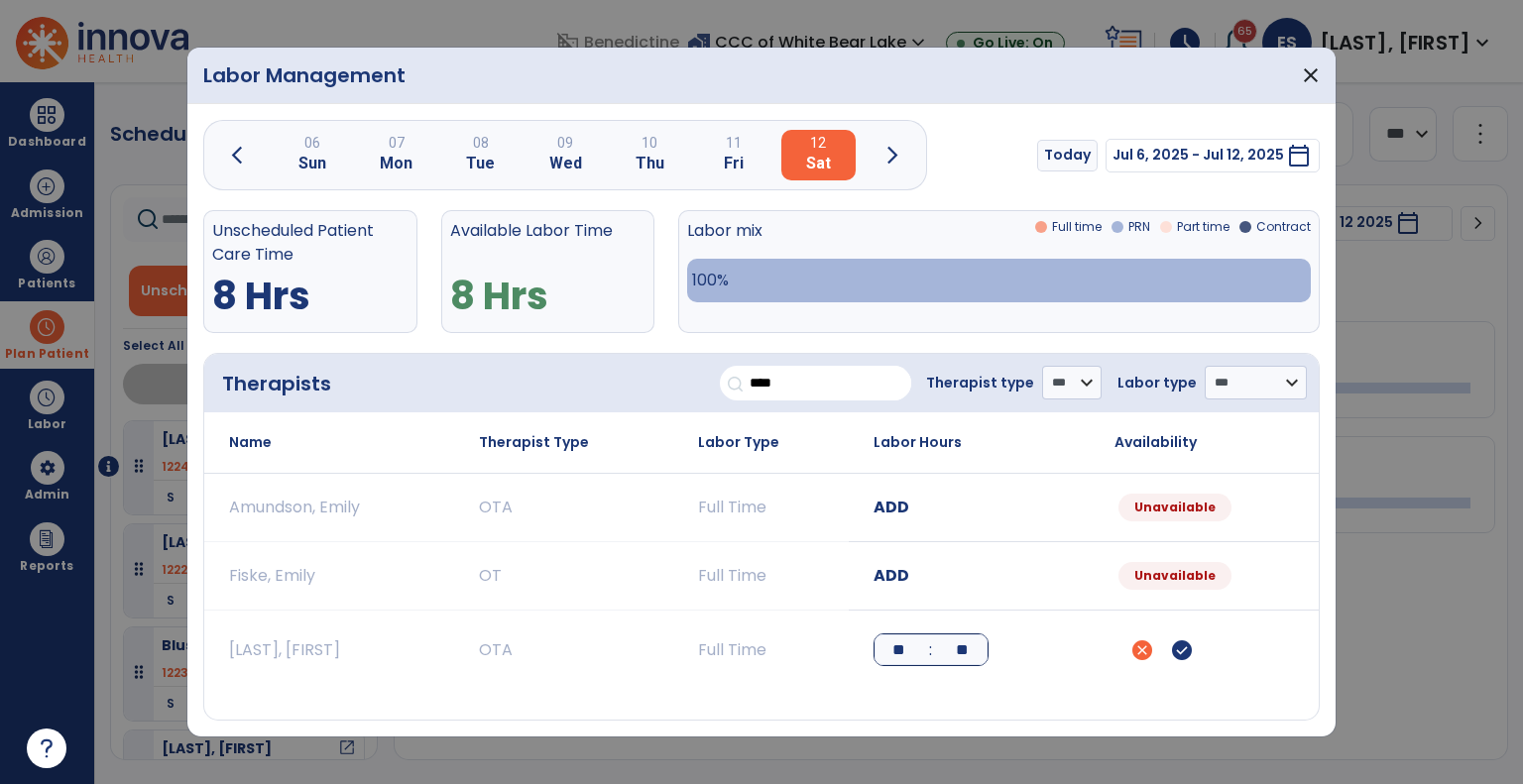 type on "**" 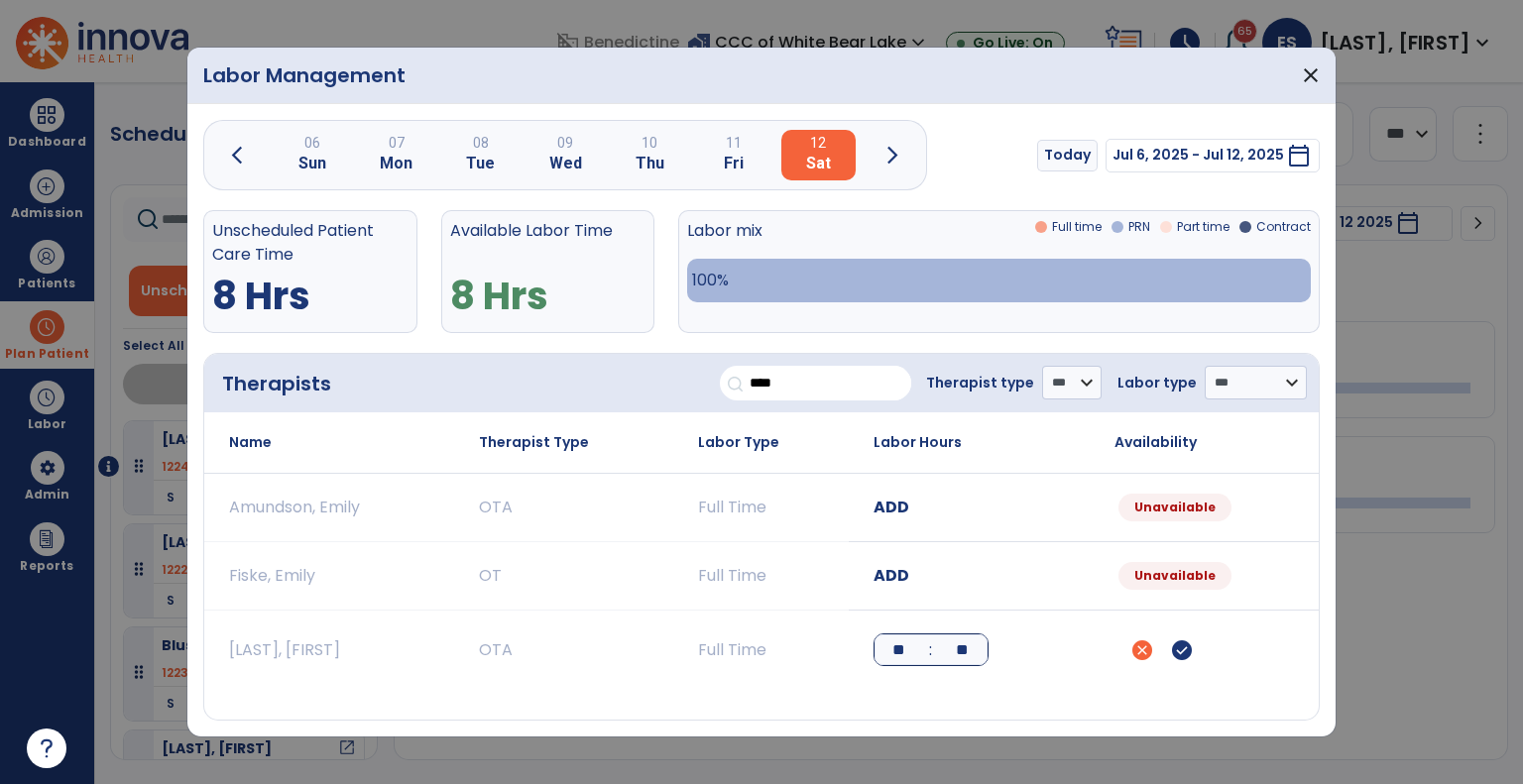 click on "check_circle" at bounding box center [1182, 650] 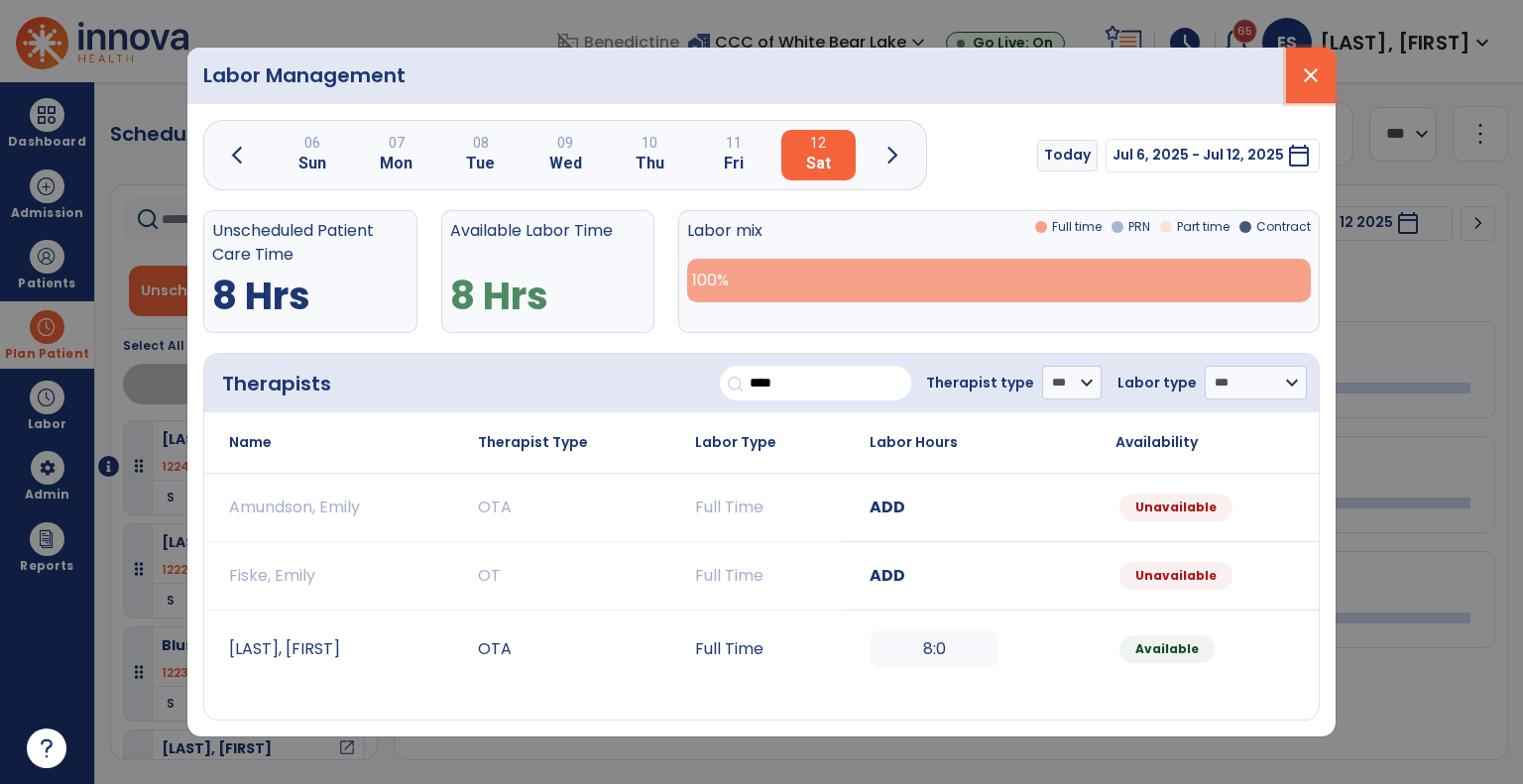 click on "close" at bounding box center [1311, 75] 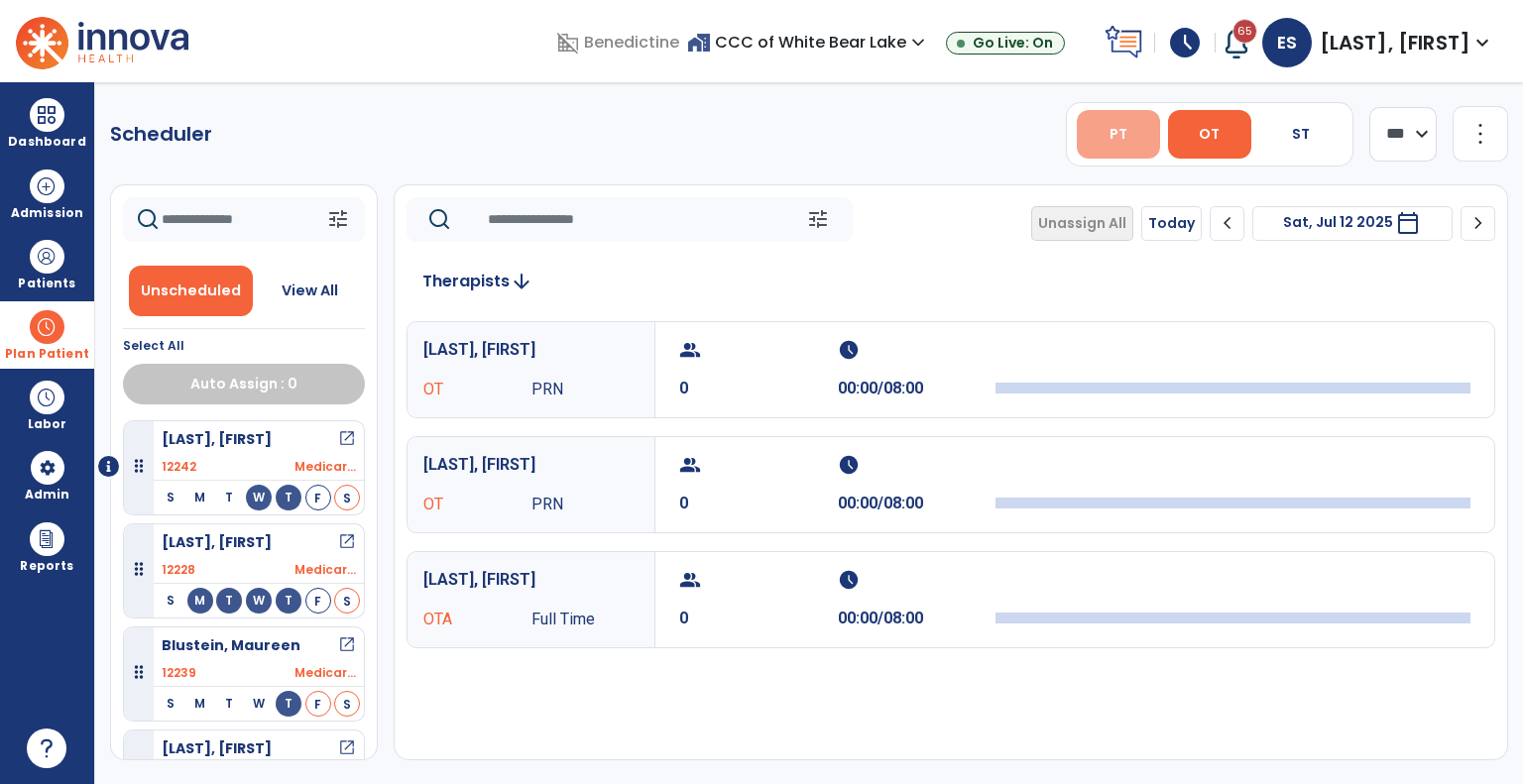 click on "PT" at bounding box center [1118, 134] 